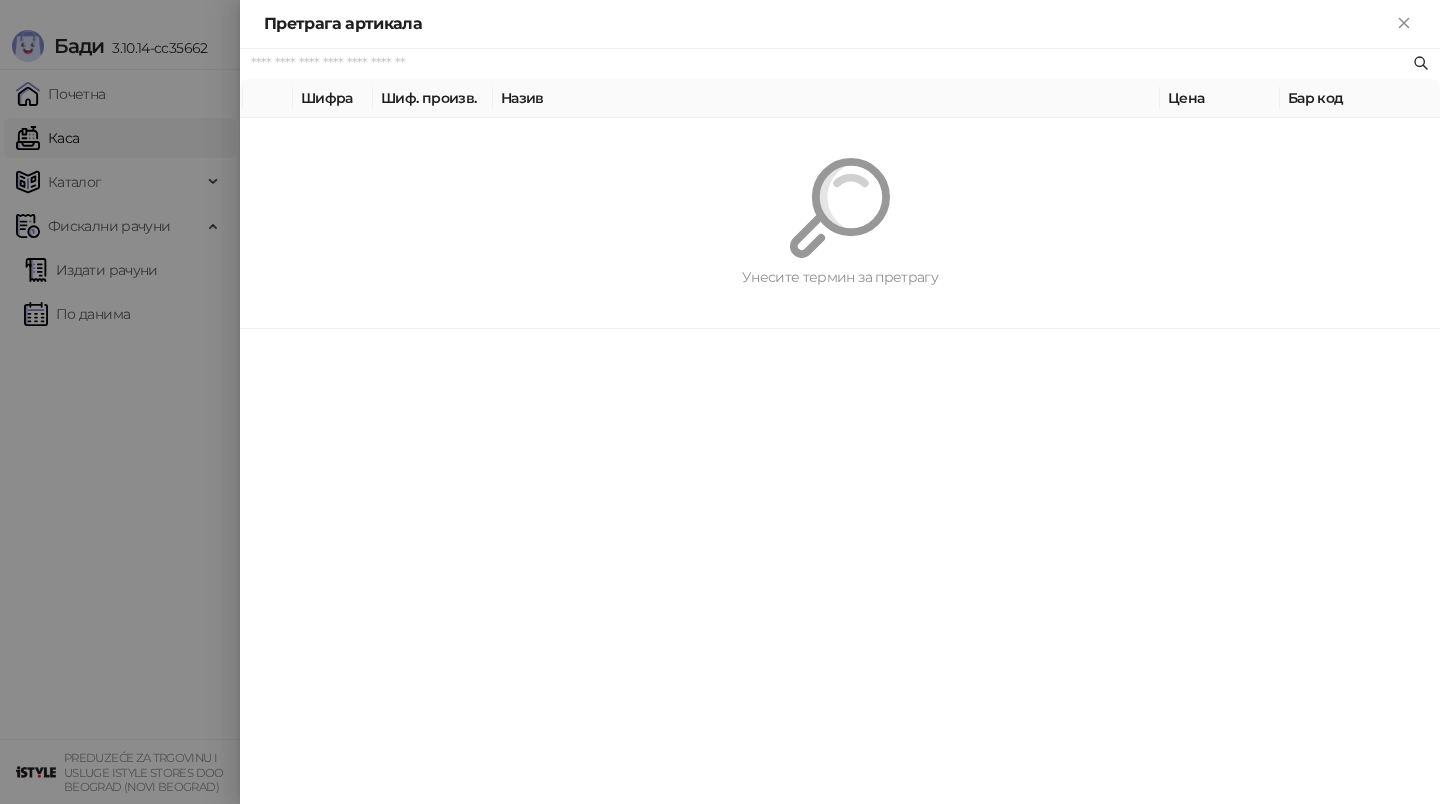 scroll, scrollTop: 0, scrollLeft: 0, axis: both 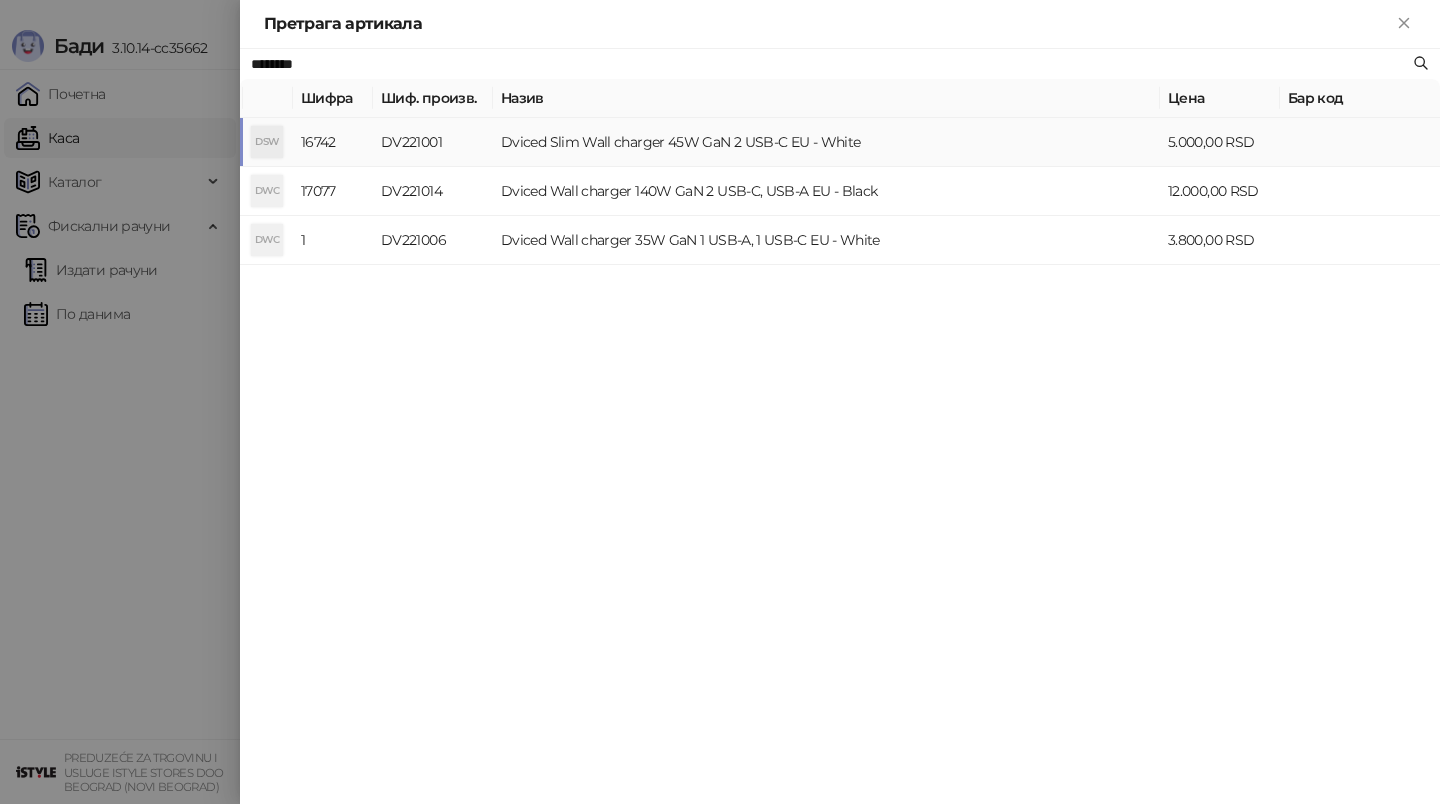click on "Dviced Slim Wall charger 45W GaN 2 USB-C EU - White" at bounding box center (826, 142) 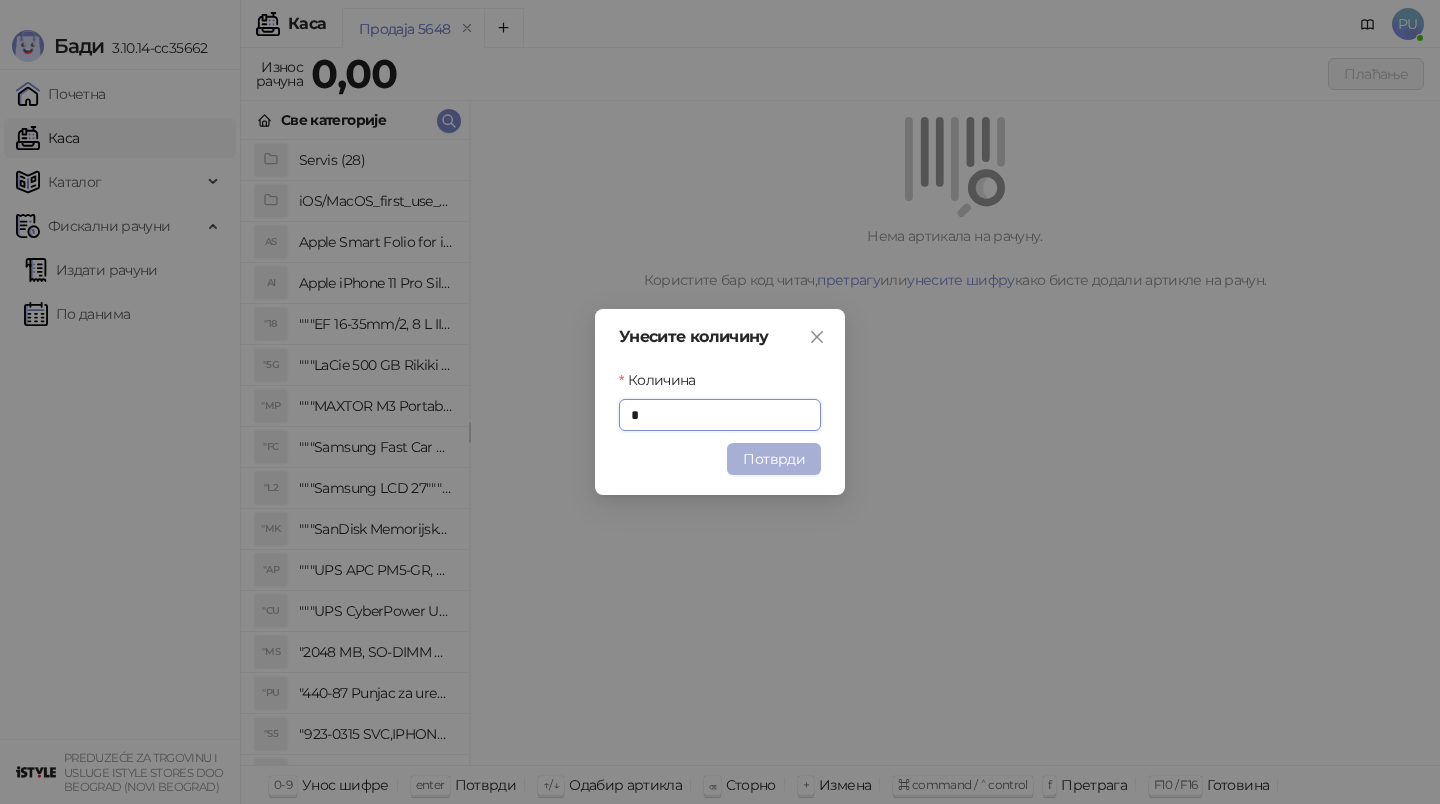 click on "Потврди" at bounding box center [774, 459] 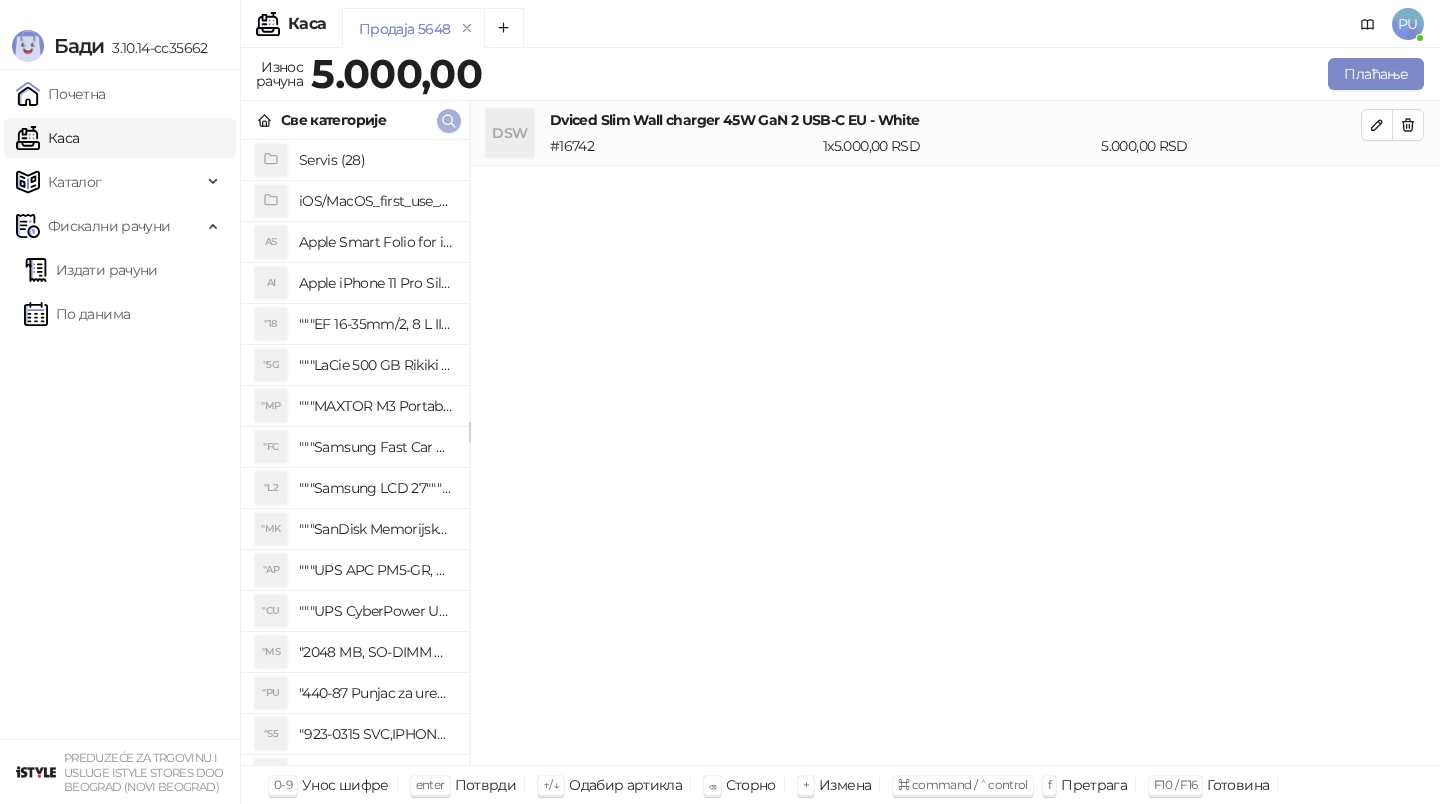 click 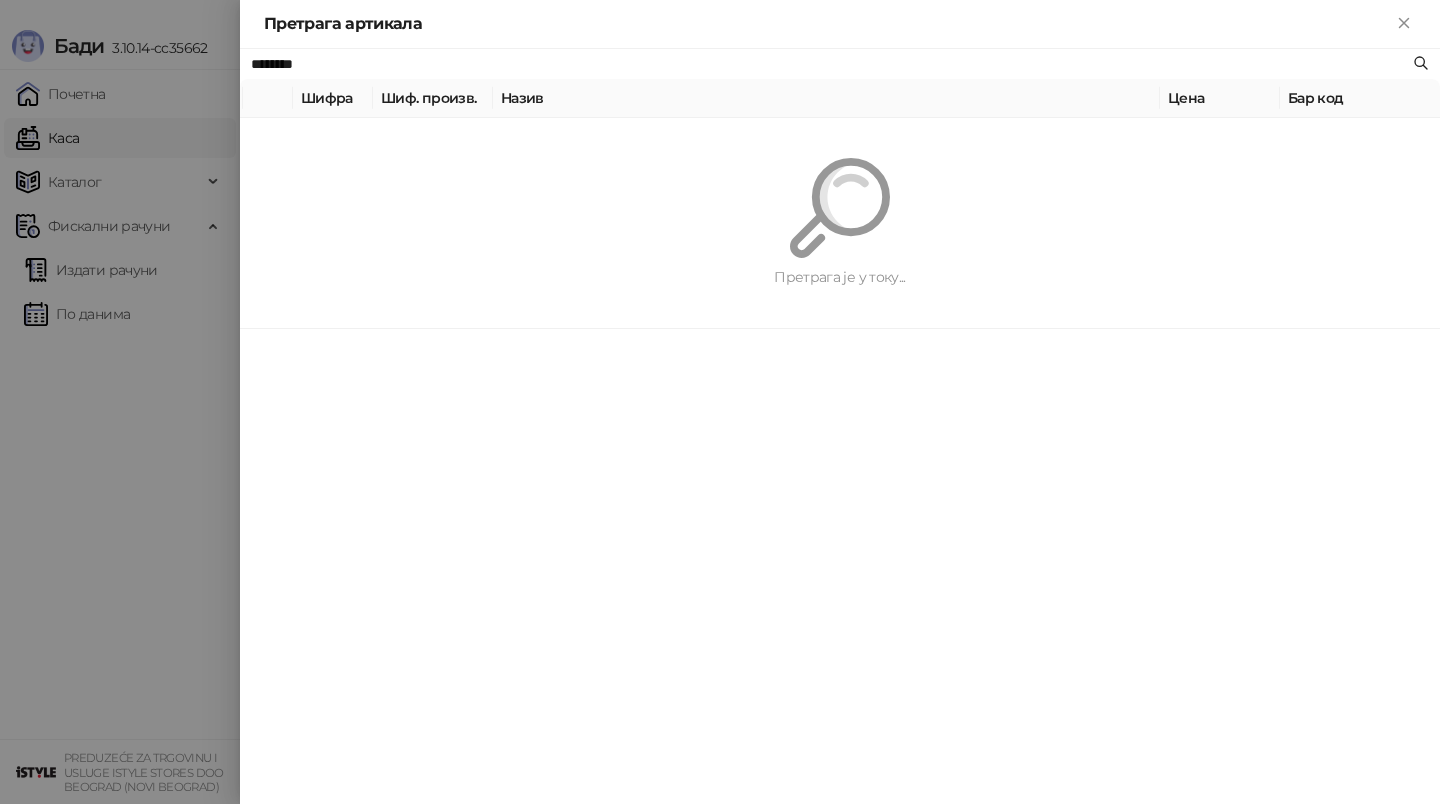 paste on "*****" 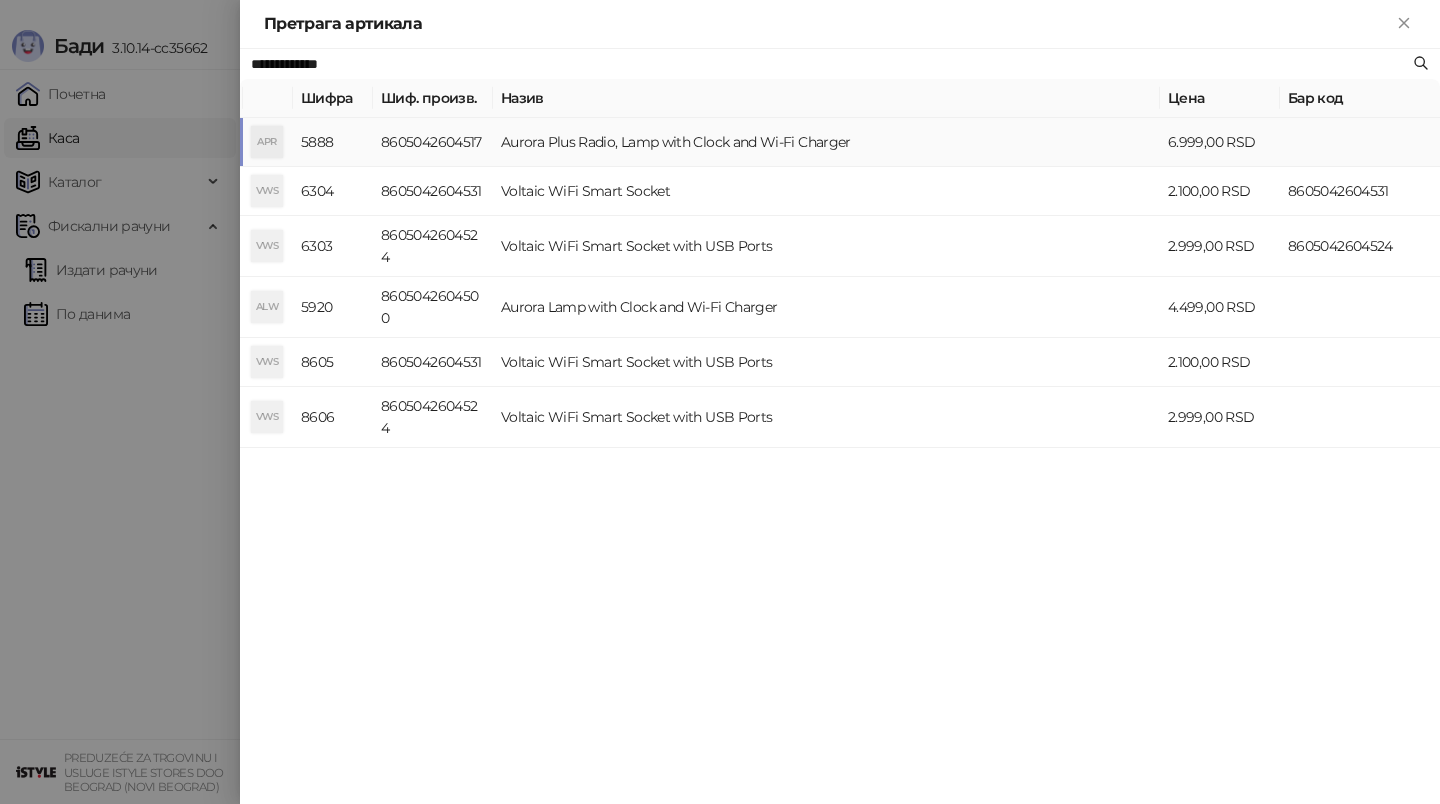 click on "Aurora Plus Radio, Lamp with Clock and Wi-Fi Charger" at bounding box center (826, 142) 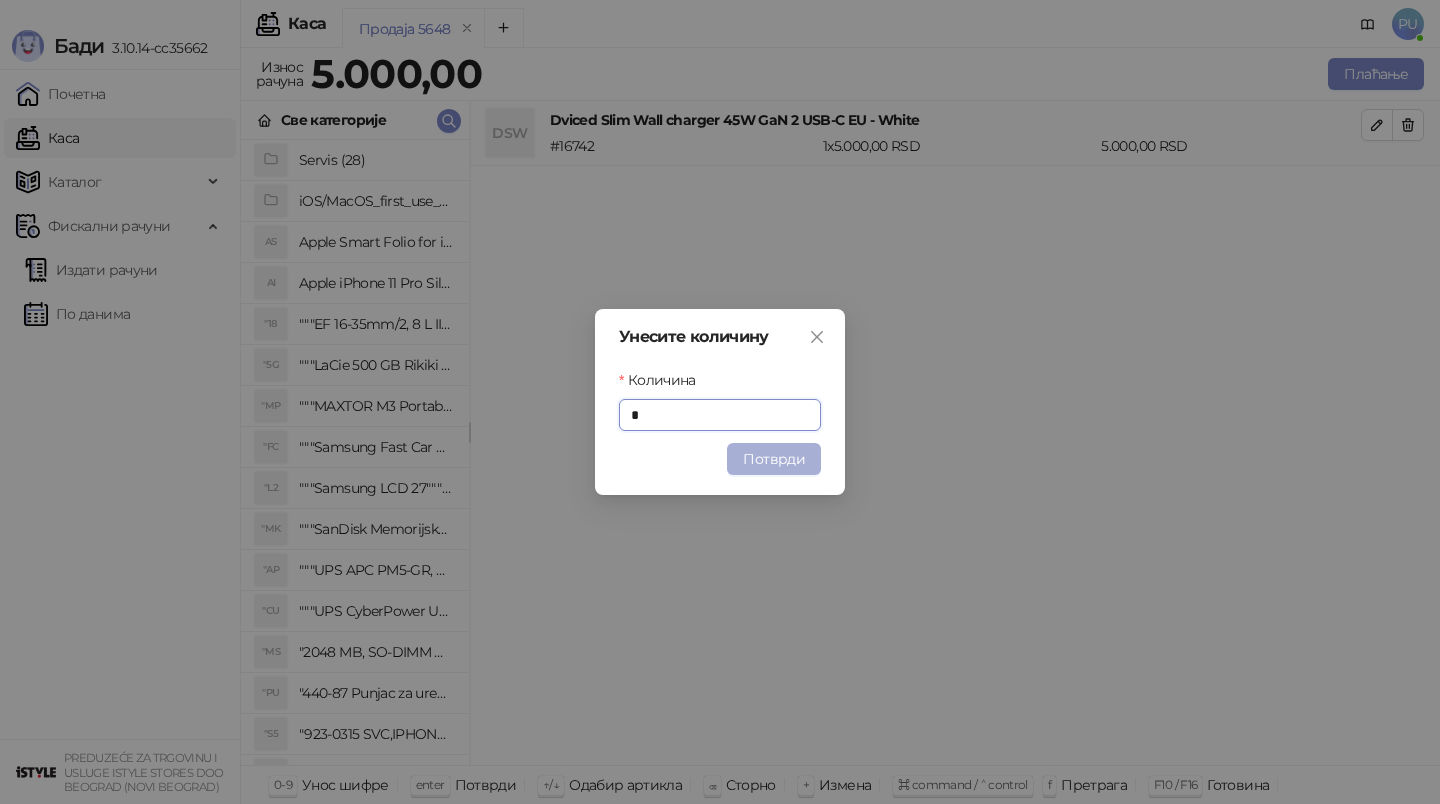 click on "Потврди" at bounding box center [774, 459] 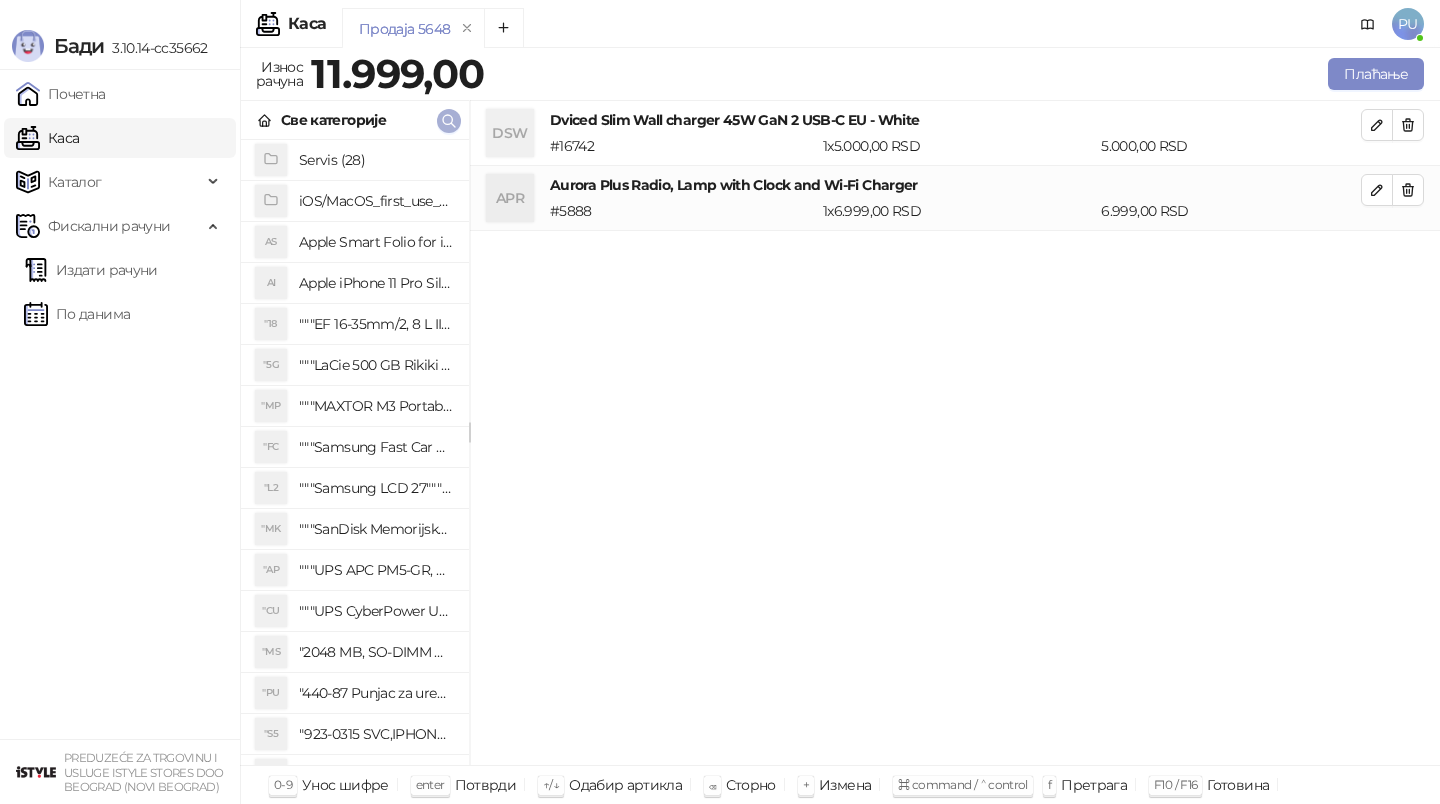 click 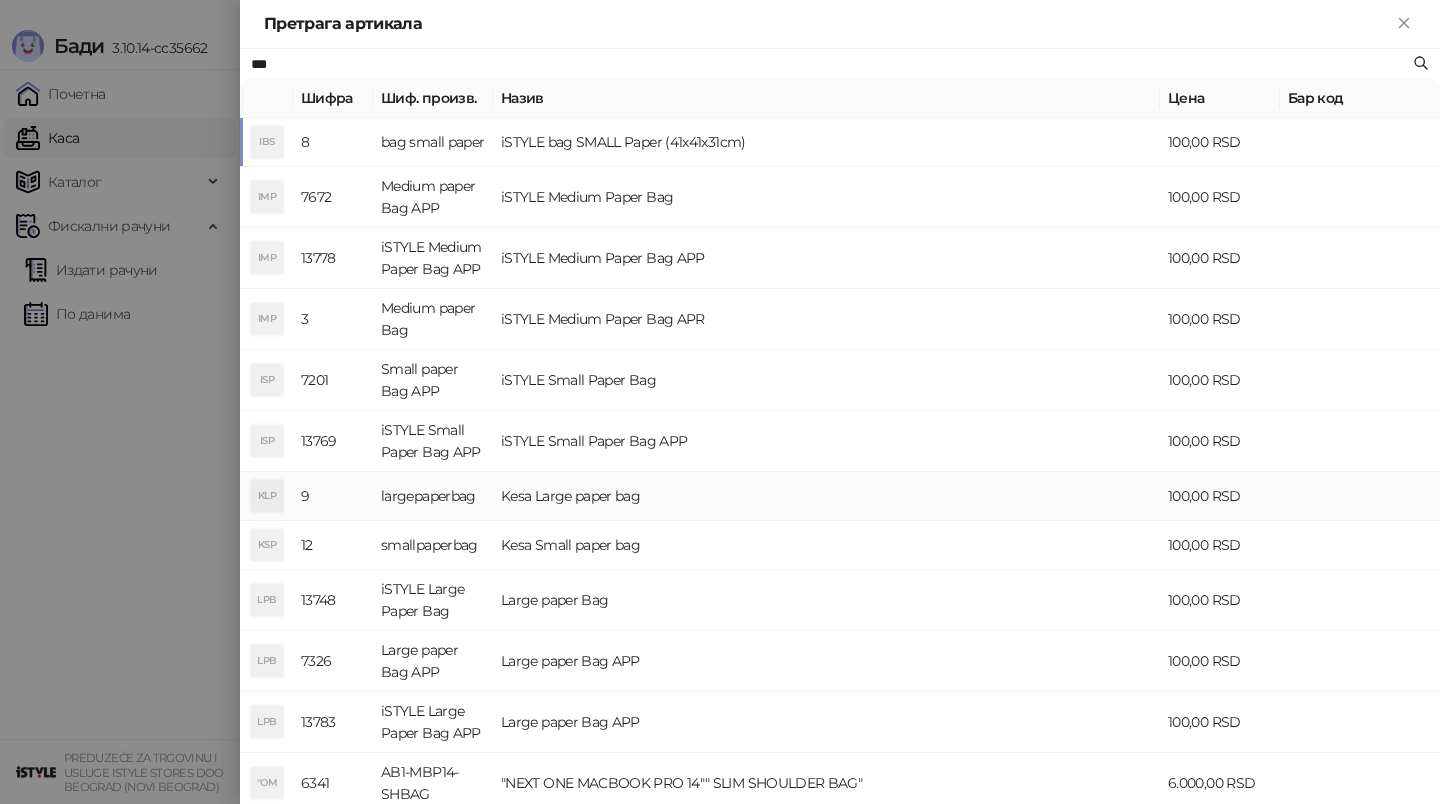 type on "***" 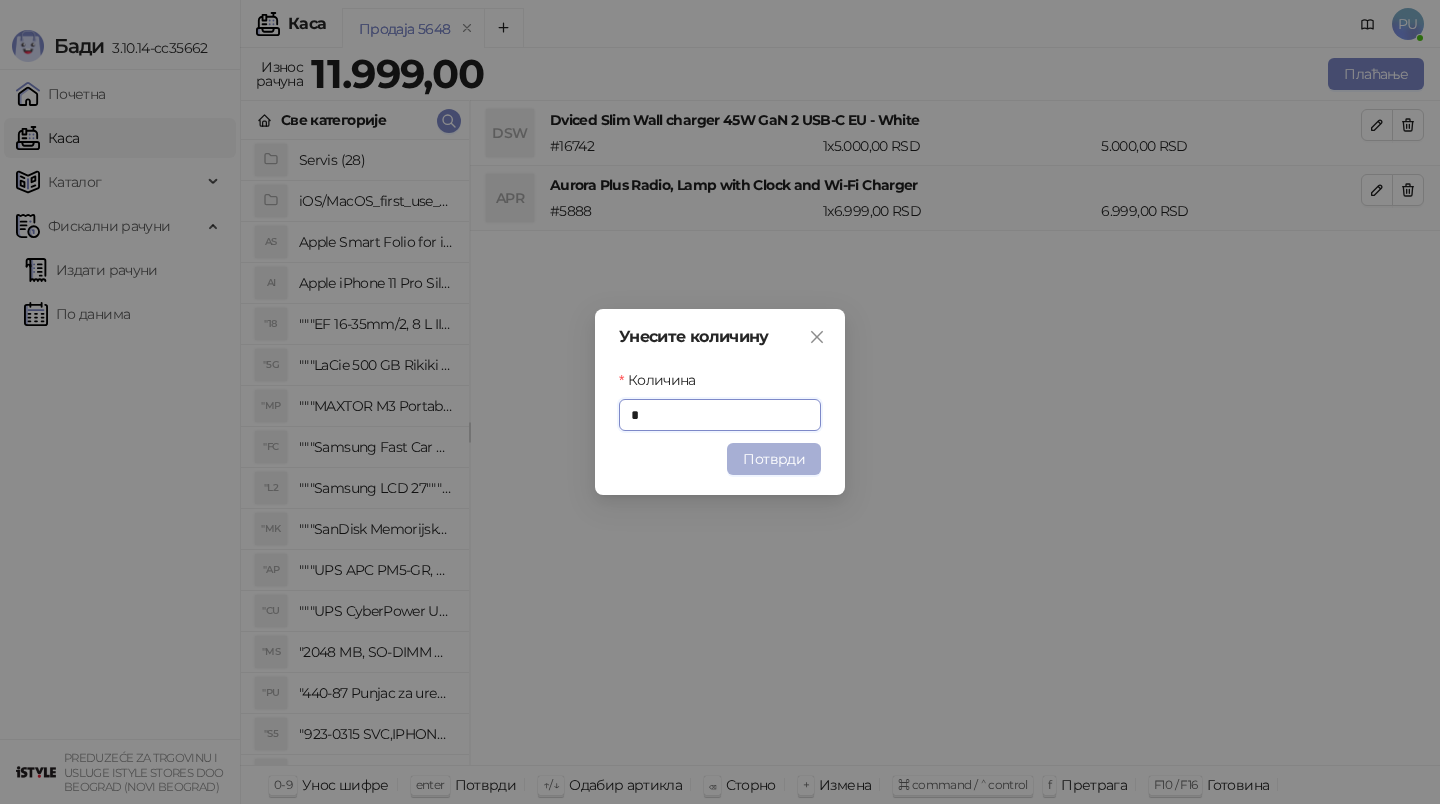 click on "Потврди" at bounding box center (774, 459) 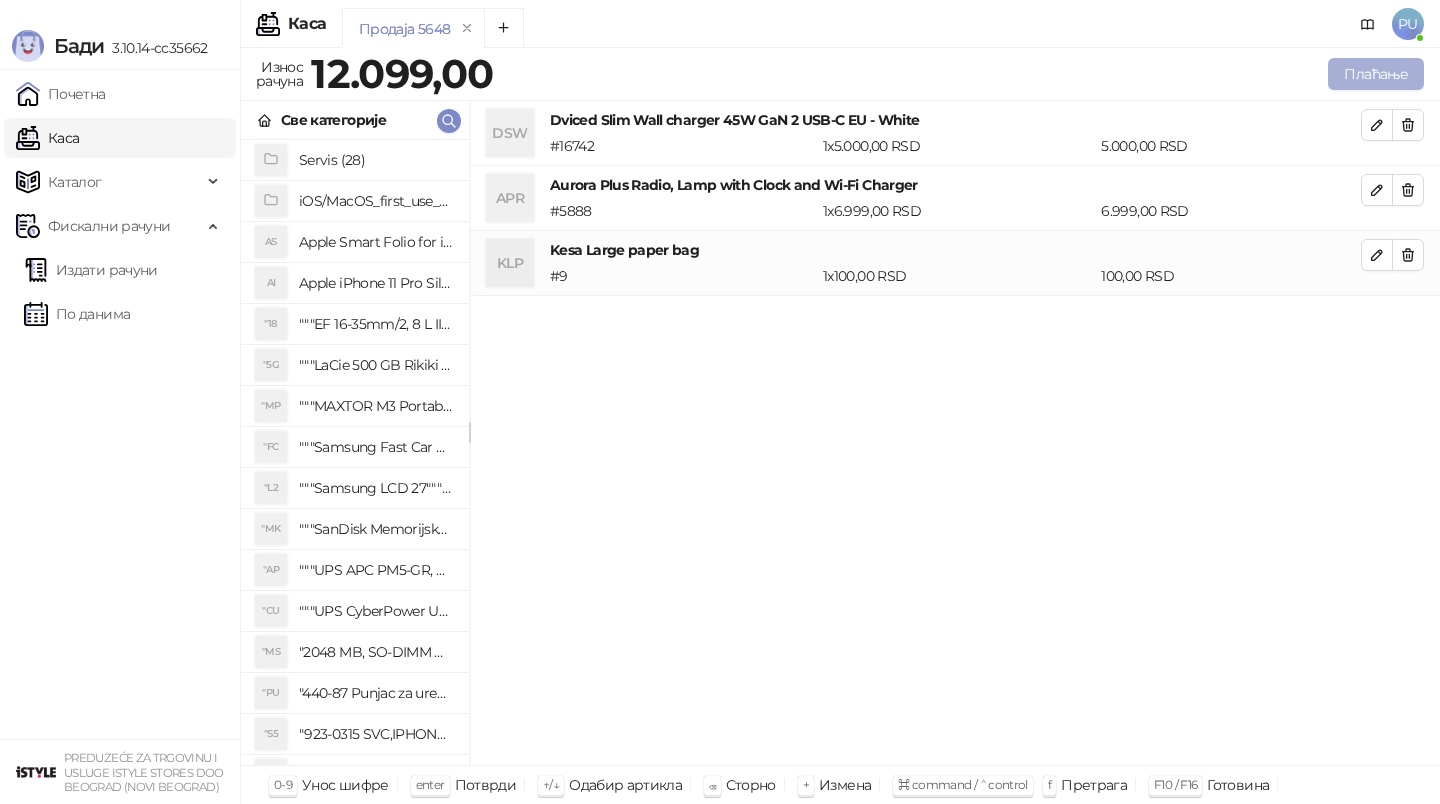 click on "Плаћање" at bounding box center [1376, 74] 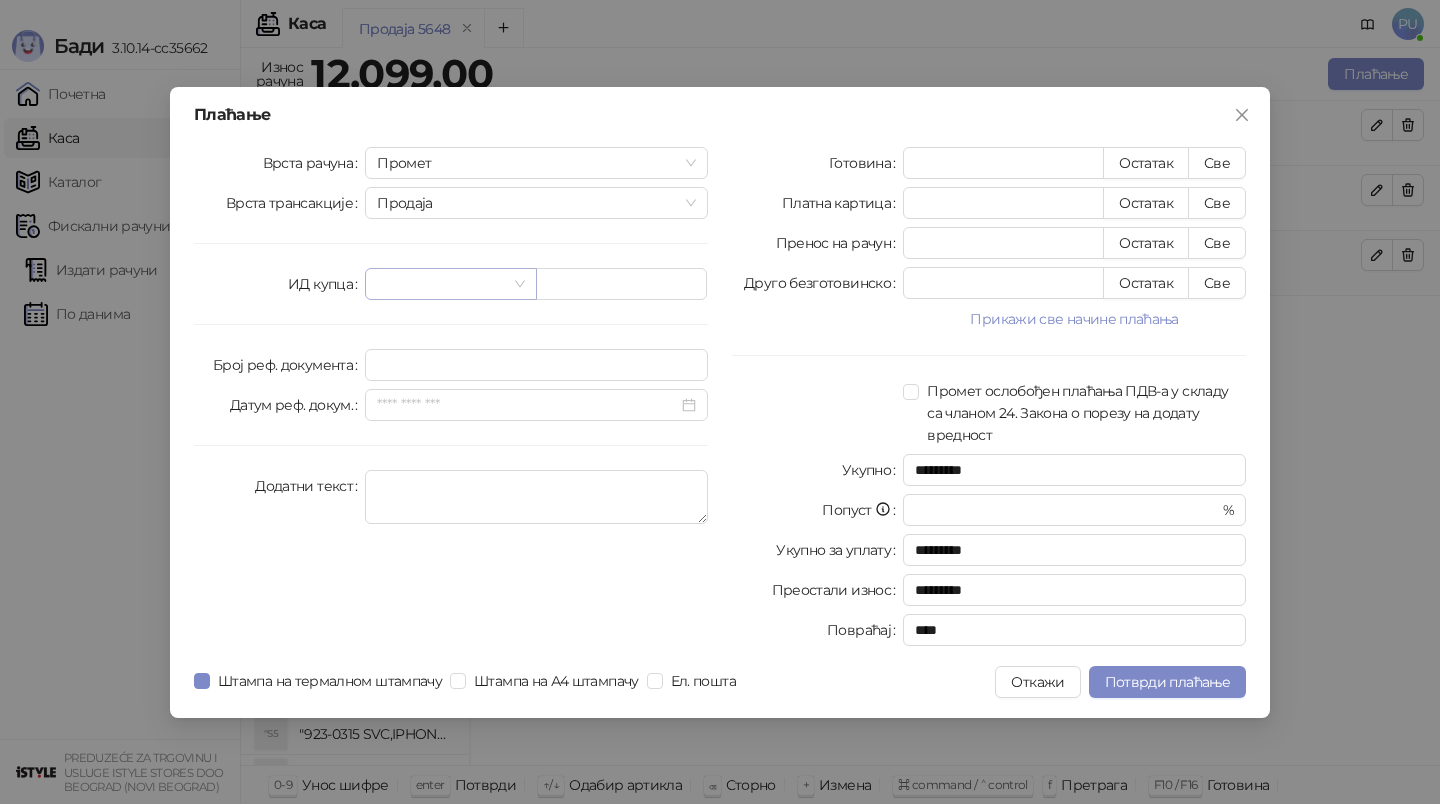 click at bounding box center [441, 284] 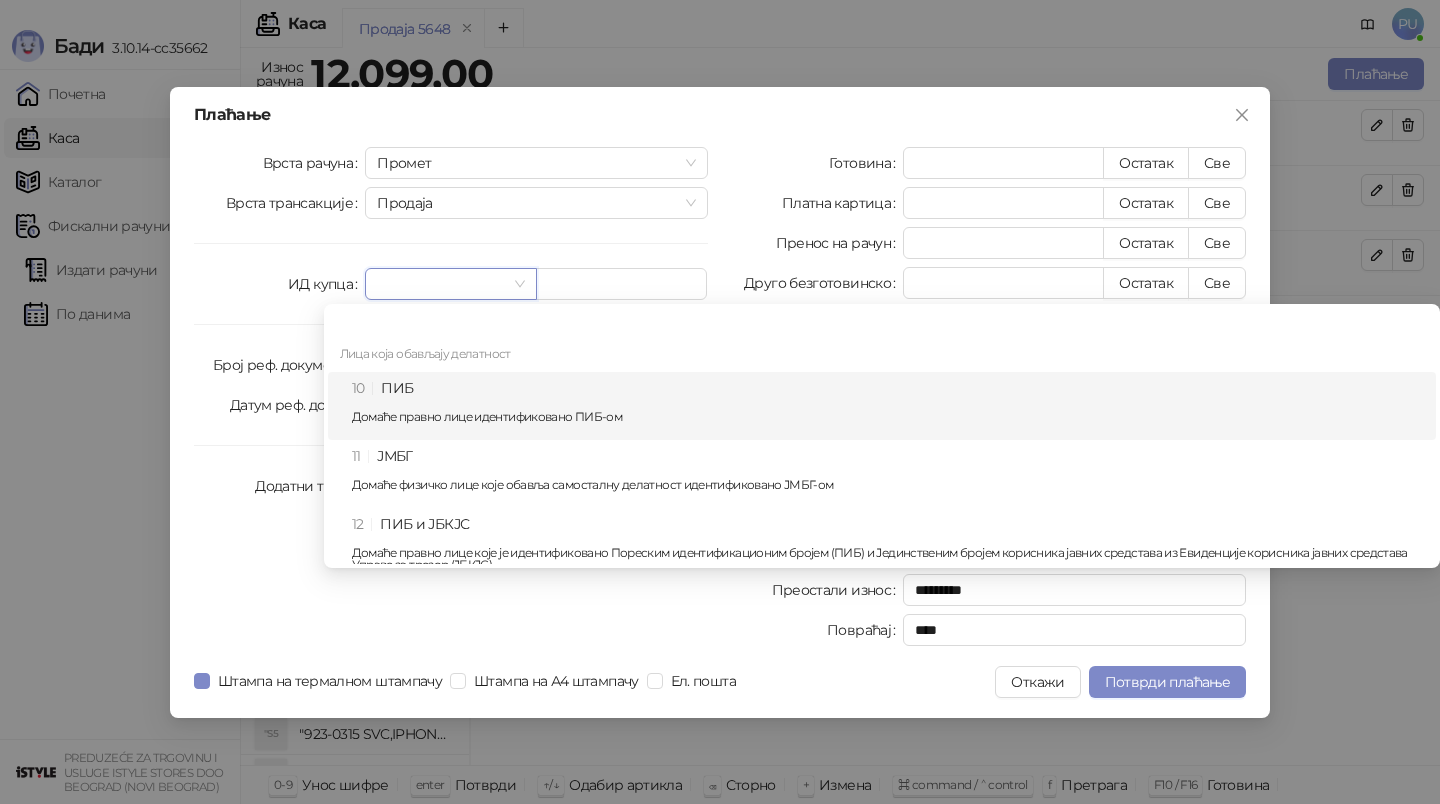 click on "Домаће правно лице идентификовано ПИБ-ом" at bounding box center (888, 417) 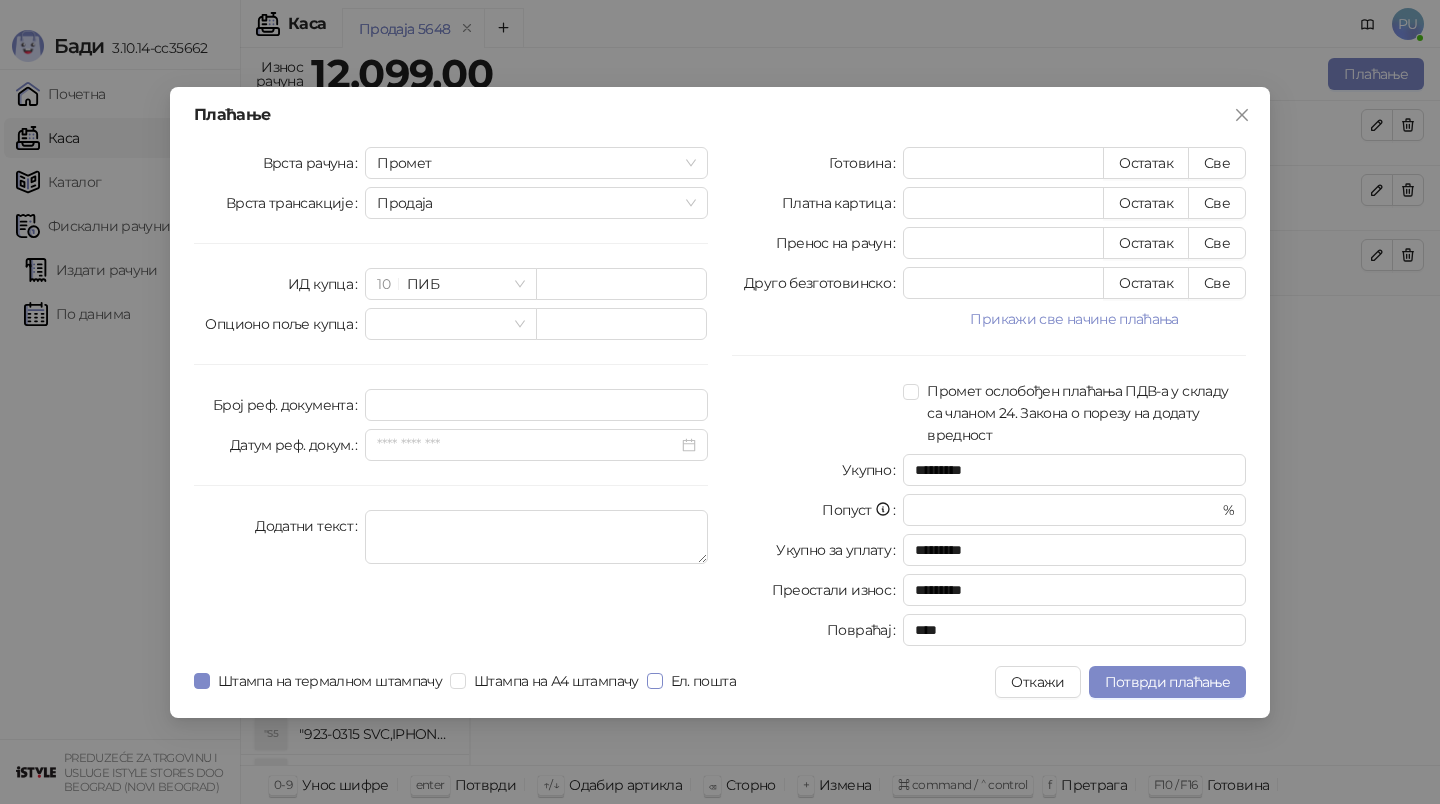 click on "Ел. пошта" at bounding box center [703, 681] 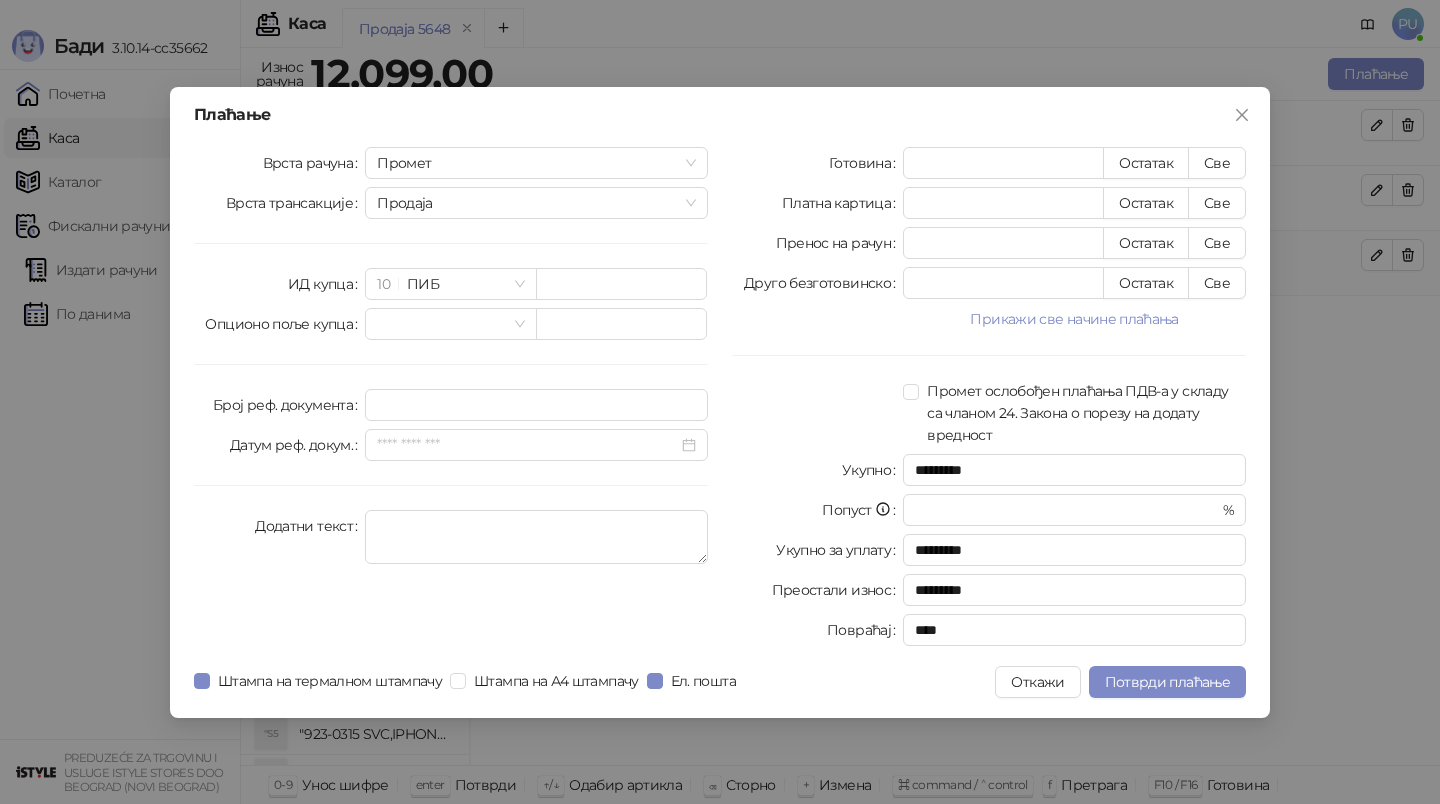 click on "Врста рачуна Промет Врста трансакције Продаја ИД купца 10 ПИБ Опционо поље купца Број реф. документа Датум реф. докум. Додатни текст" at bounding box center (451, 400) 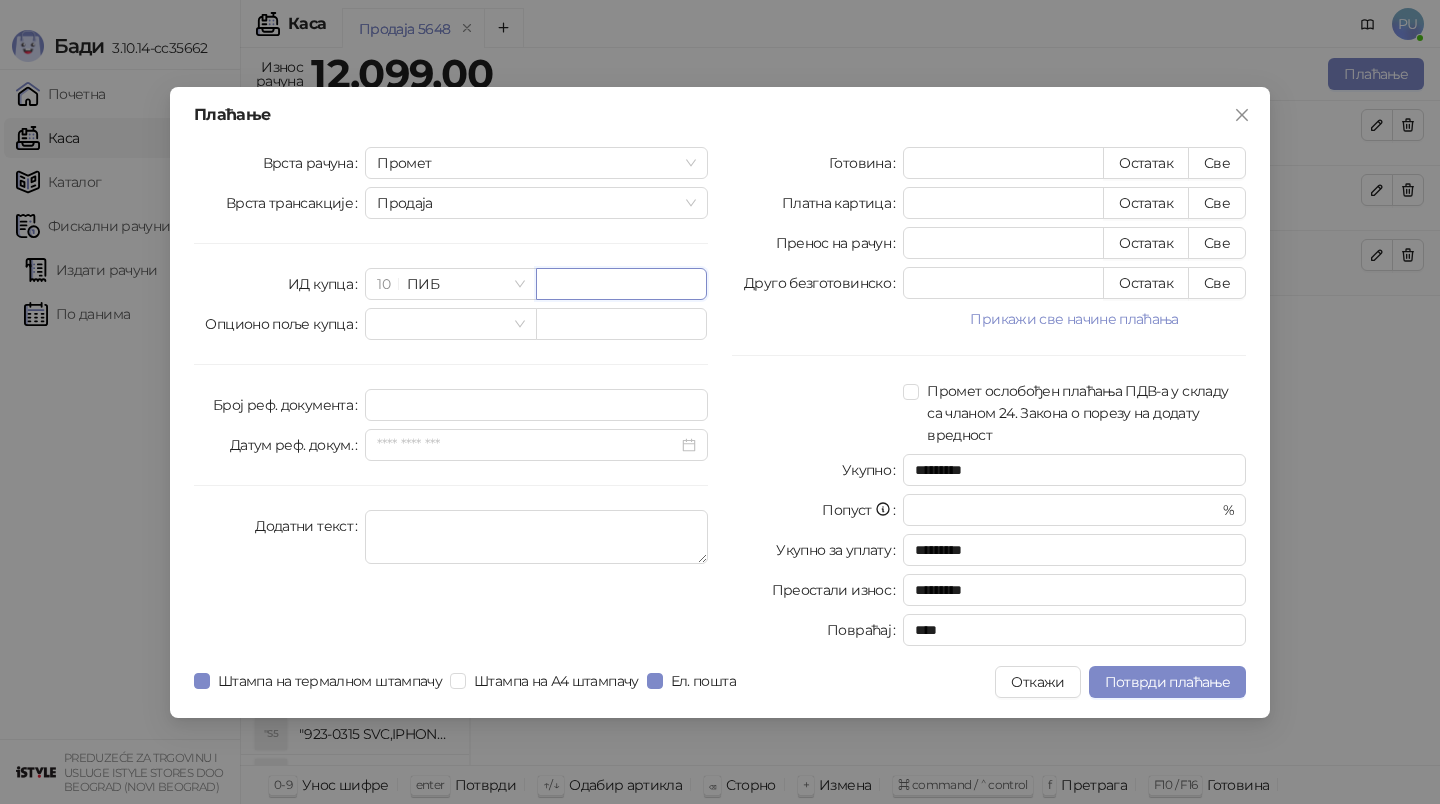 click at bounding box center [621, 284] 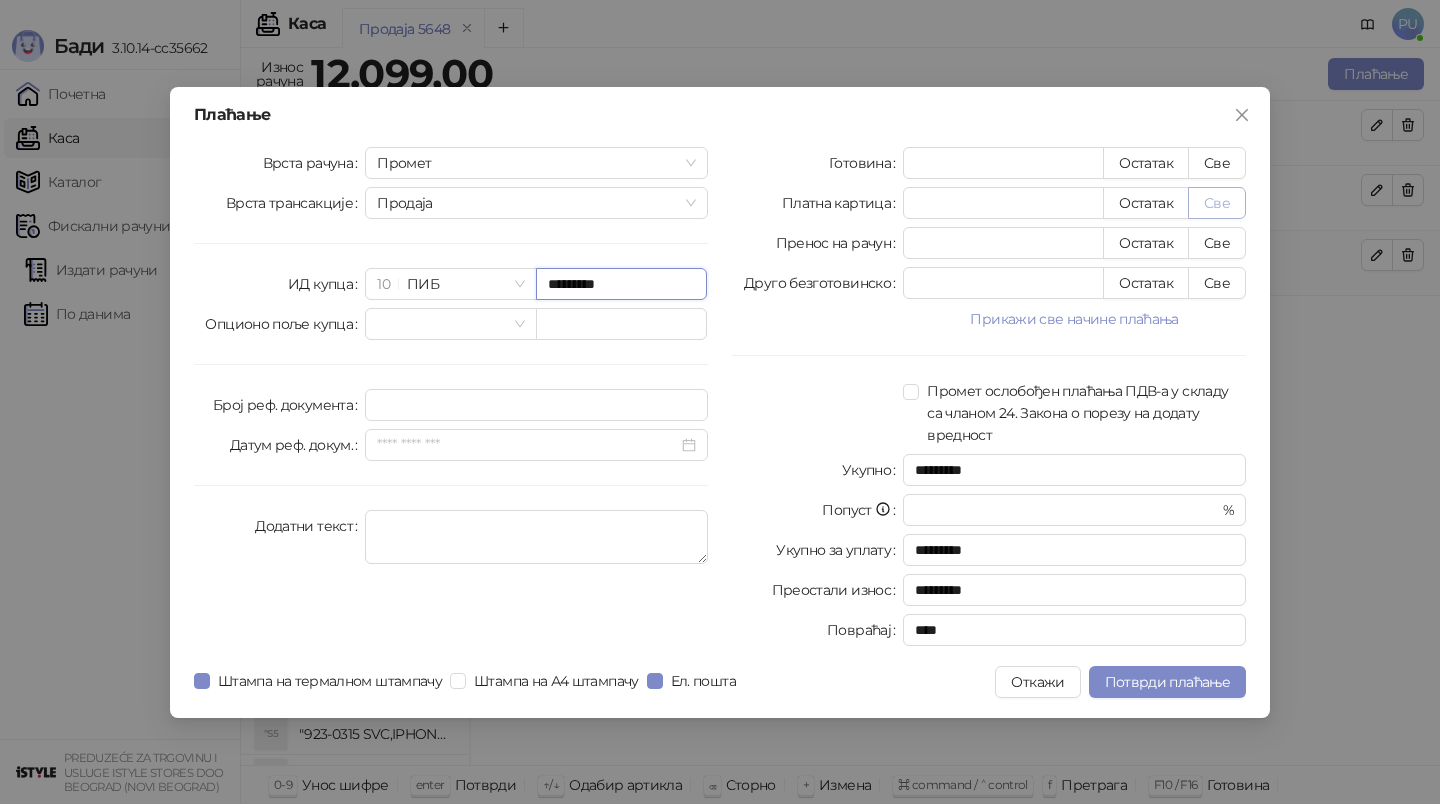 type on "*********" 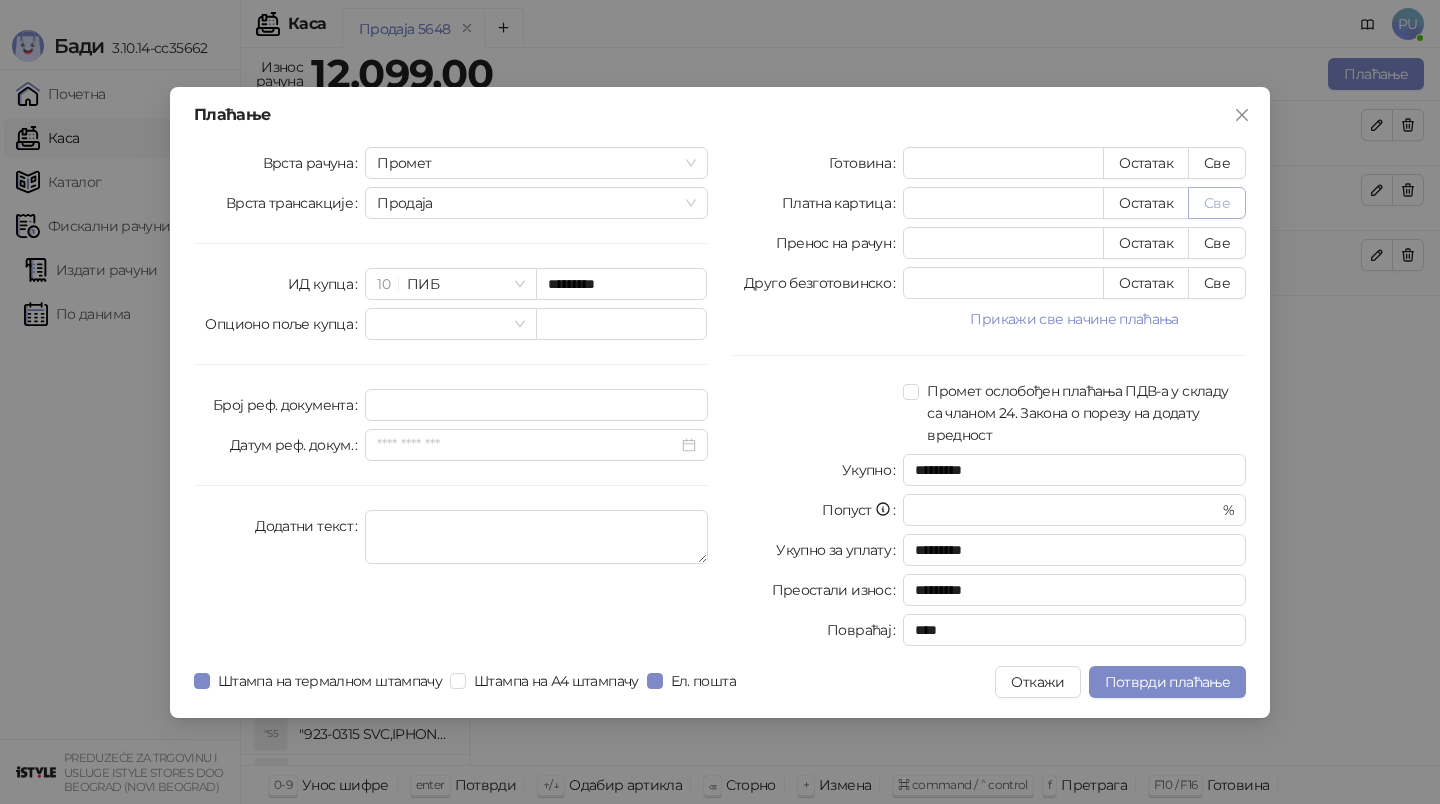 click on "Све" at bounding box center [1217, 203] 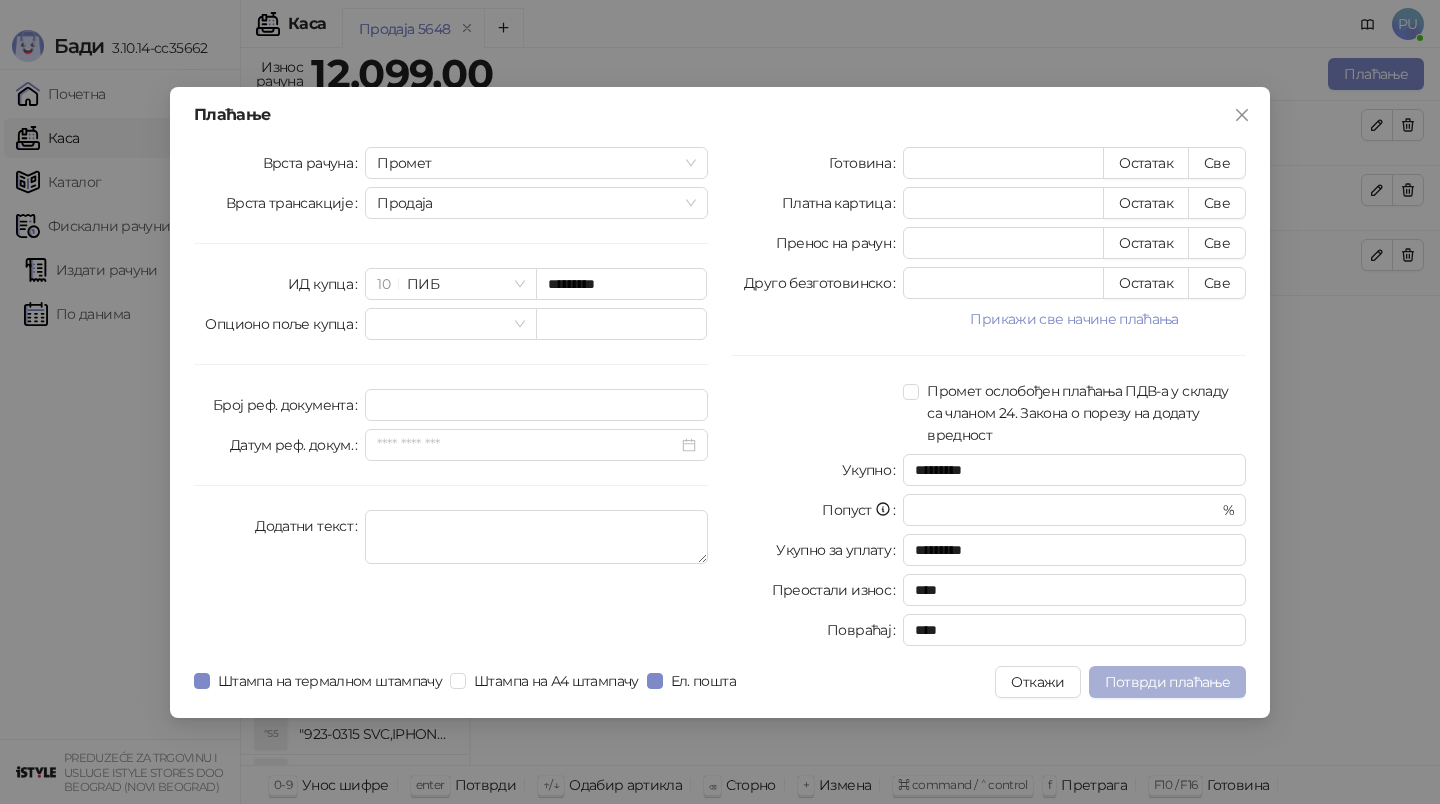 click on "Потврди плаћање" at bounding box center (1167, 682) 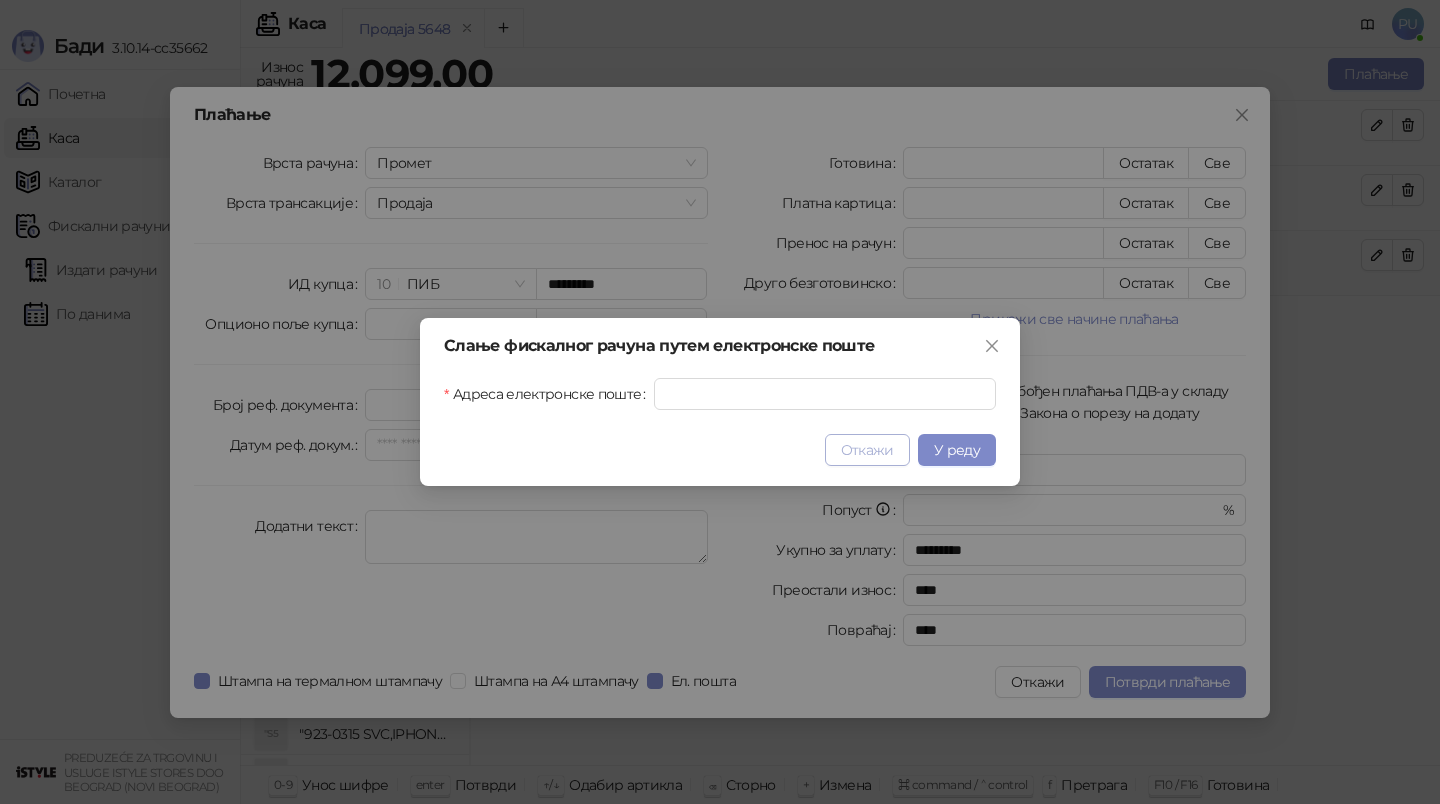 click on "Откажи" at bounding box center [867, 450] 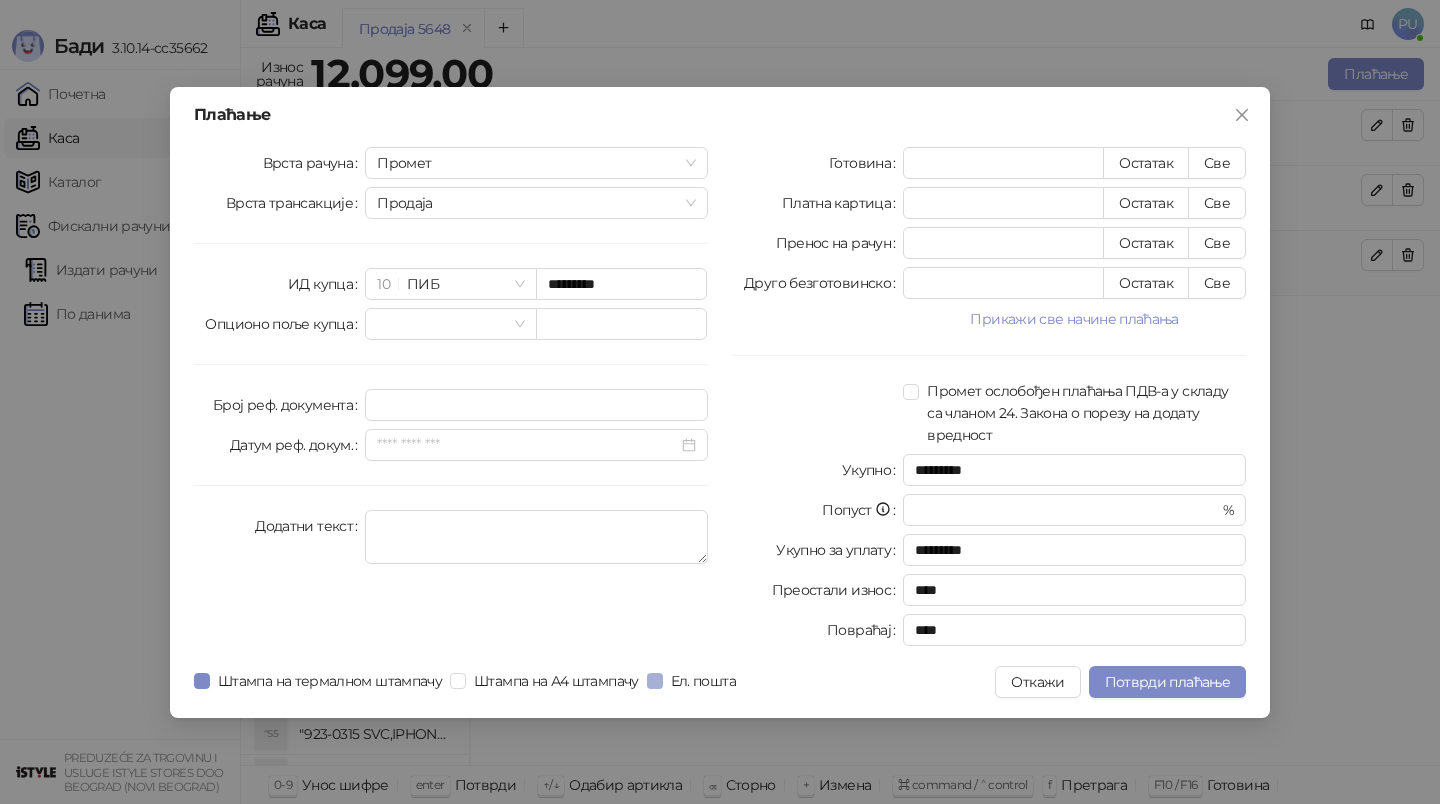 click on "Ел. пошта" at bounding box center (703, 681) 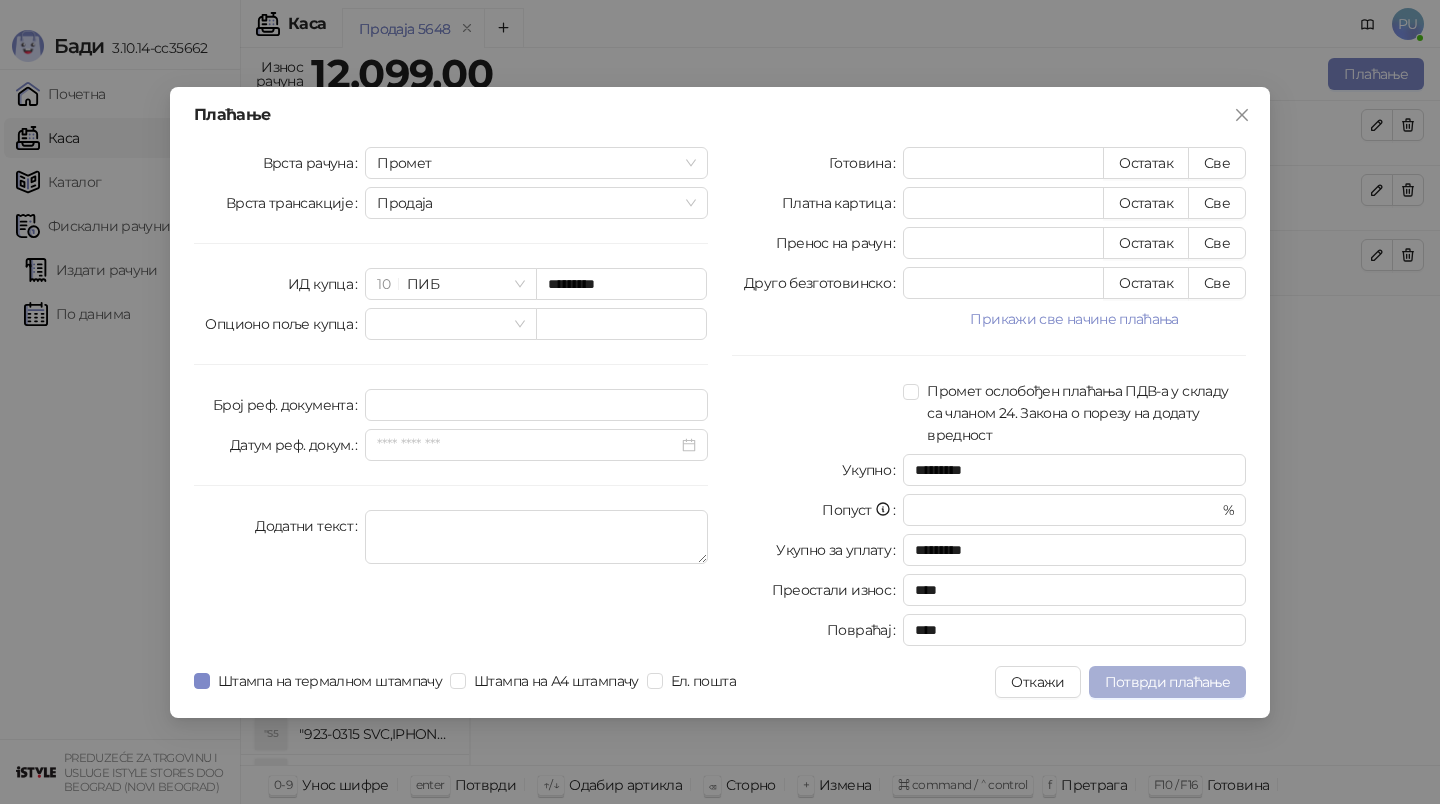 click on "Потврди плаћање" at bounding box center [1167, 682] 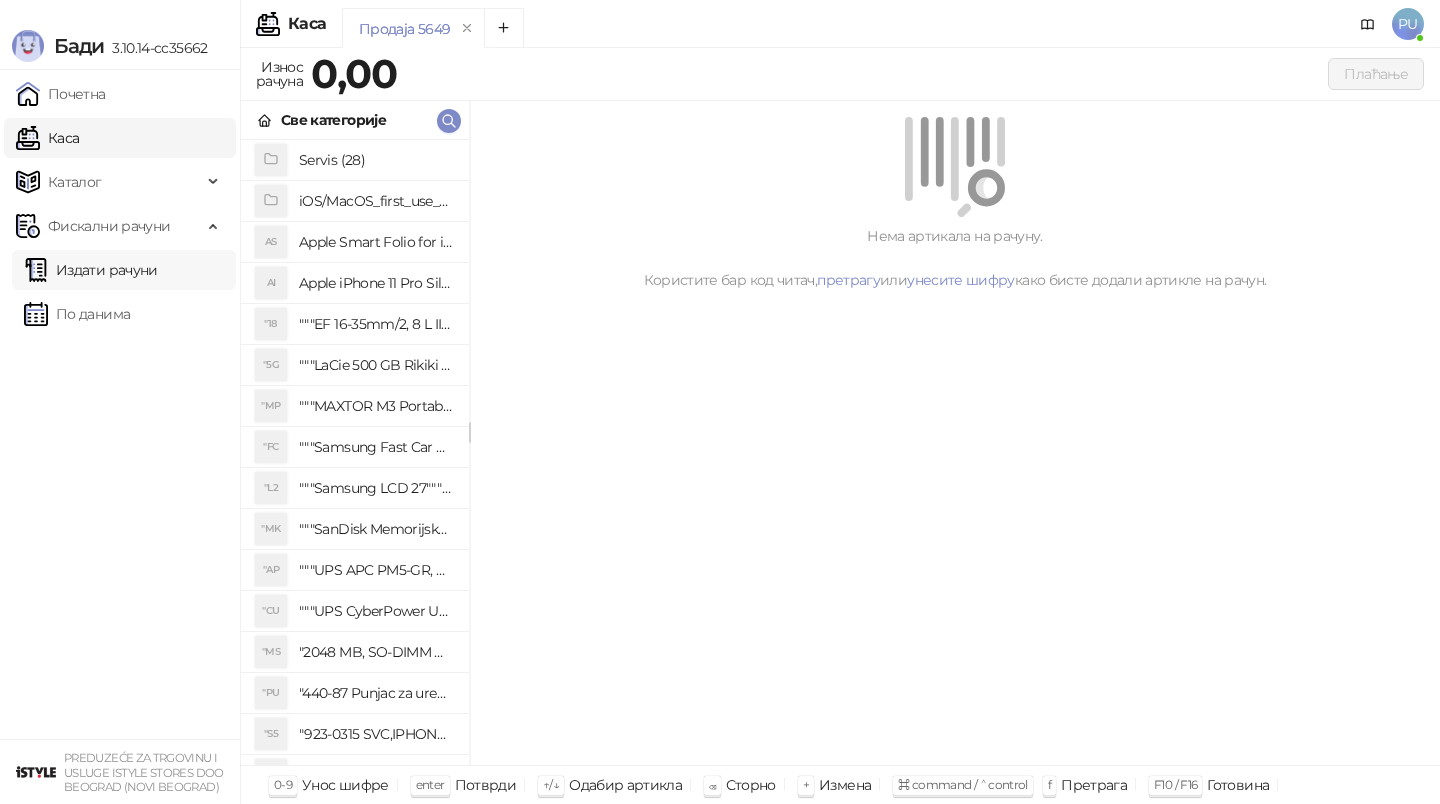 click on "Издати рачуни" at bounding box center [91, 270] 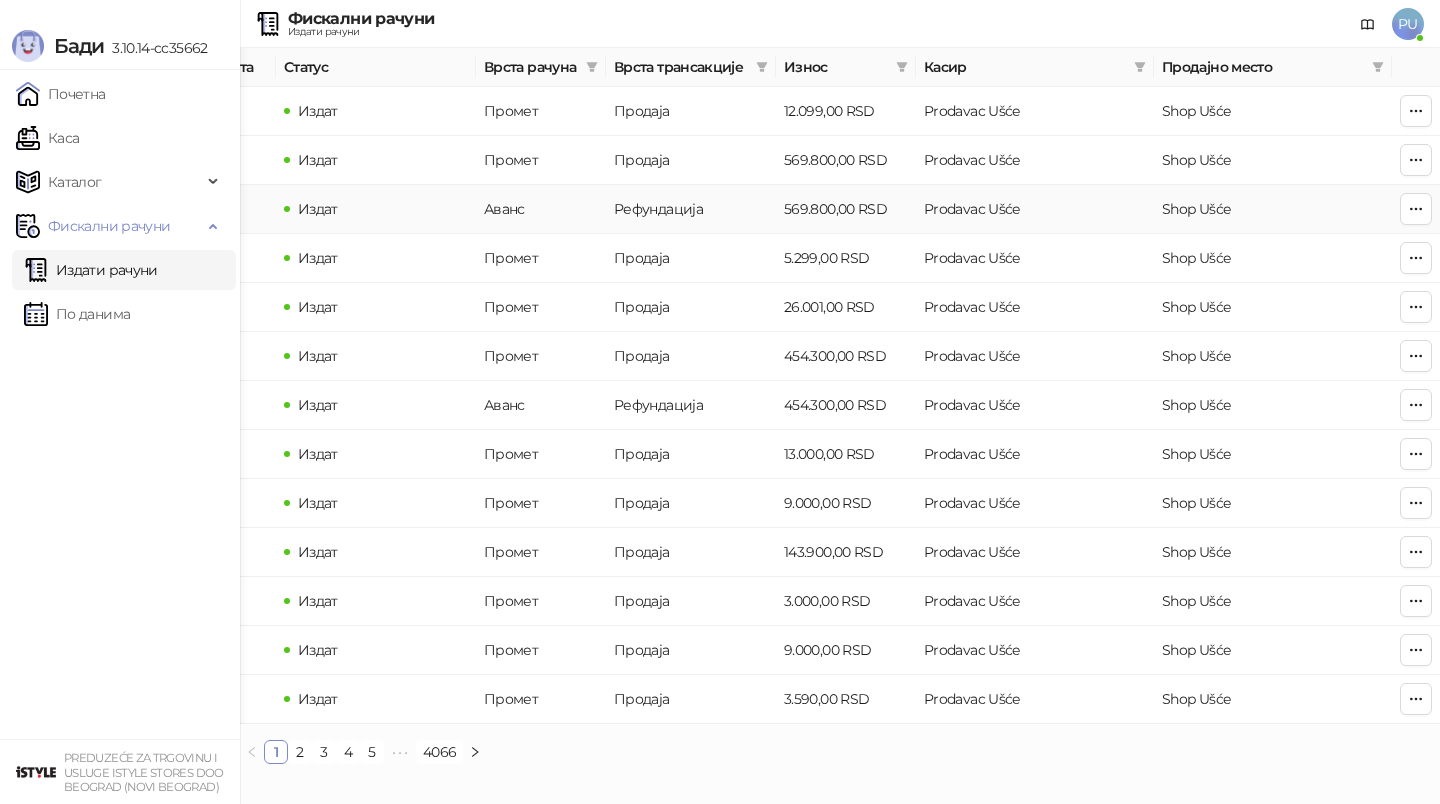 scroll, scrollTop: 0, scrollLeft: 0, axis: both 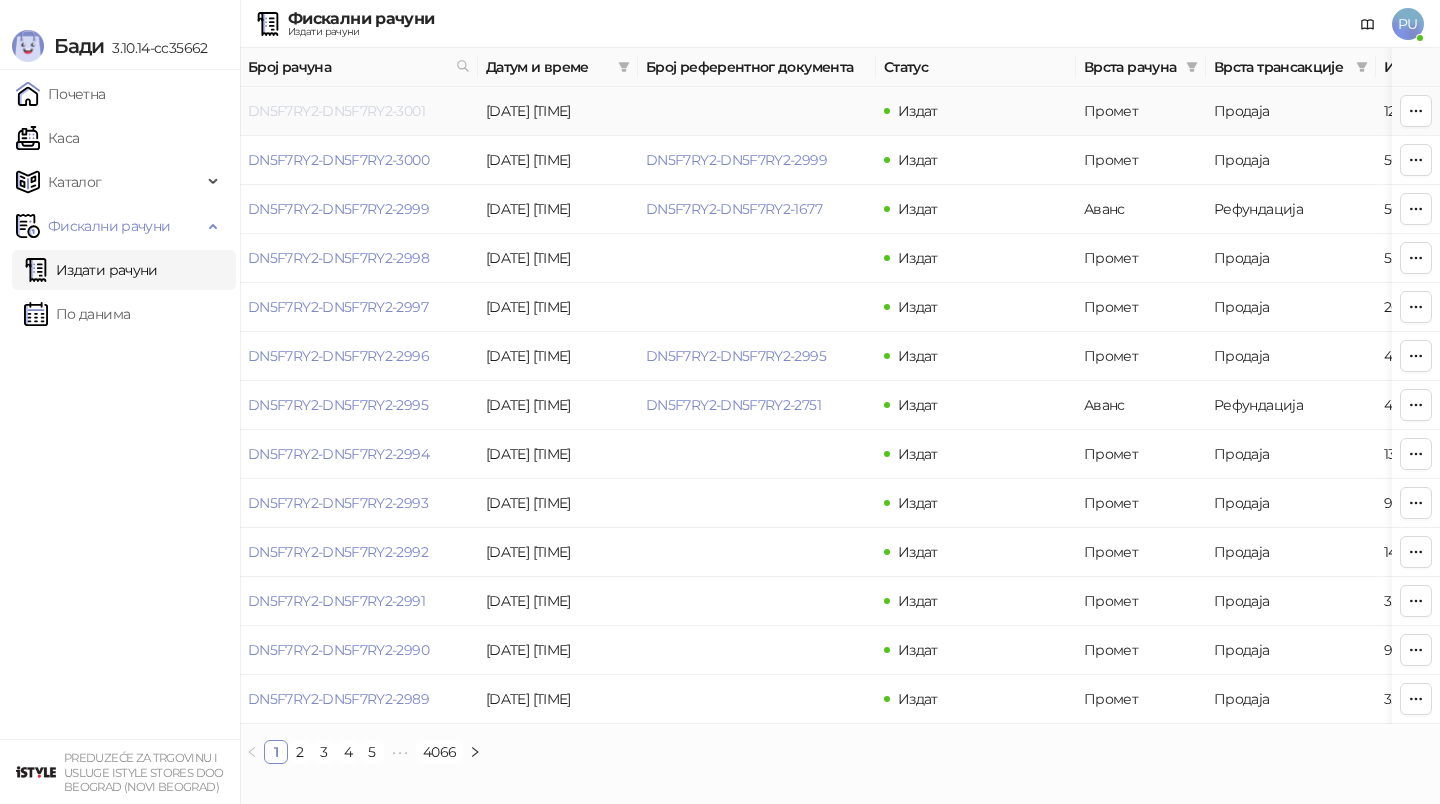 click on "DN5F7RY2-DN5F7RY2-3001" at bounding box center [336, 111] 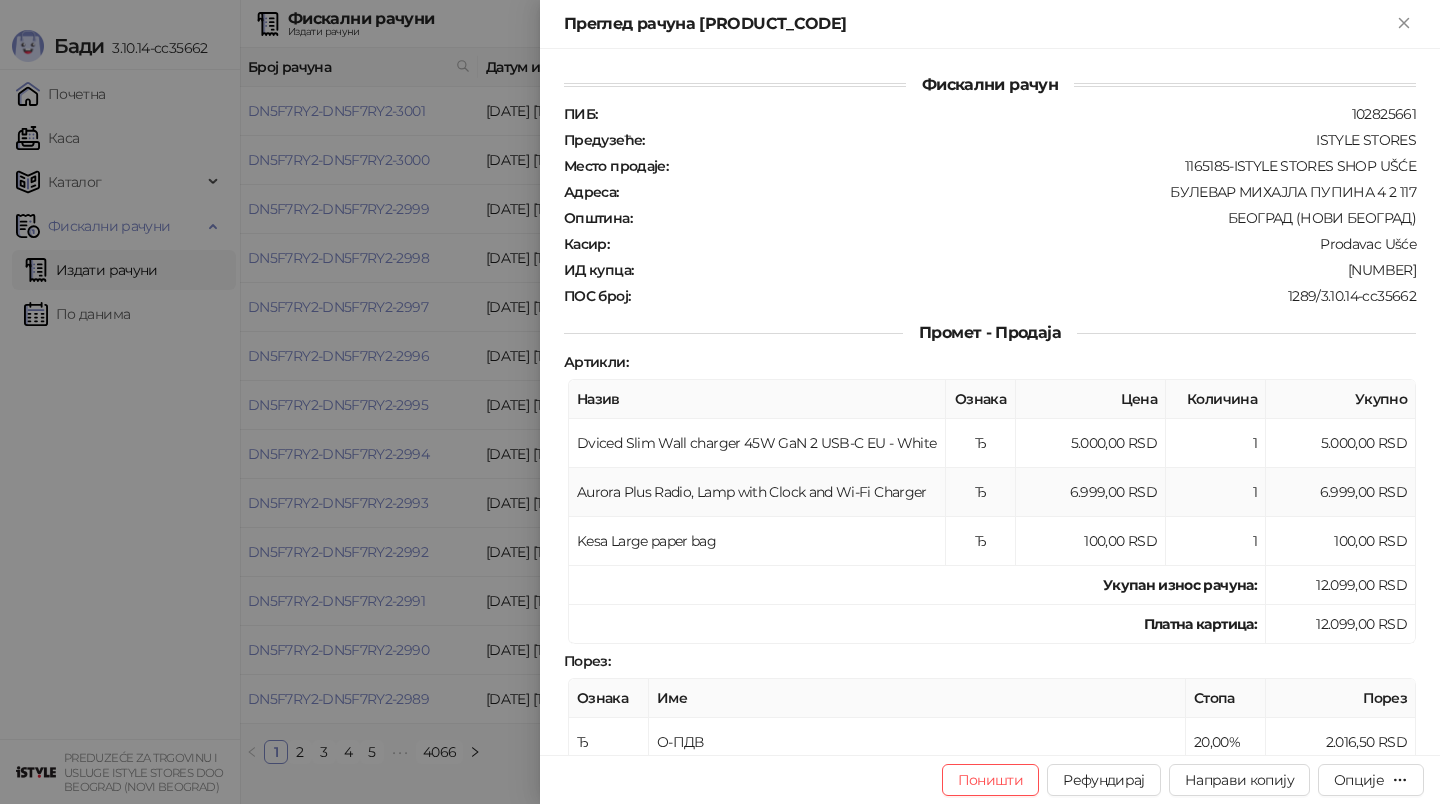 scroll, scrollTop: 7, scrollLeft: 0, axis: vertical 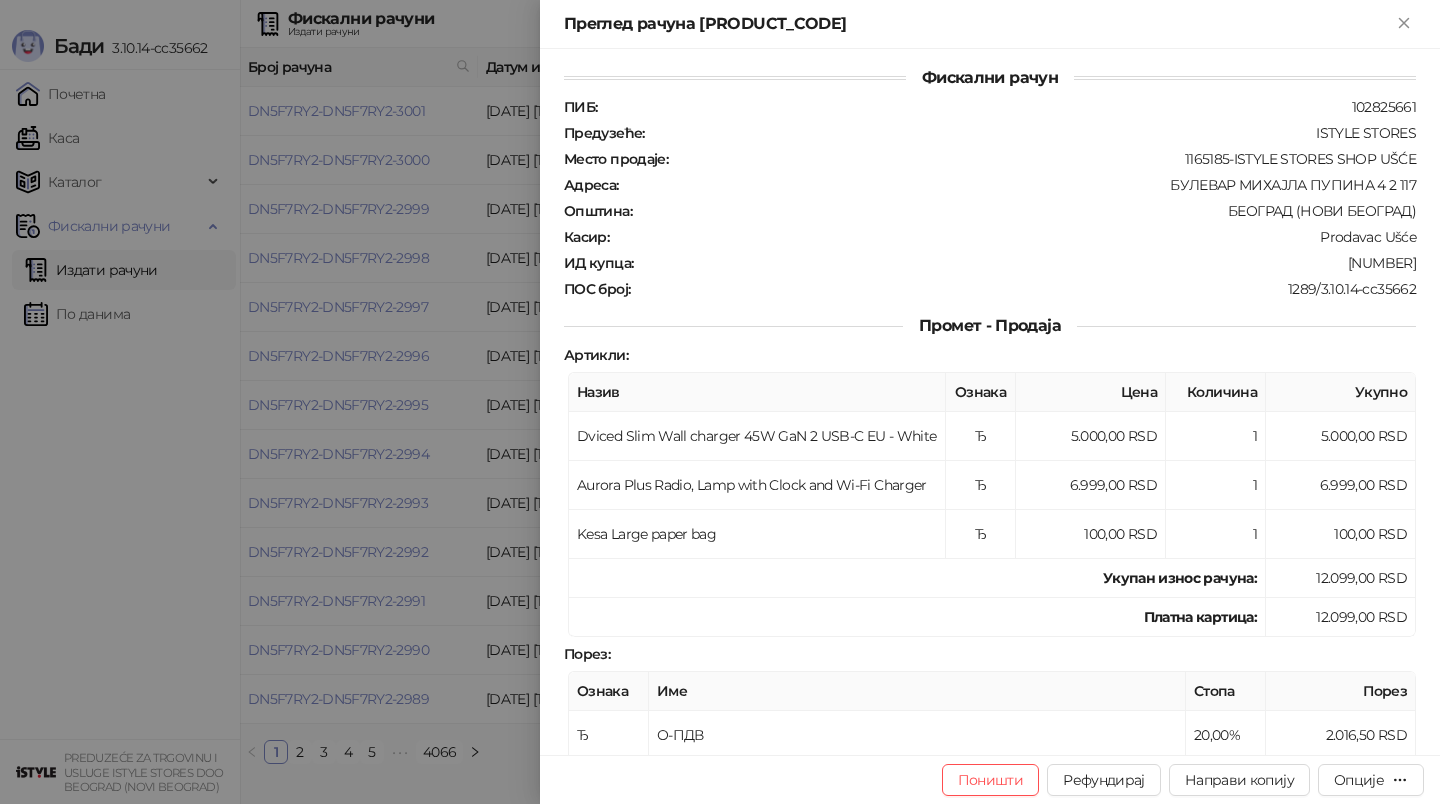 drag, startPoint x: 1354, startPoint y: 261, endPoint x: 1417, endPoint y: 261, distance: 63 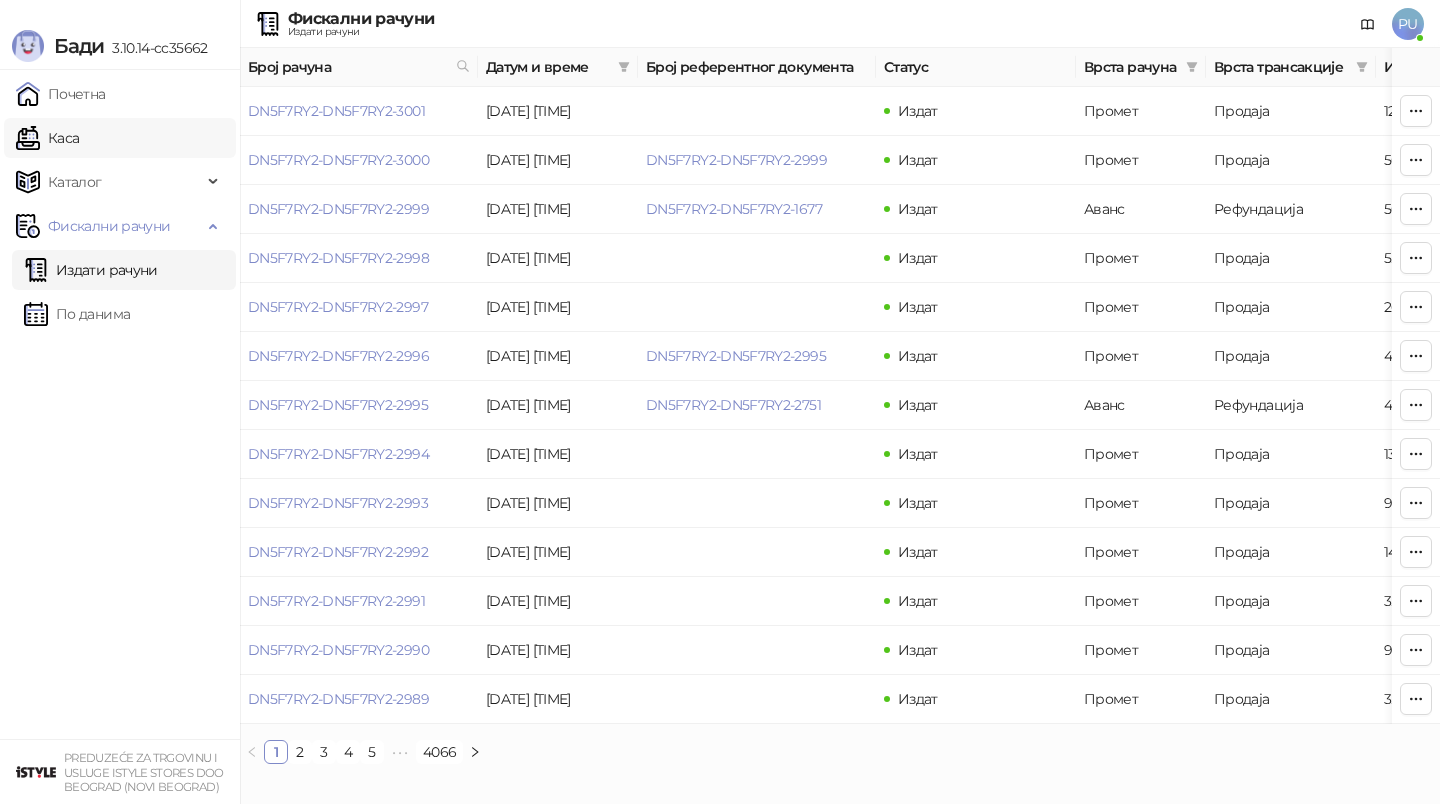 click on "Каса" at bounding box center [47, 138] 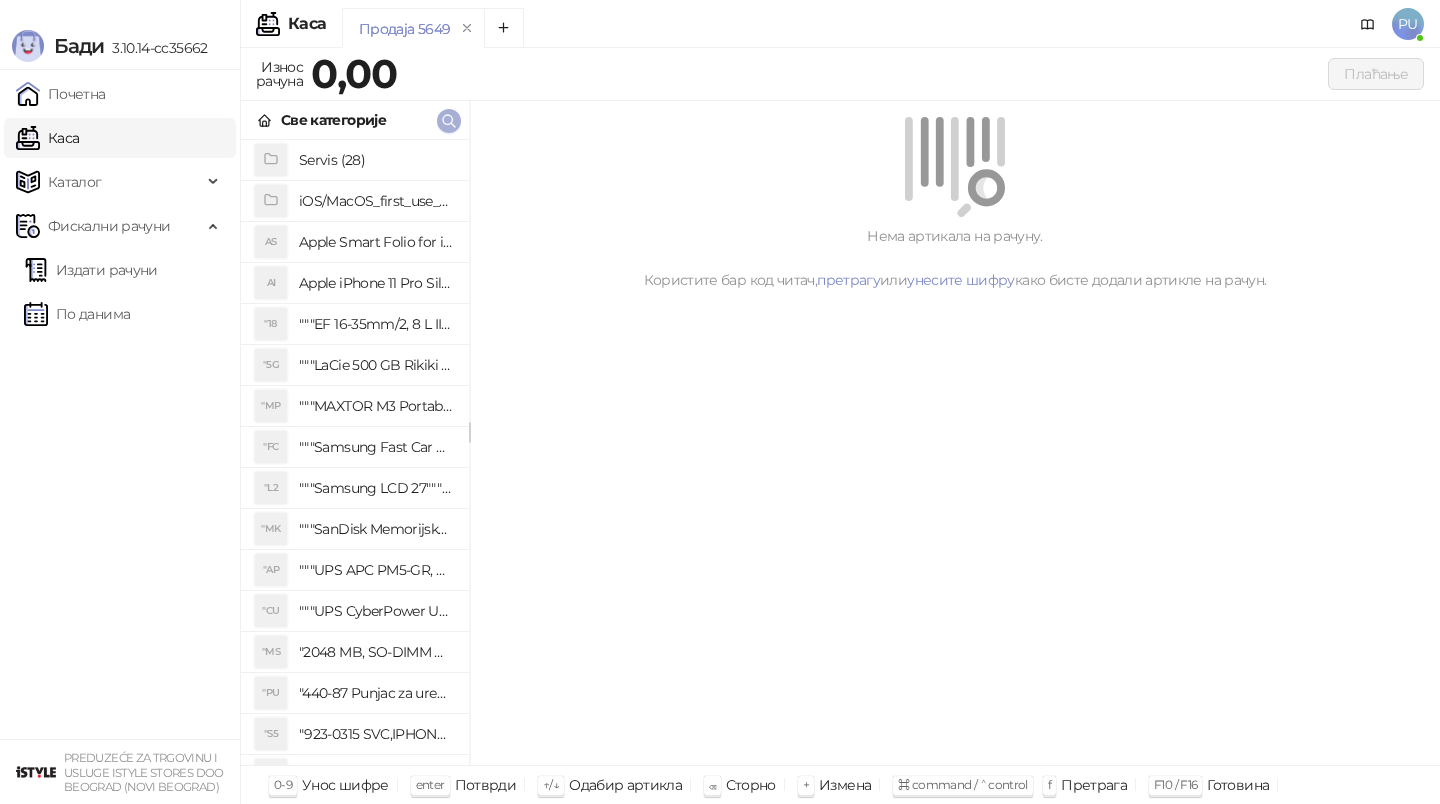 click at bounding box center [449, 121] 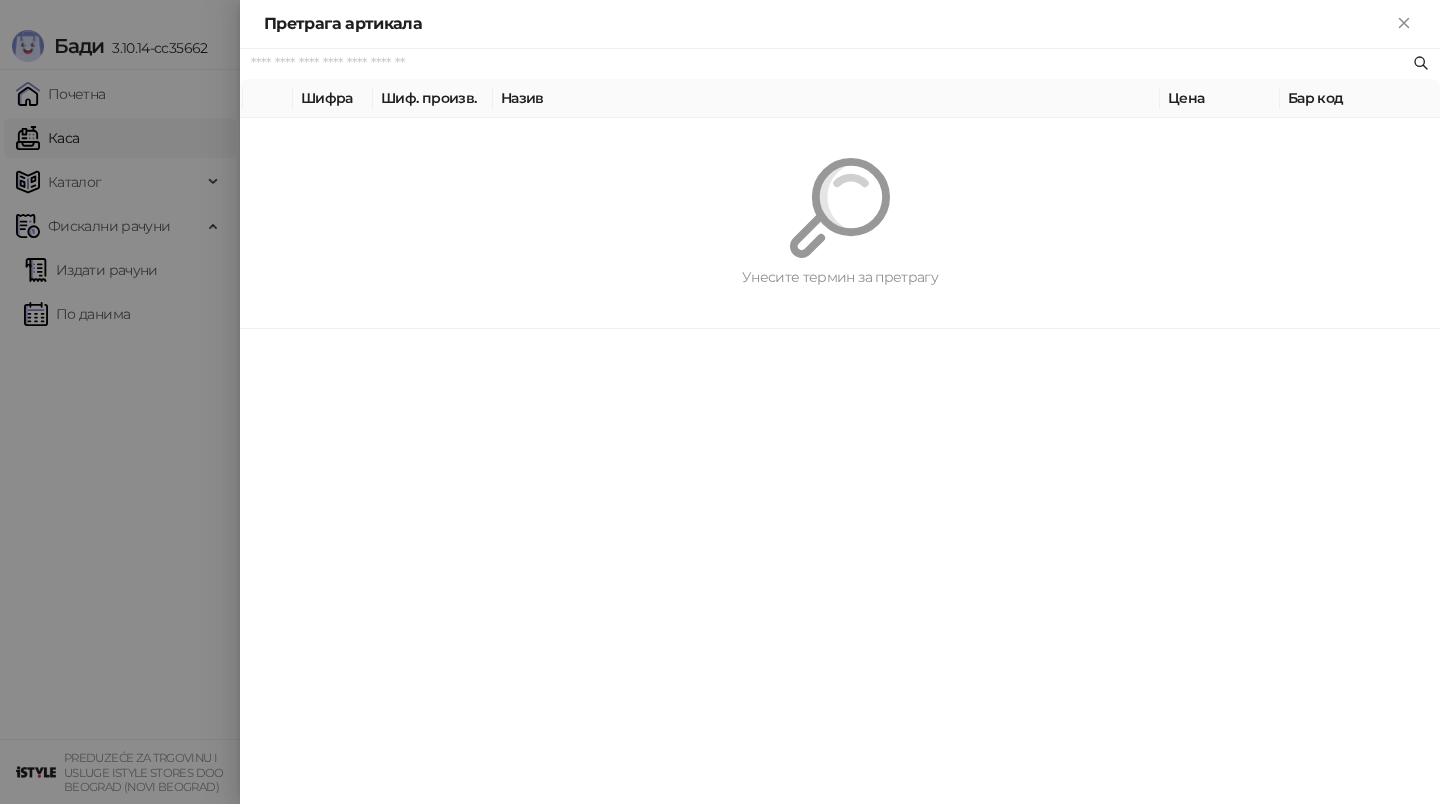 paste on "**********" 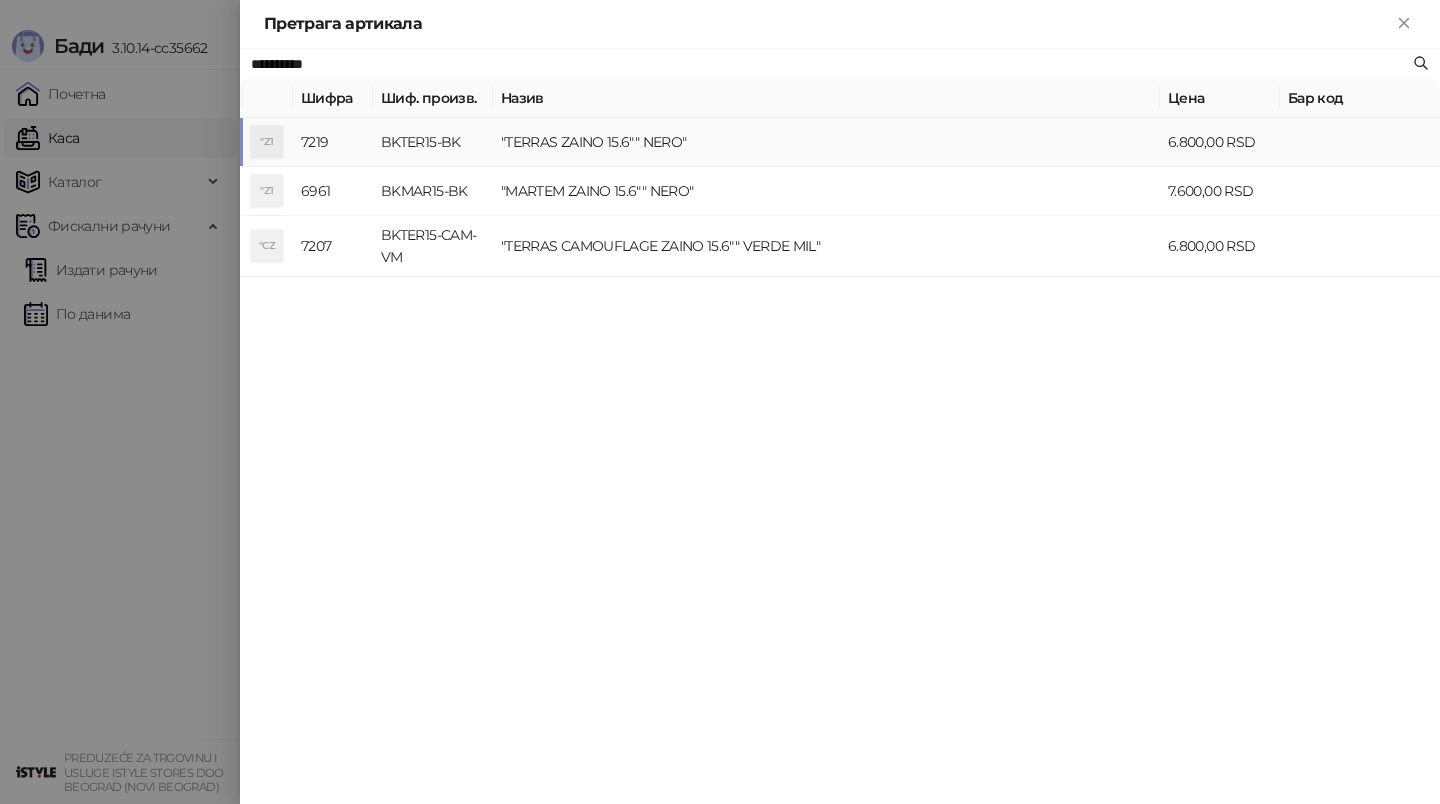 click on ""TERRAS ZAINO 15.6"" NERO"" at bounding box center (826, 142) 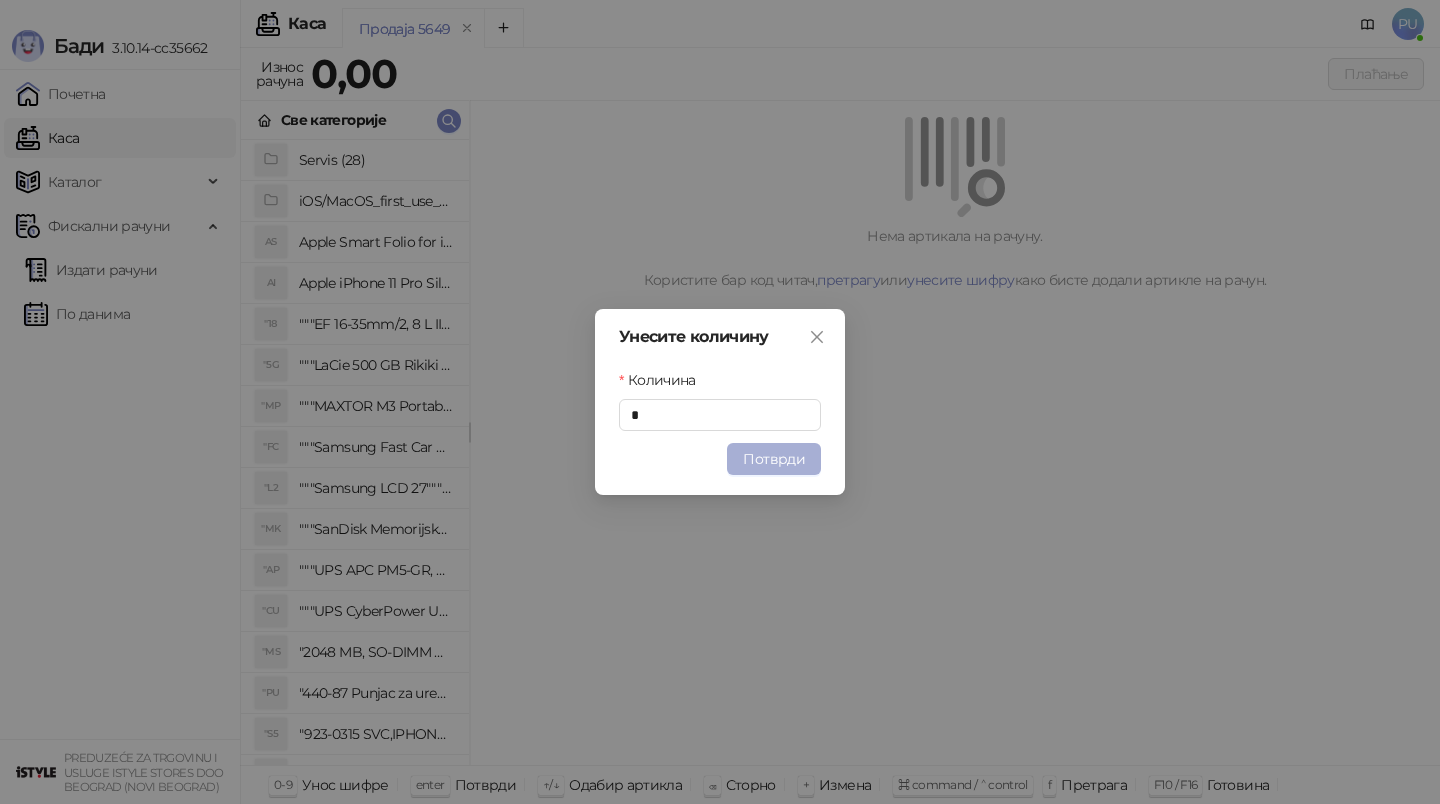 click on "Потврди" at bounding box center [774, 459] 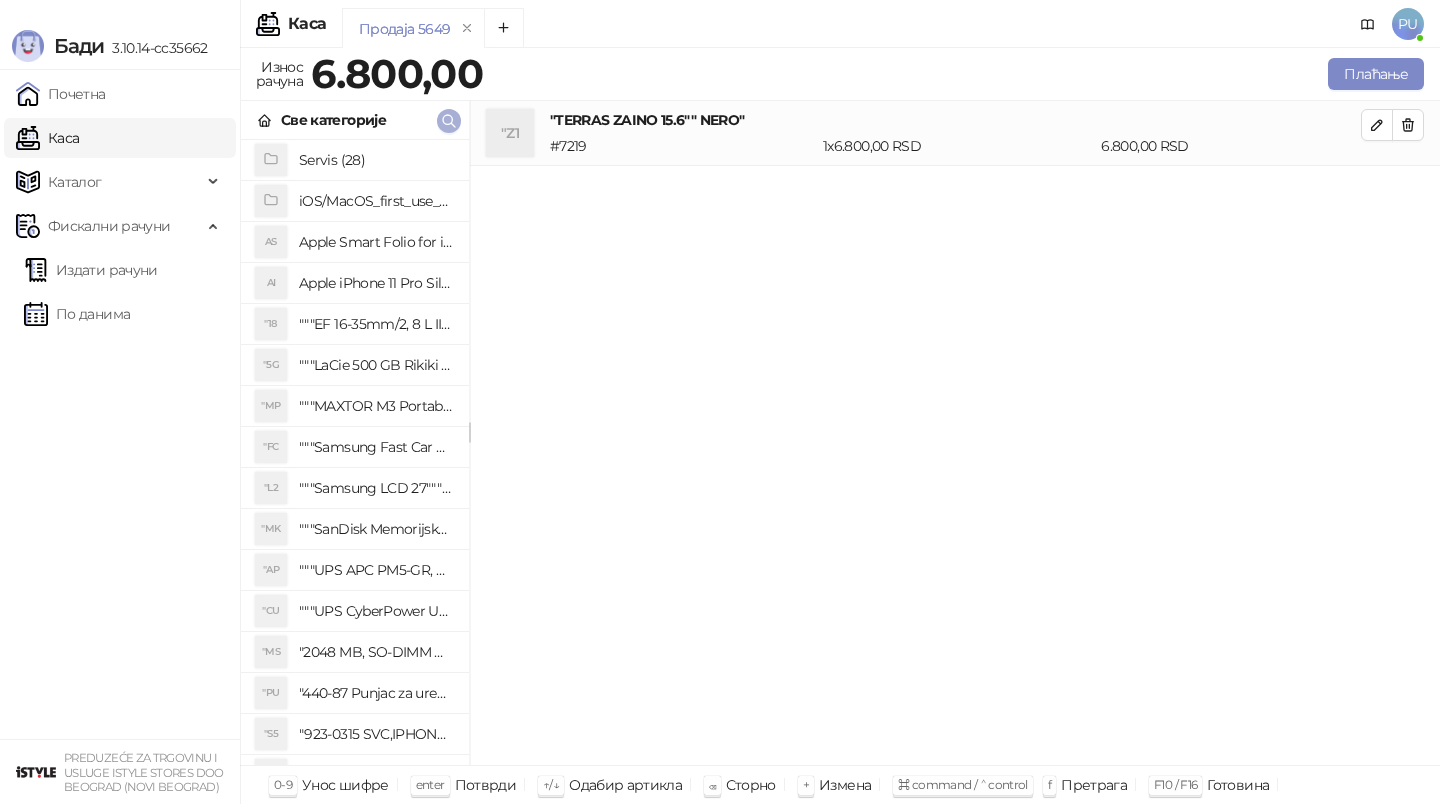 click 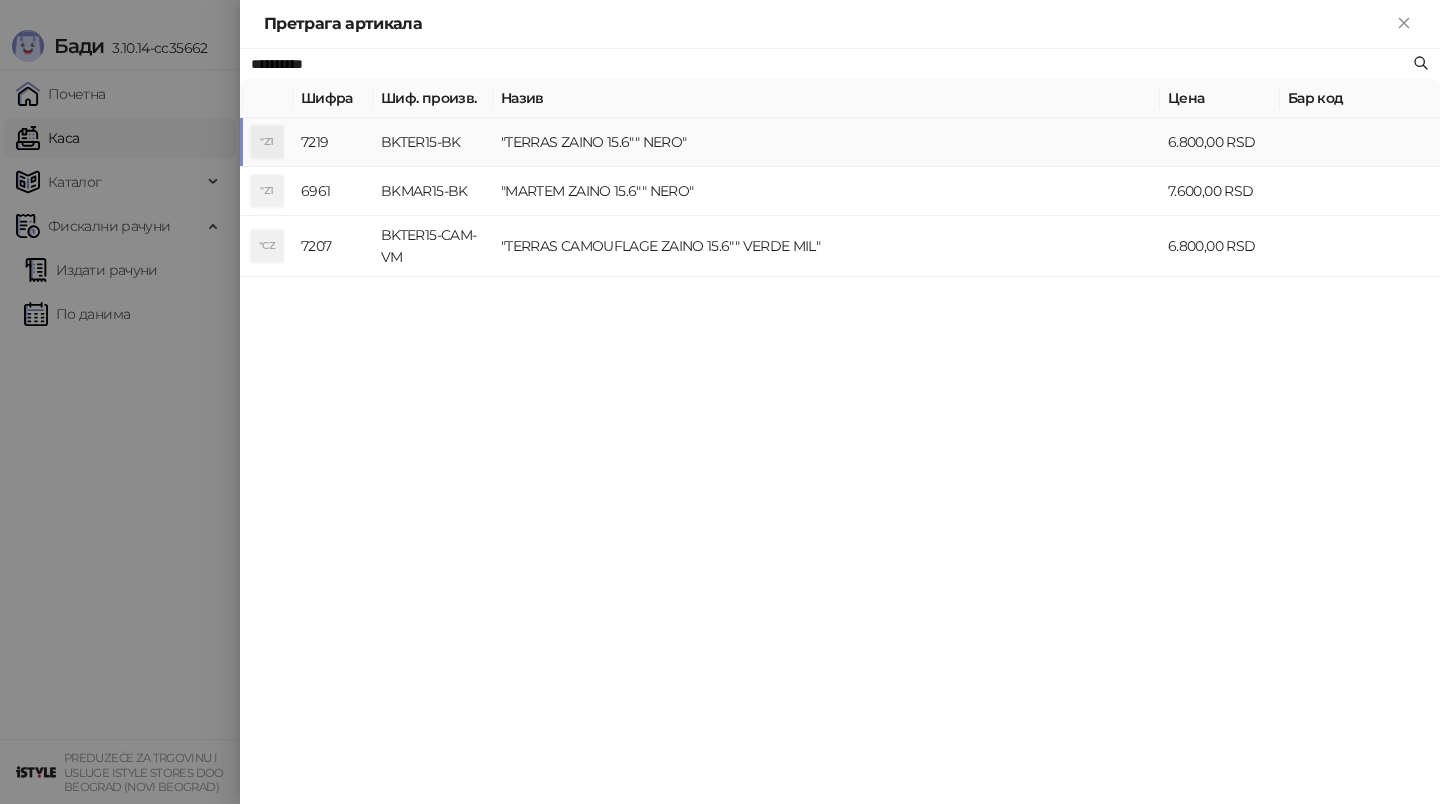 click on ""TERRAS ZAINO 15.6"" NERO"" at bounding box center (826, 142) 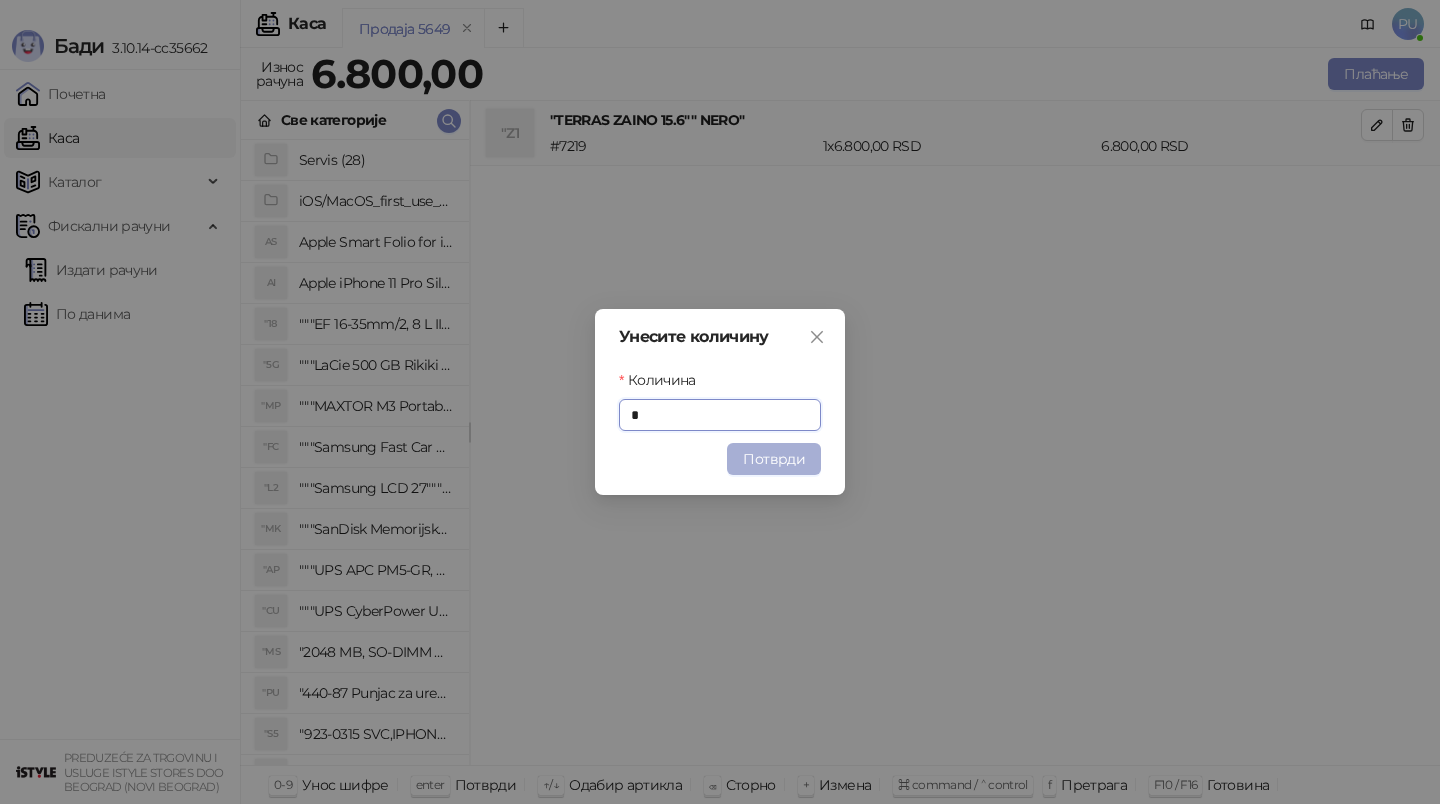 click on "Потврди" at bounding box center (774, 459) 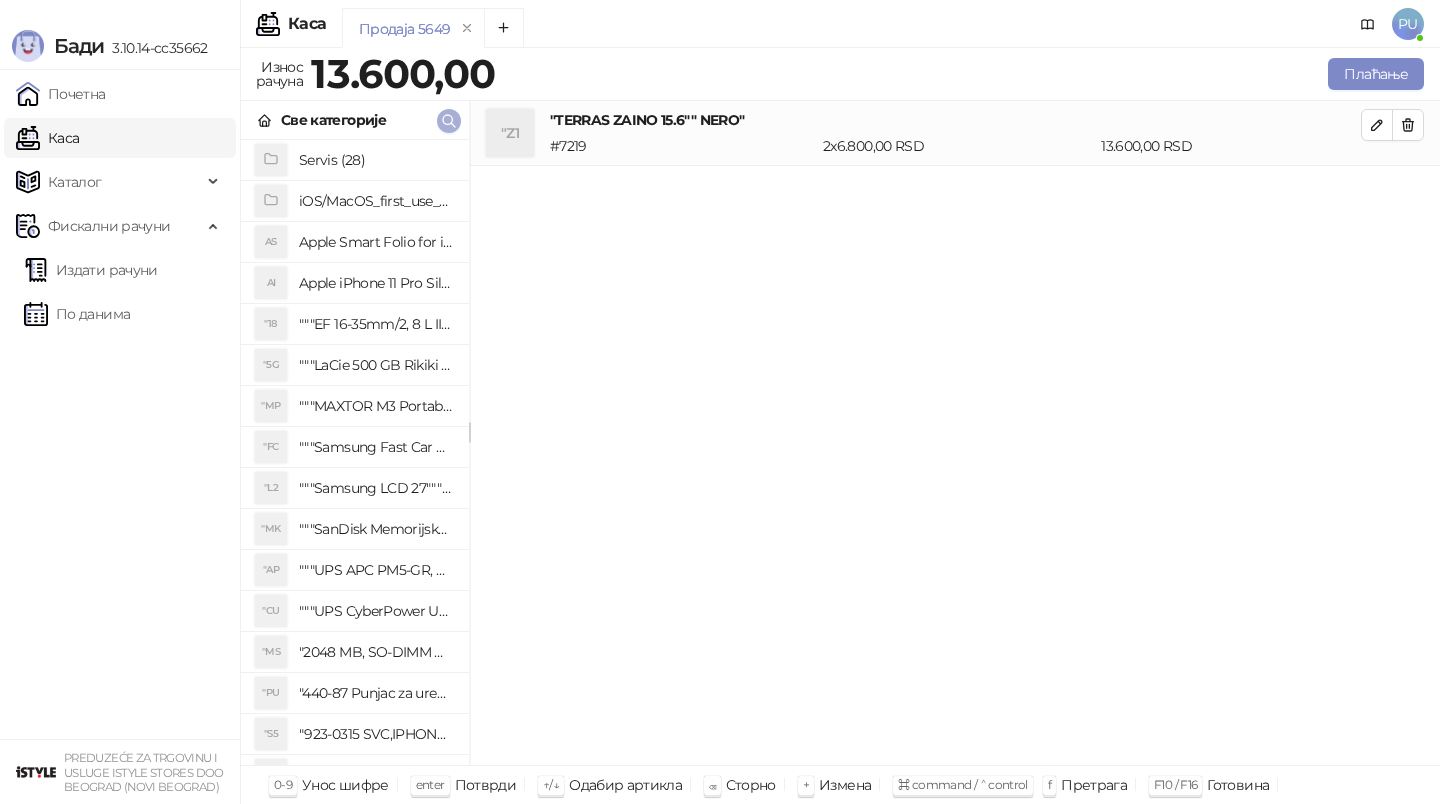 click at bounding box center (449, 121) 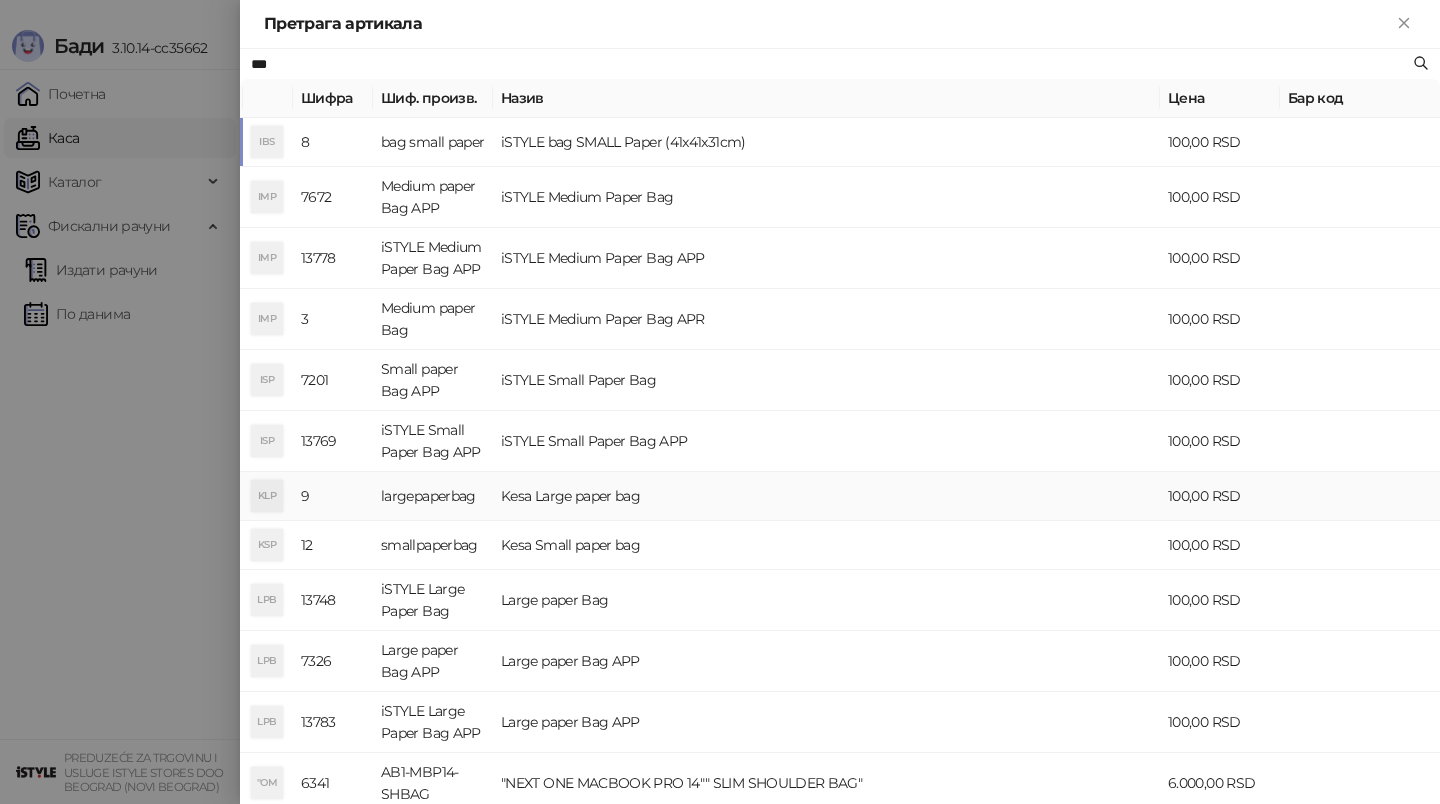 type on "***" 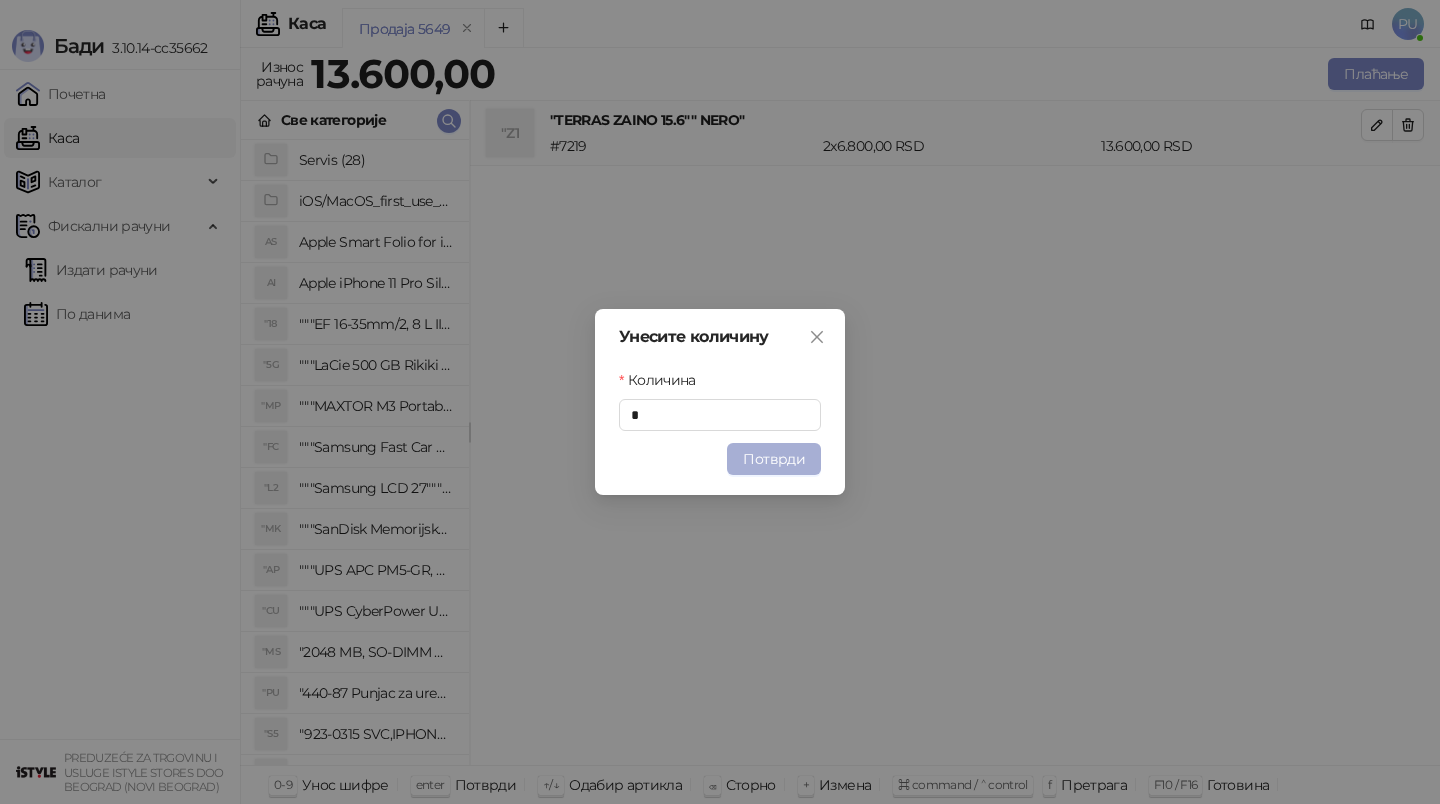 click on "Потврди" at bounding box center [774, 459] 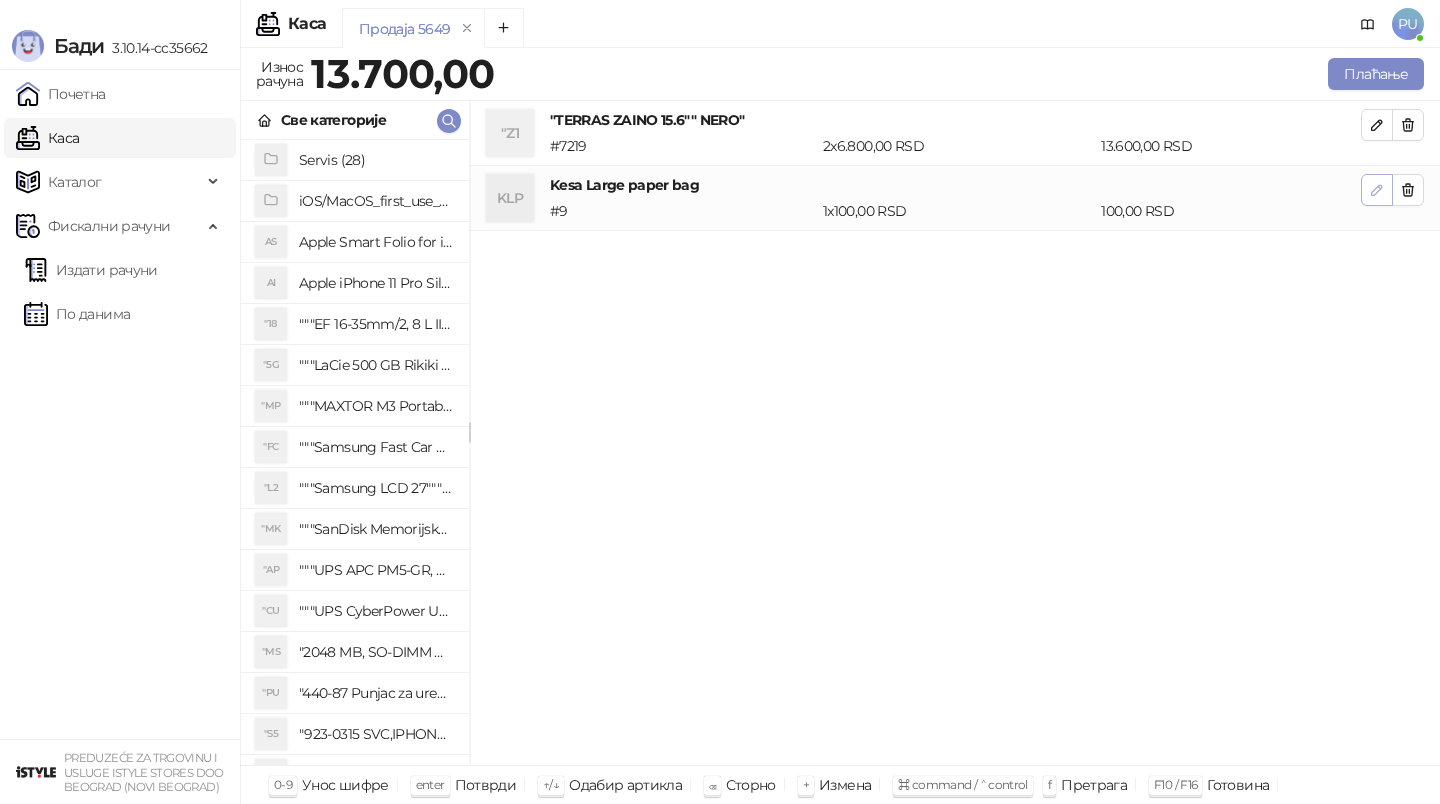 click 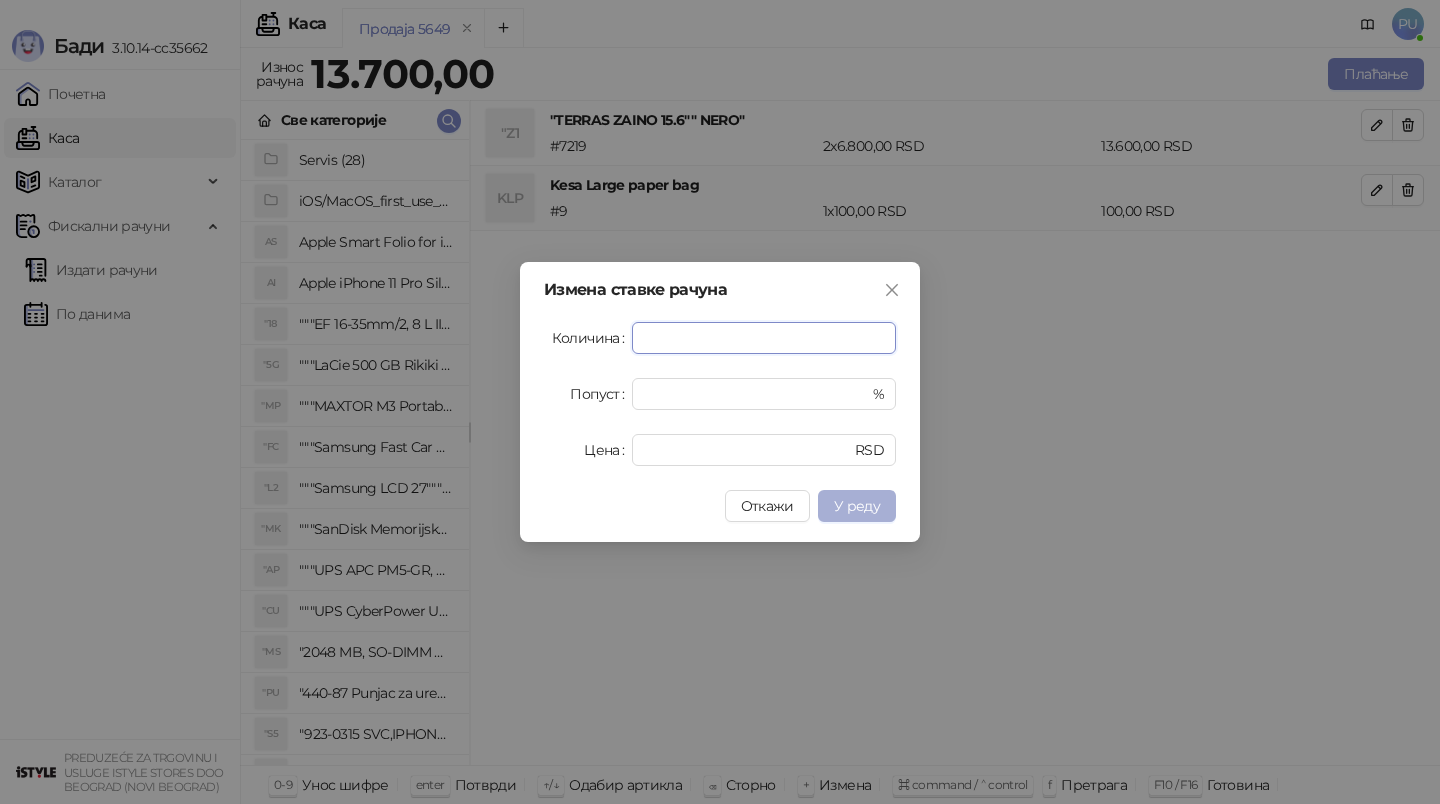 type on "*" 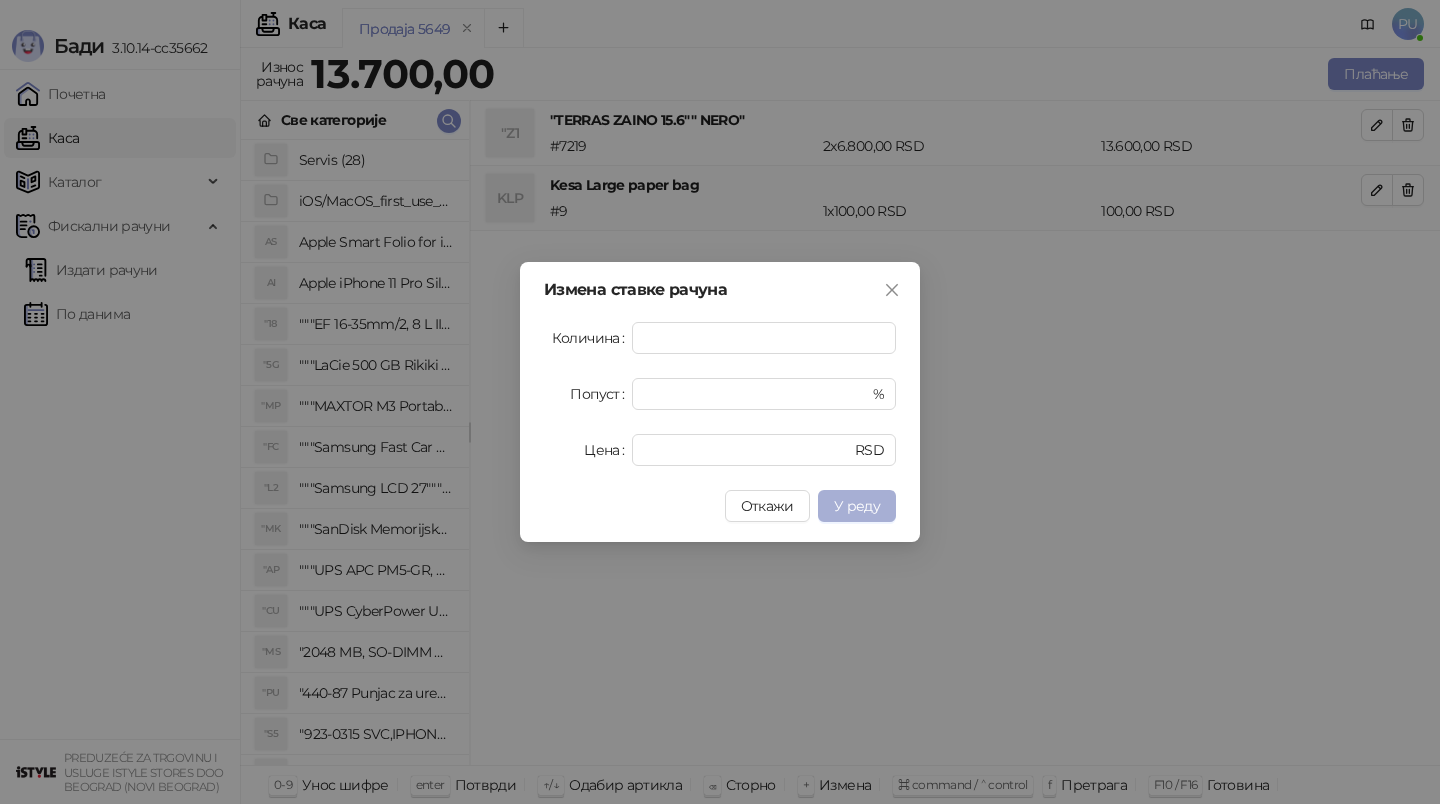 click on "У реду" at bounding box center [857, 506] 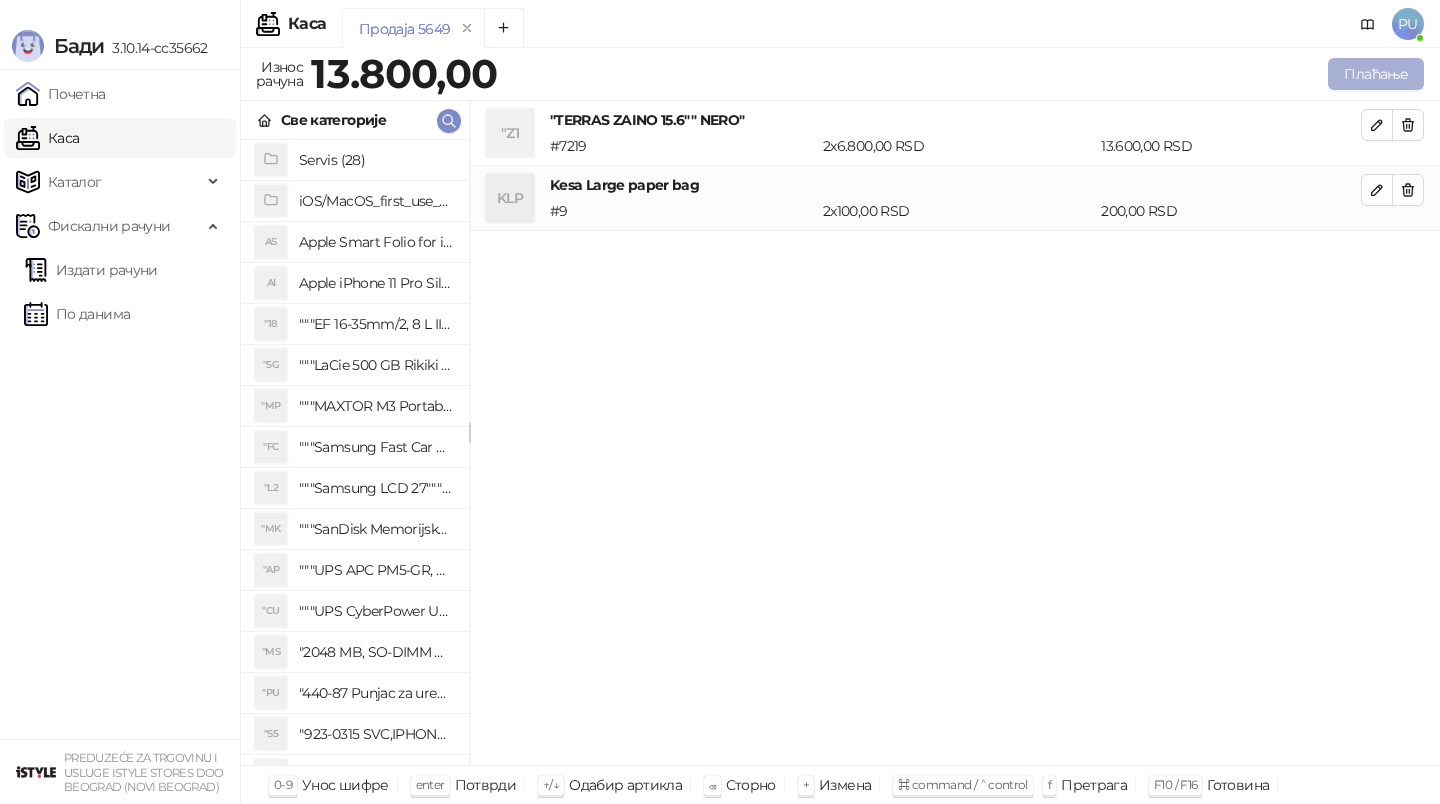 click on "Плаћање" at bounding box center (1376, 74) 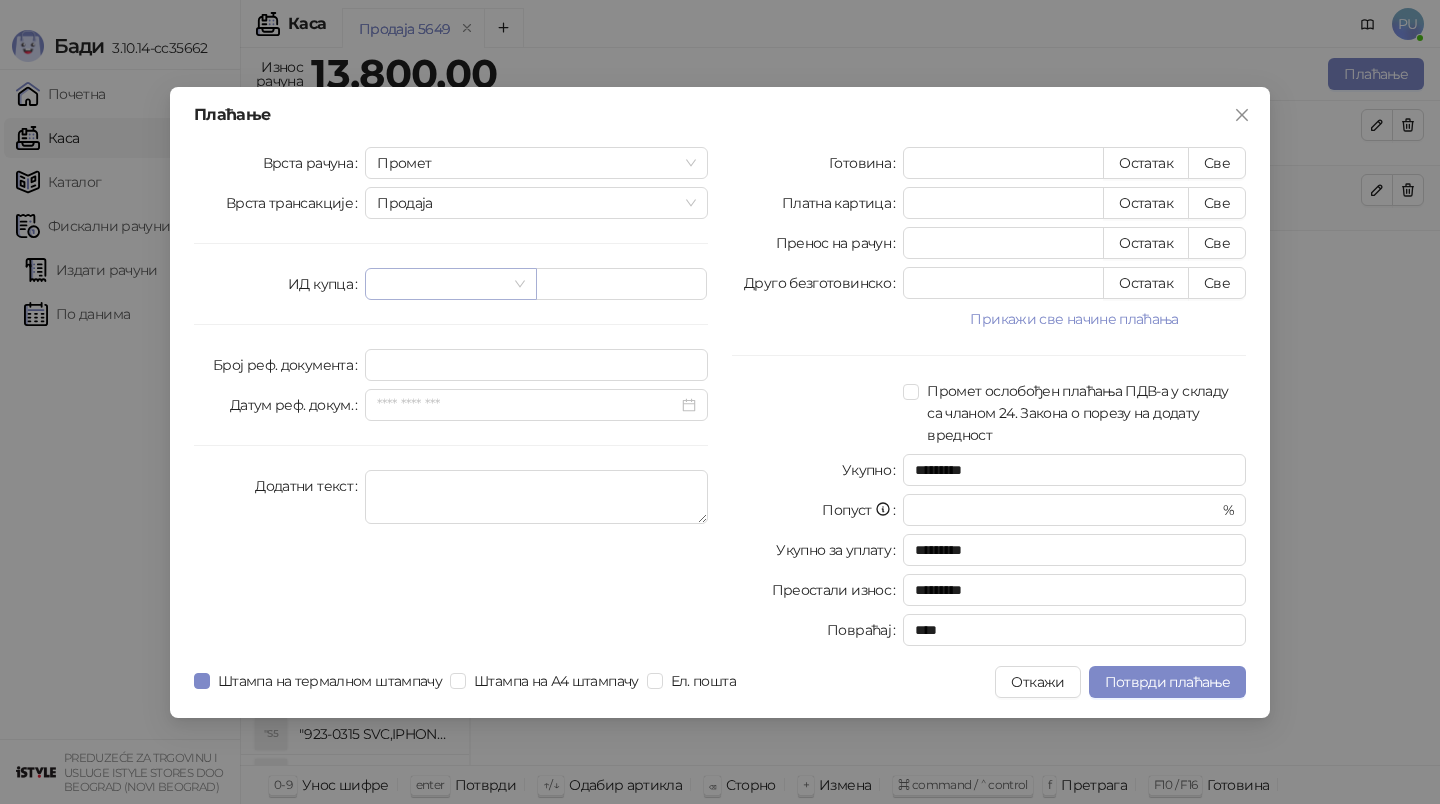 click at bounding box center (450, 284) 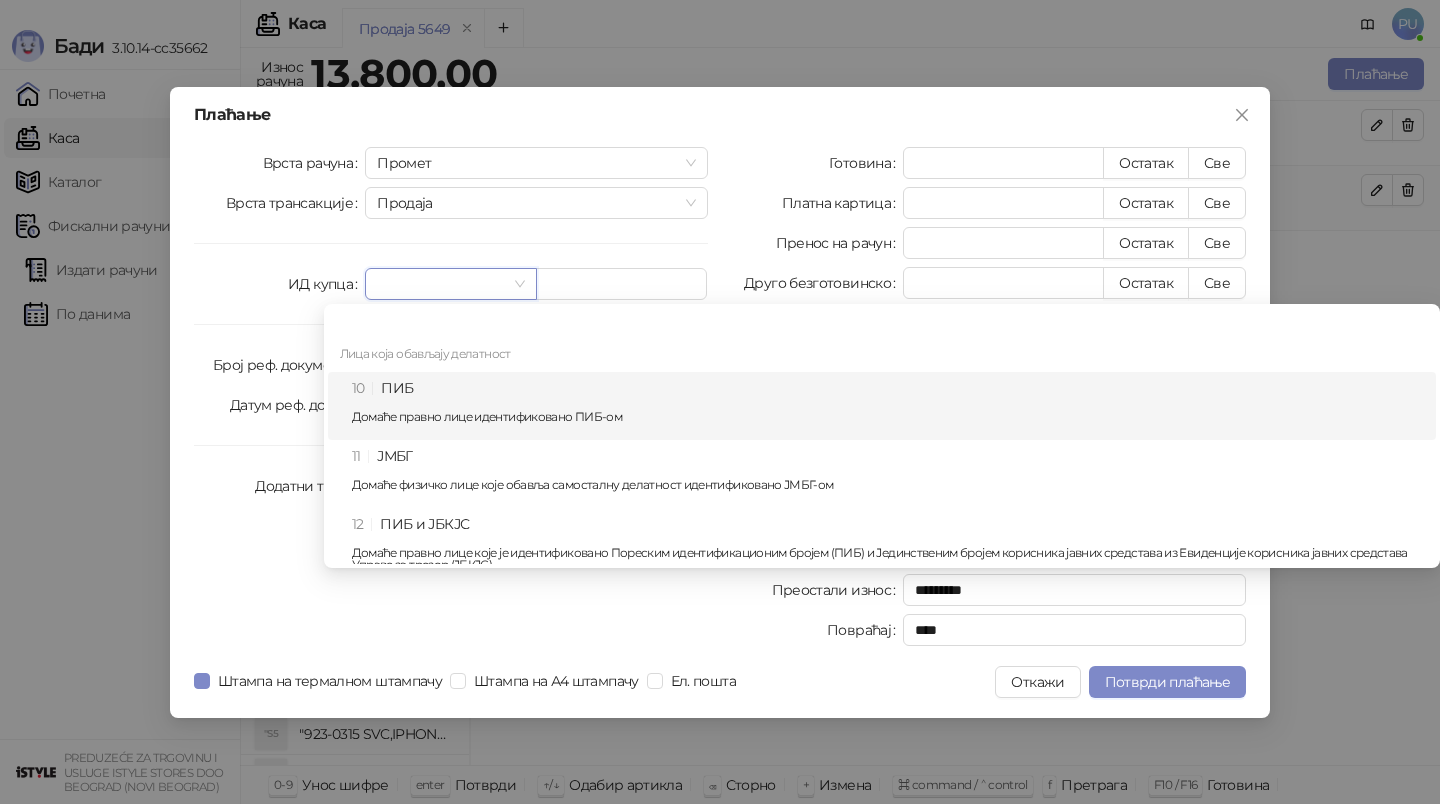 click on "10 ПИБ Домаће правно лице идентификовано ПИБ-ом" at bounding box center (888, 406) 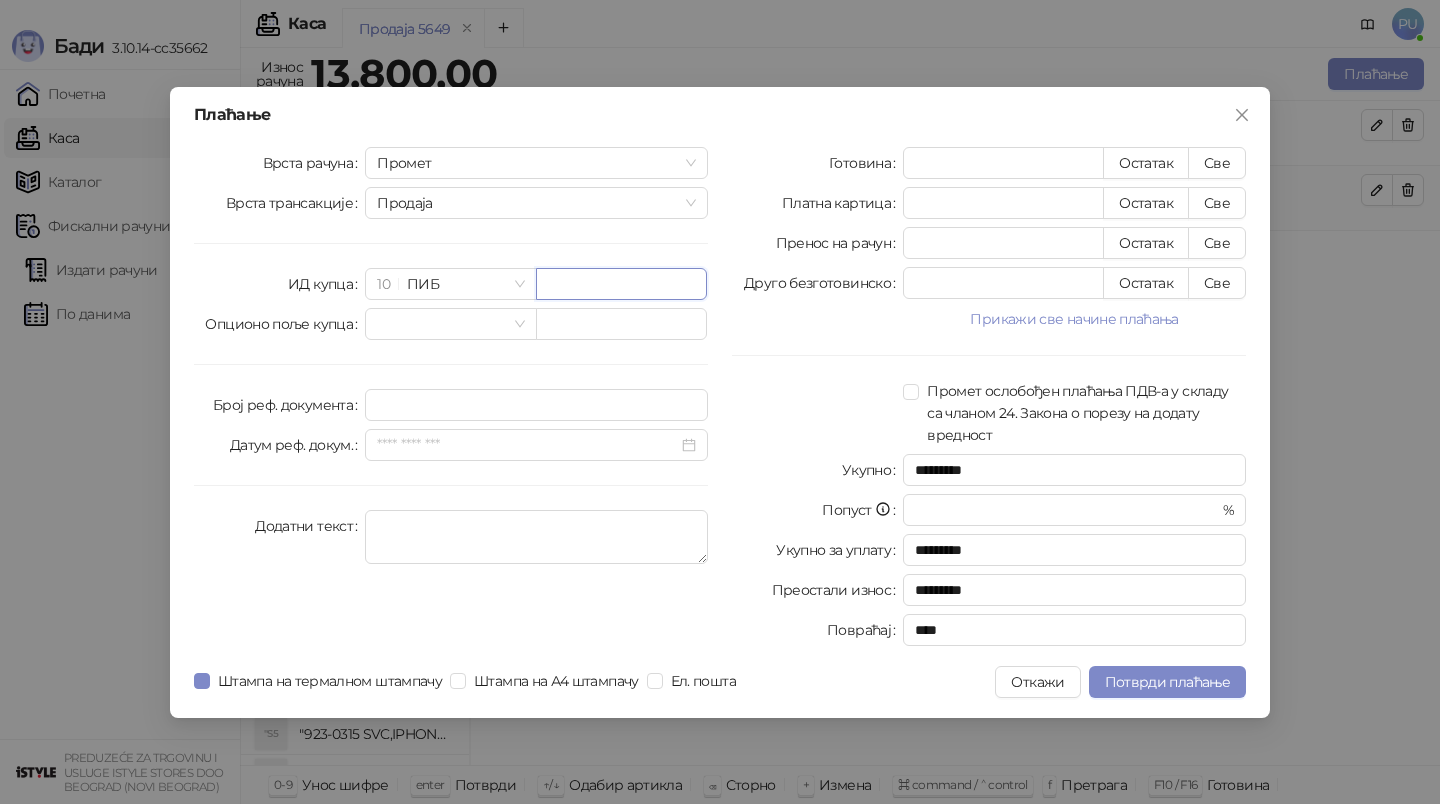paste on "*********" 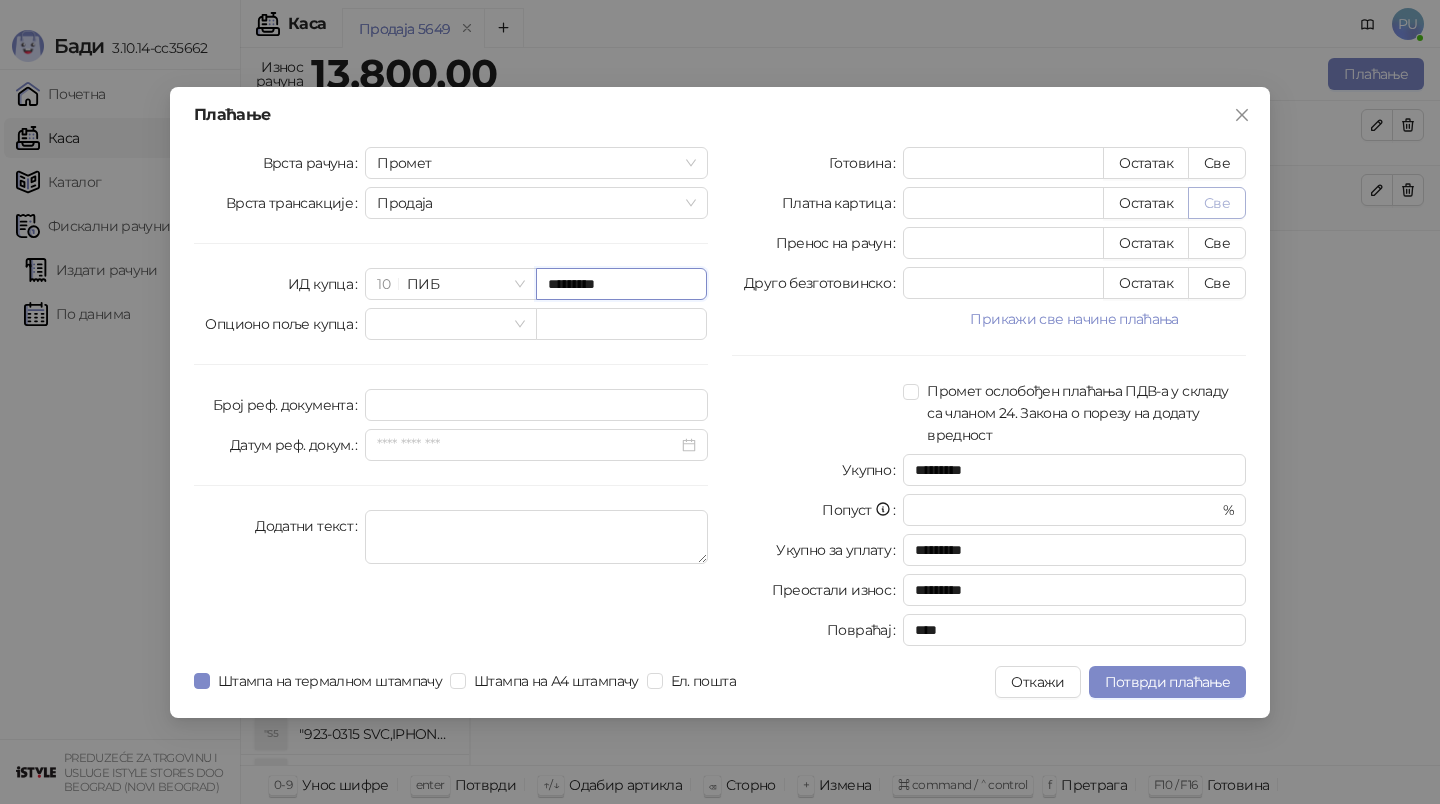 type on "*********" 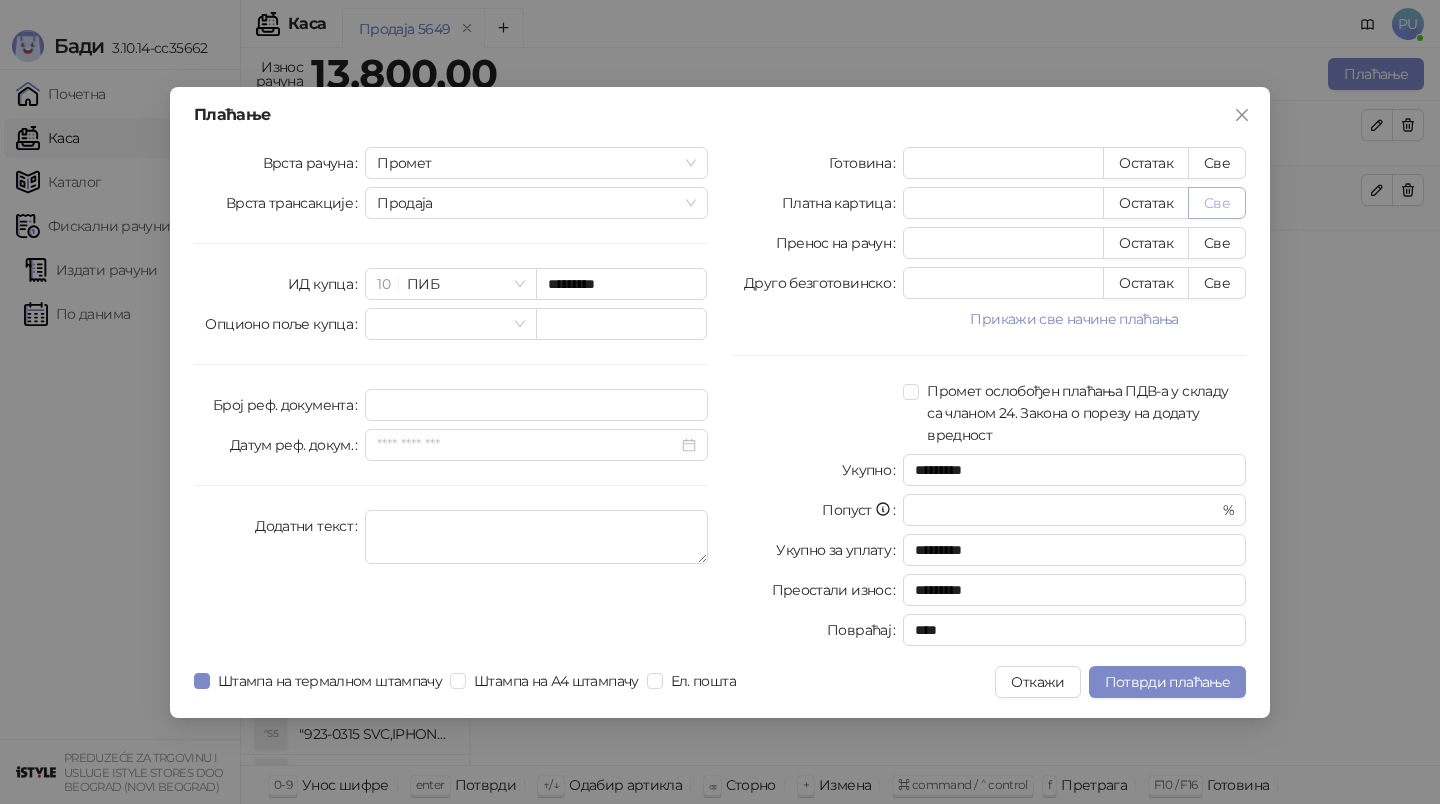click on "Све" at bounding box center [1217, 203] 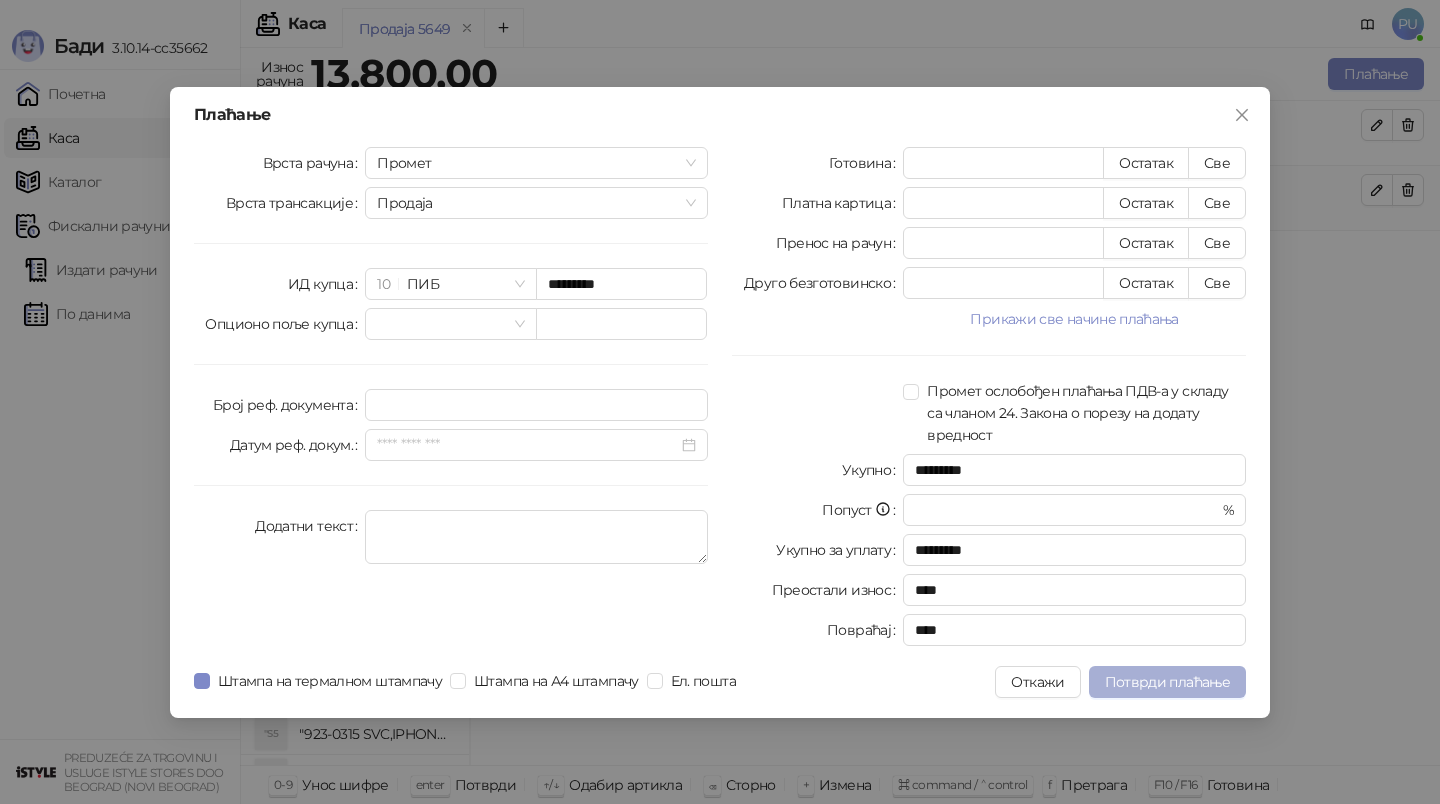 click on "Потврди плаћање" at bounding box center (1167, 682) 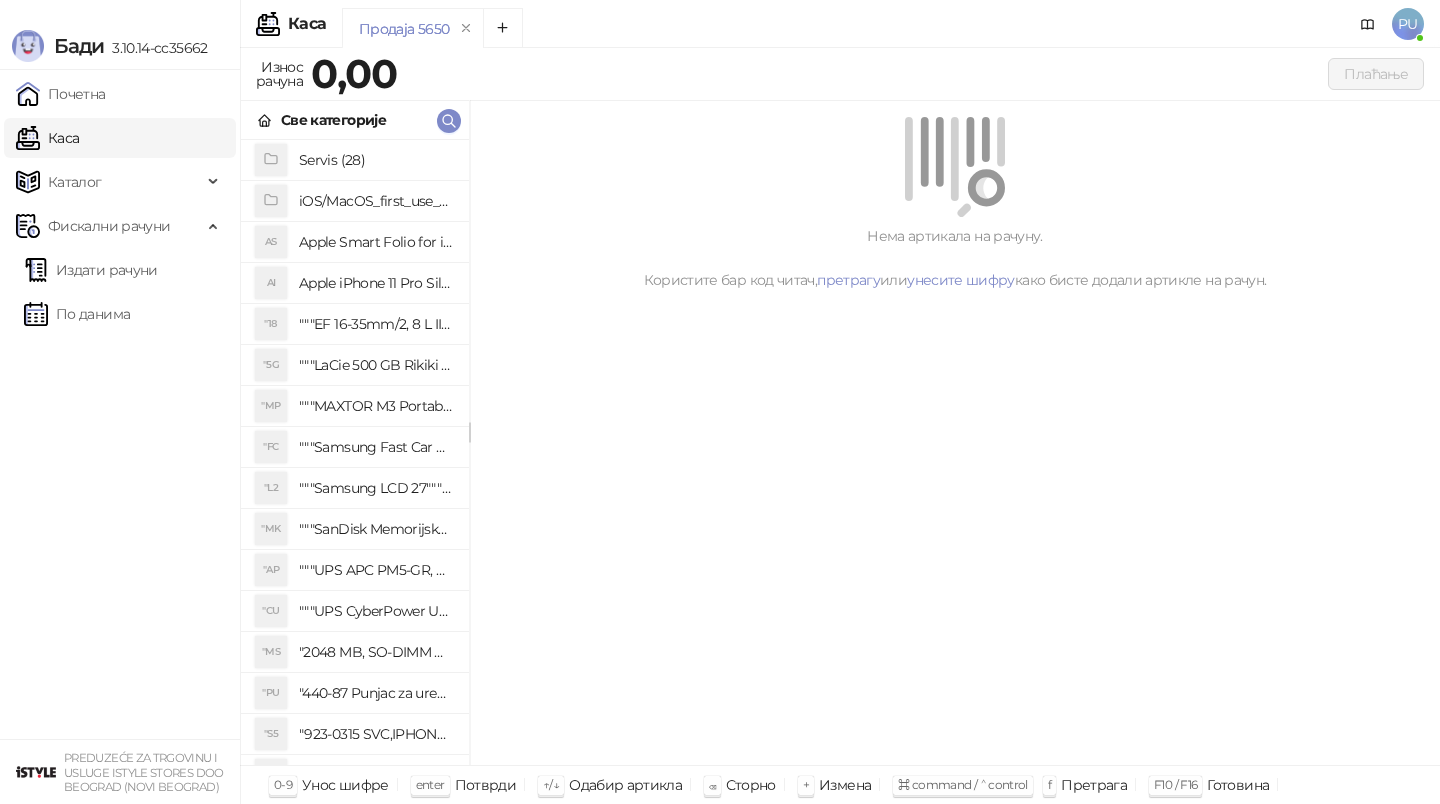 click on "Продаја 5650" at bounding box center [823, 31] 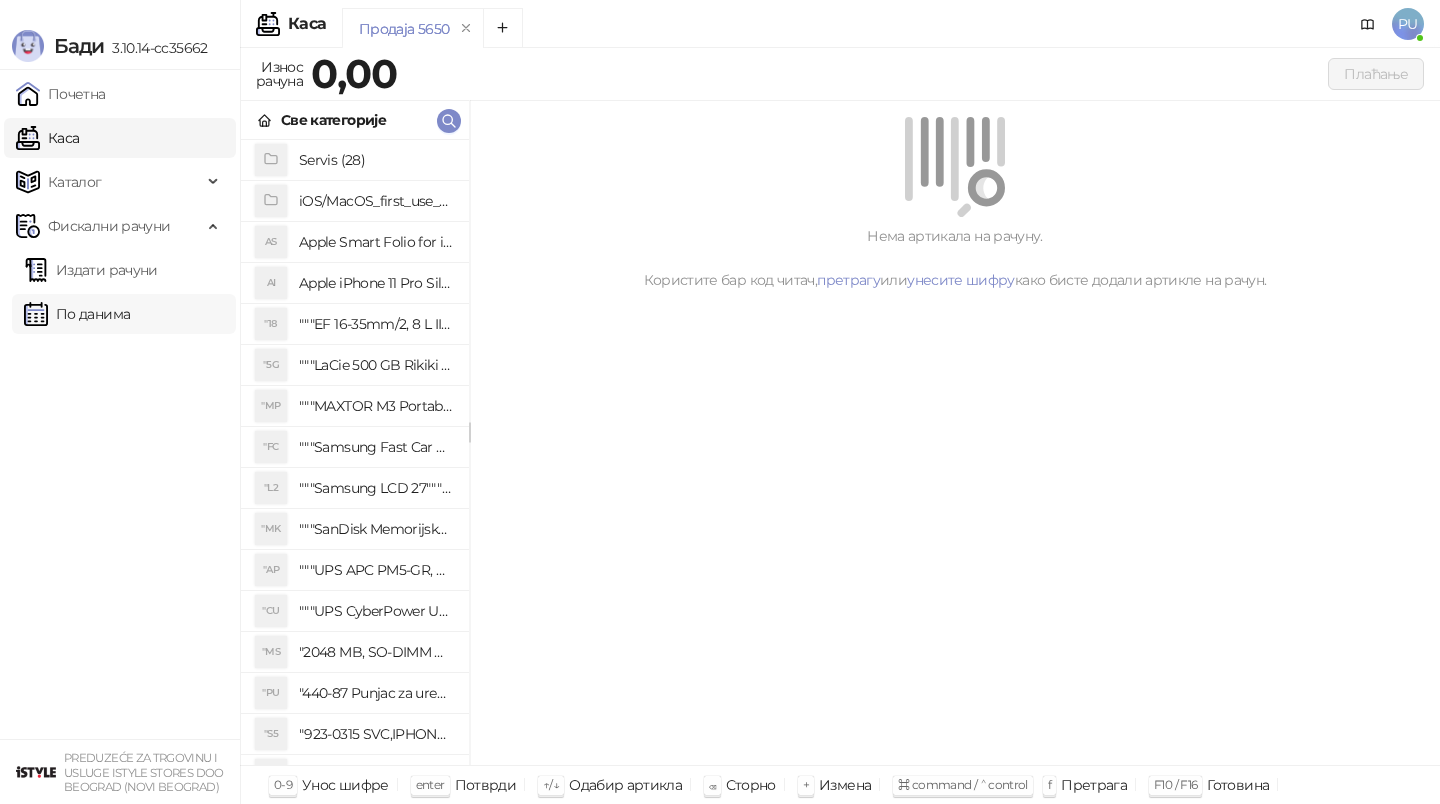 click on "По данима" at bounding box center [77, 314] 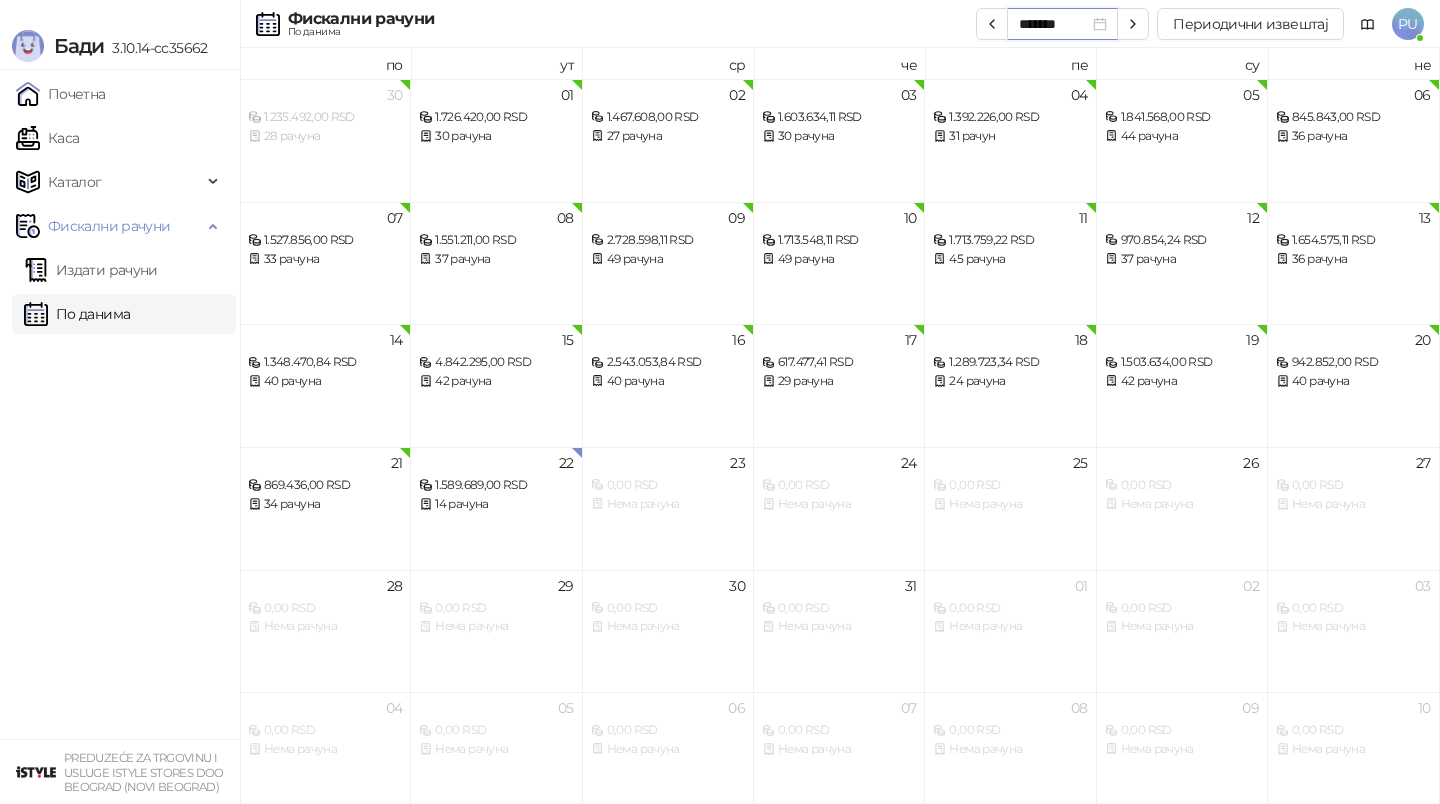click on "*******" at bounding box center (1054, 24) 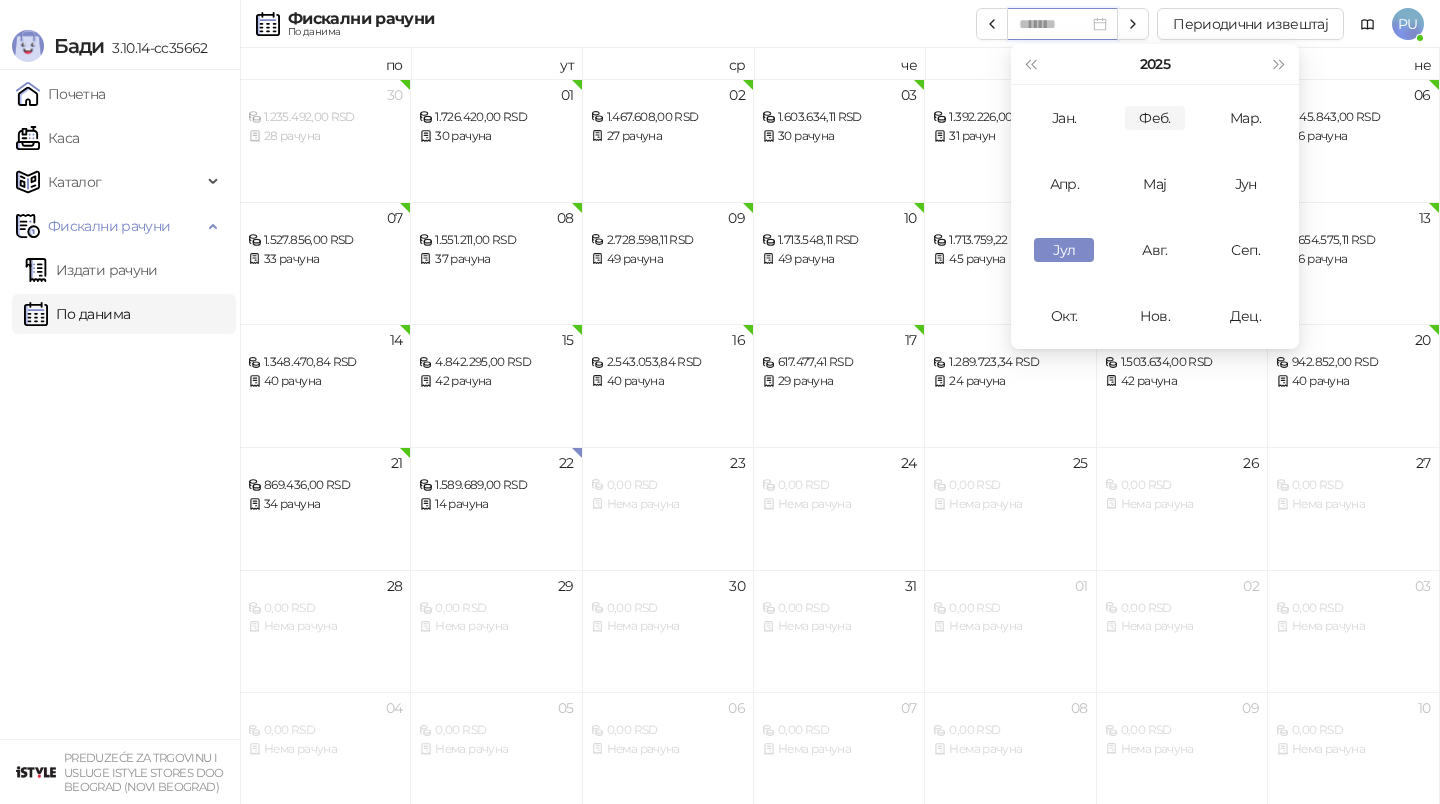 type on "*******" 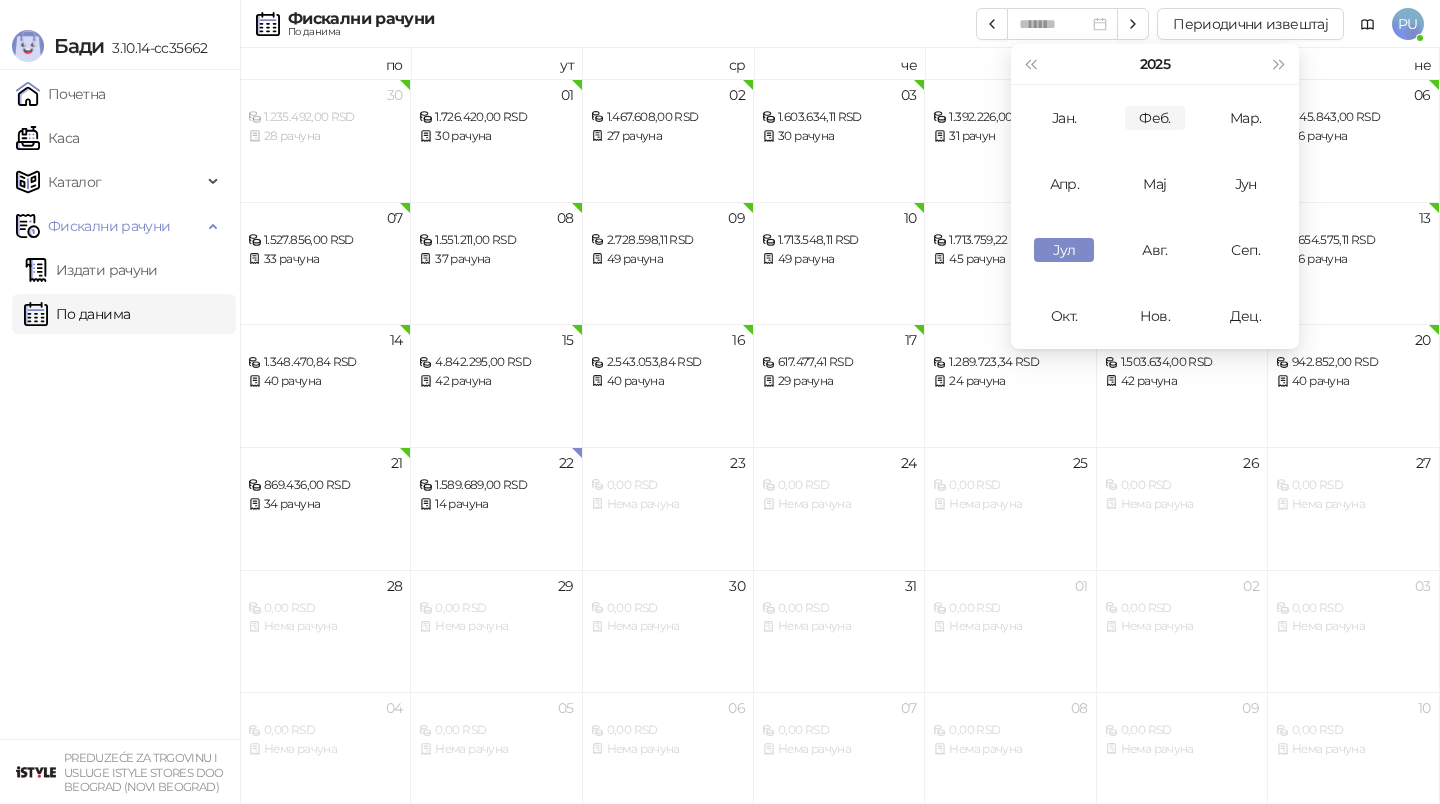 click on "Феб." at bounding box center (1155, 118) 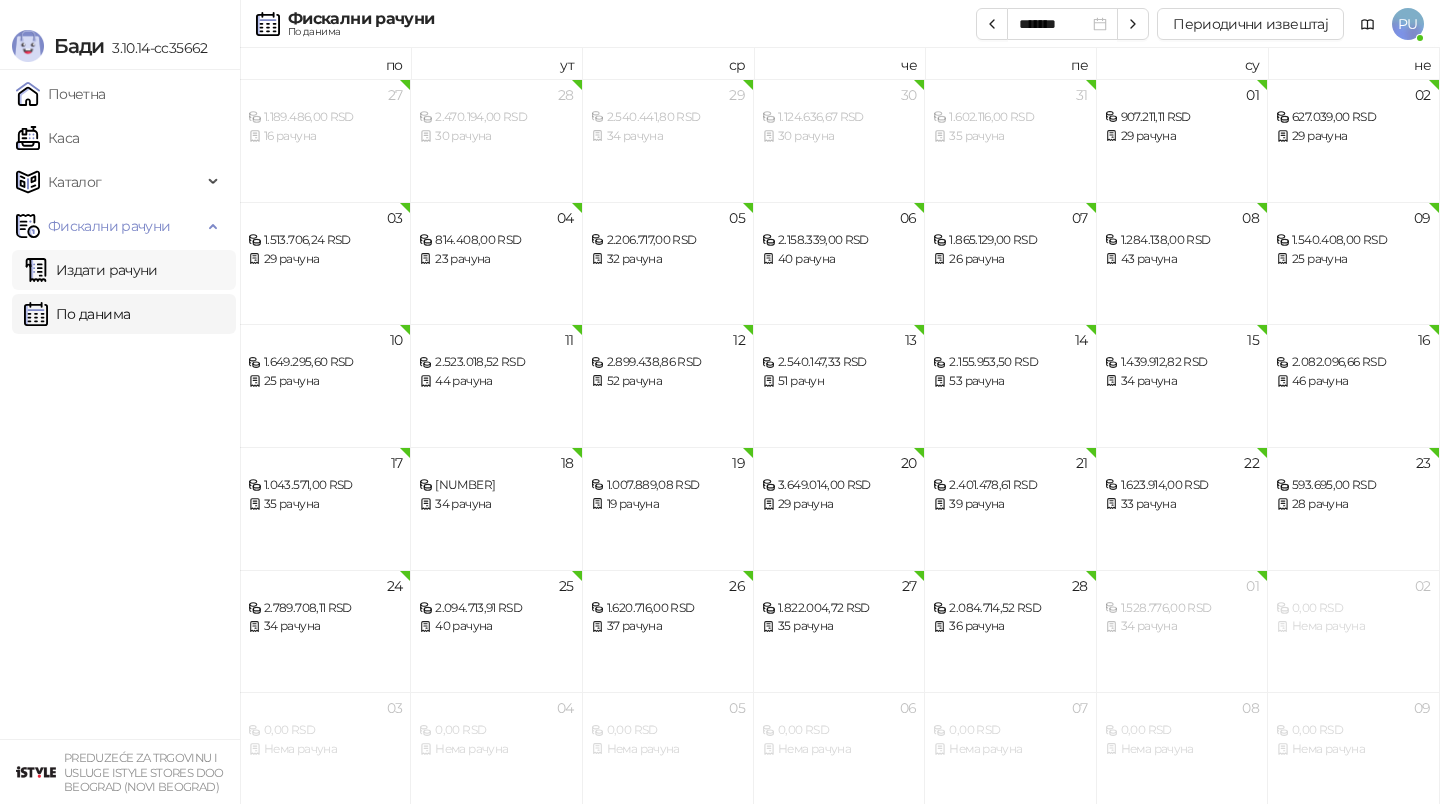 click on "Издати рачуни" at bounding box center (91, 270) 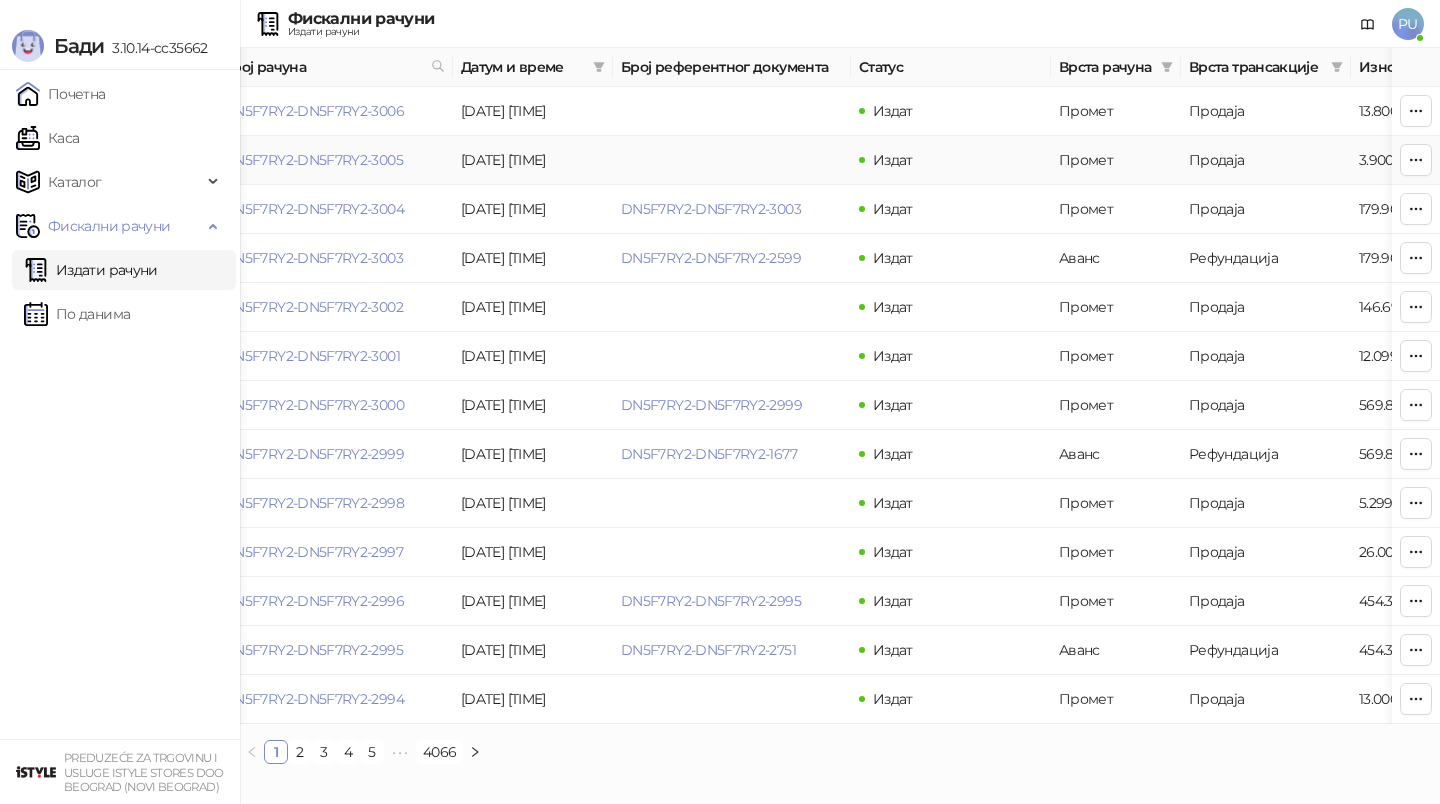 scroll, scrollTop: 0, scrollLeft: 0, axis: both 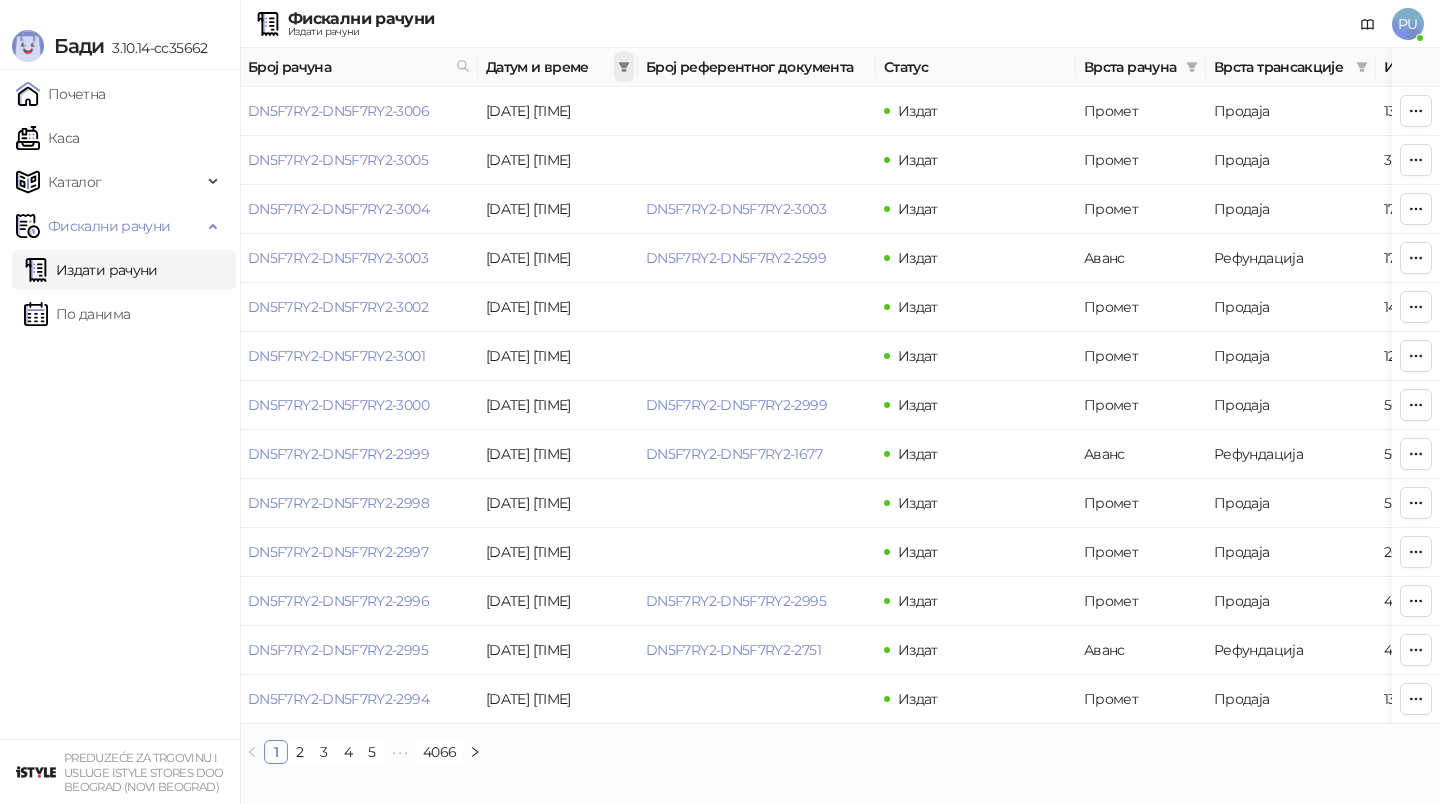 click 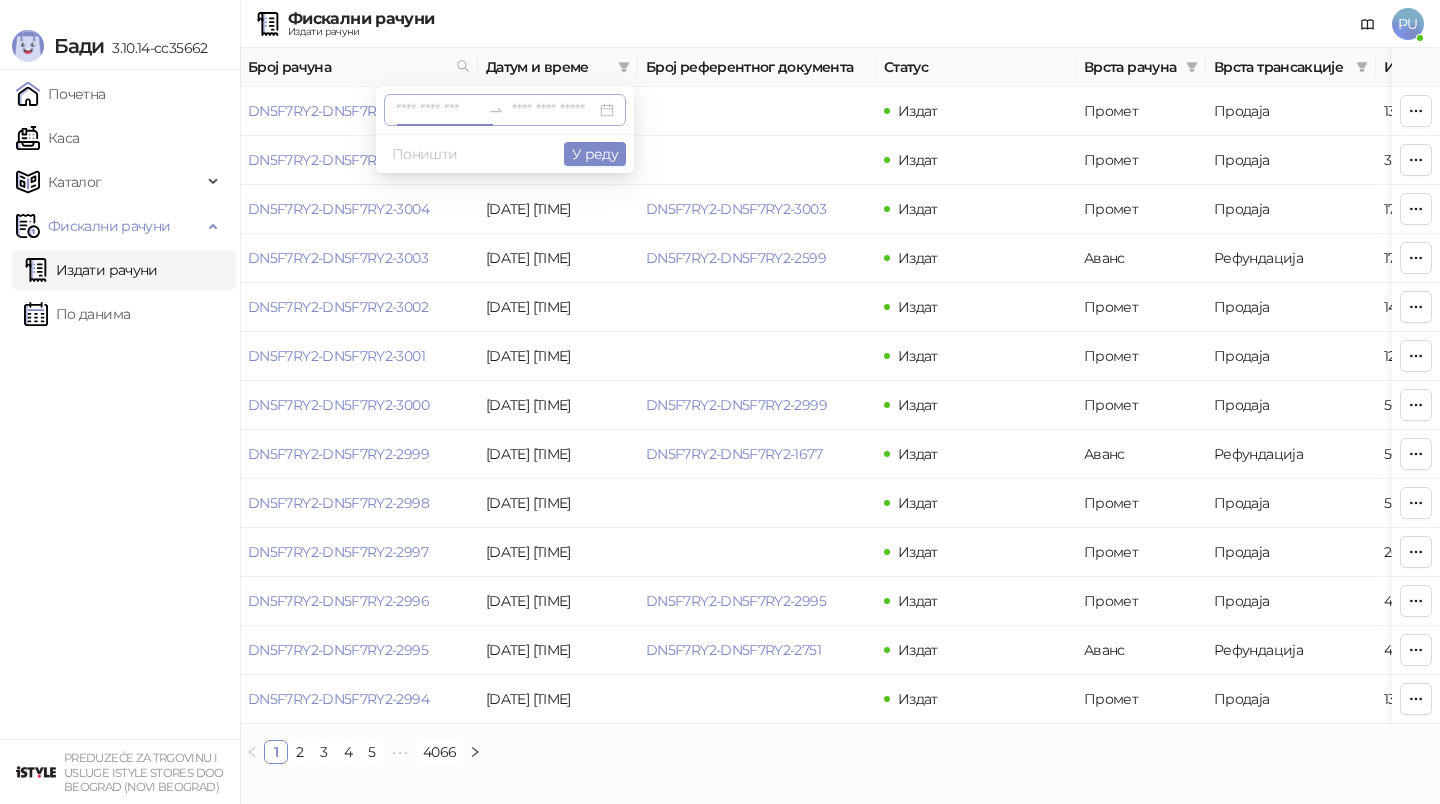 click at bounding box center (438, 110) 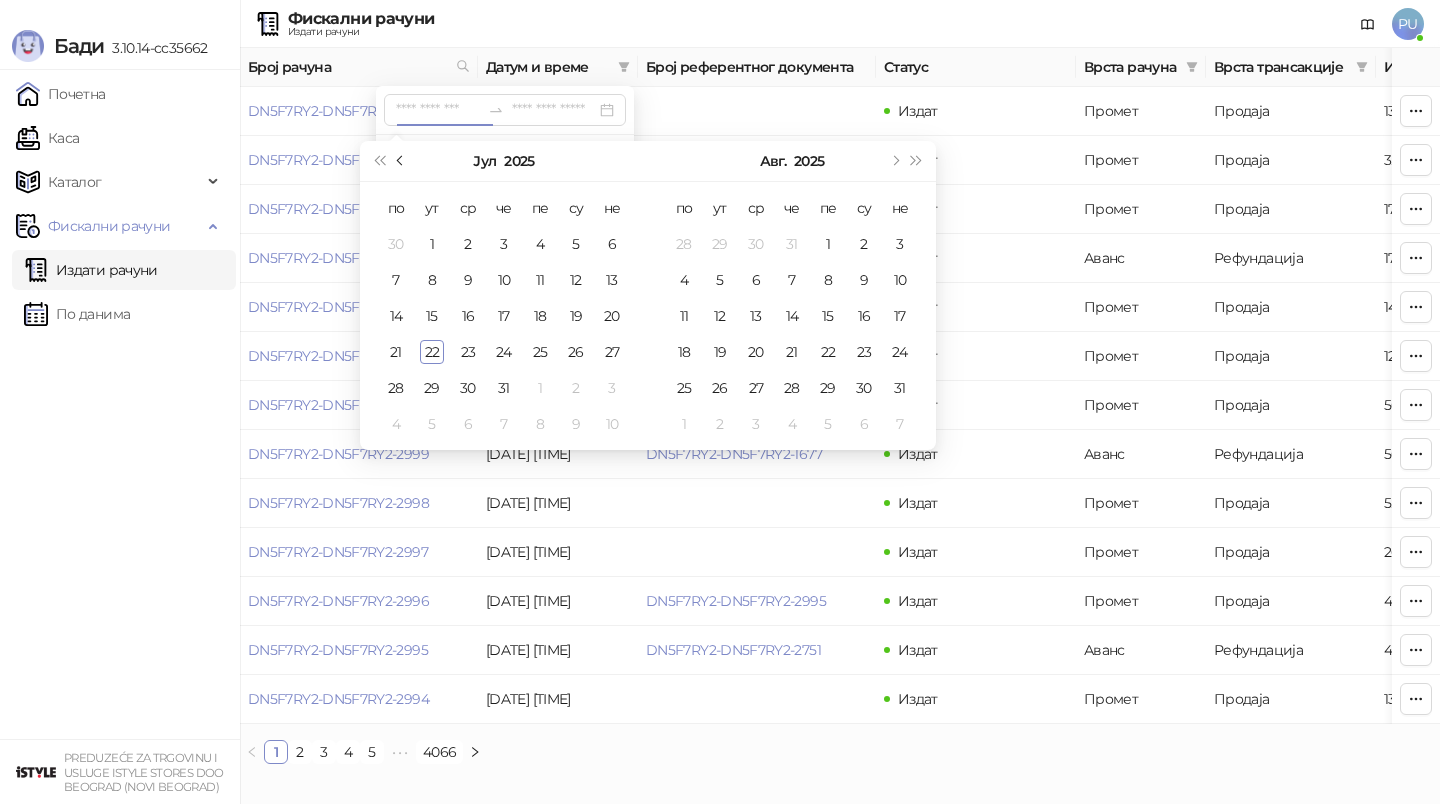 click at bounding box center (402, 161) 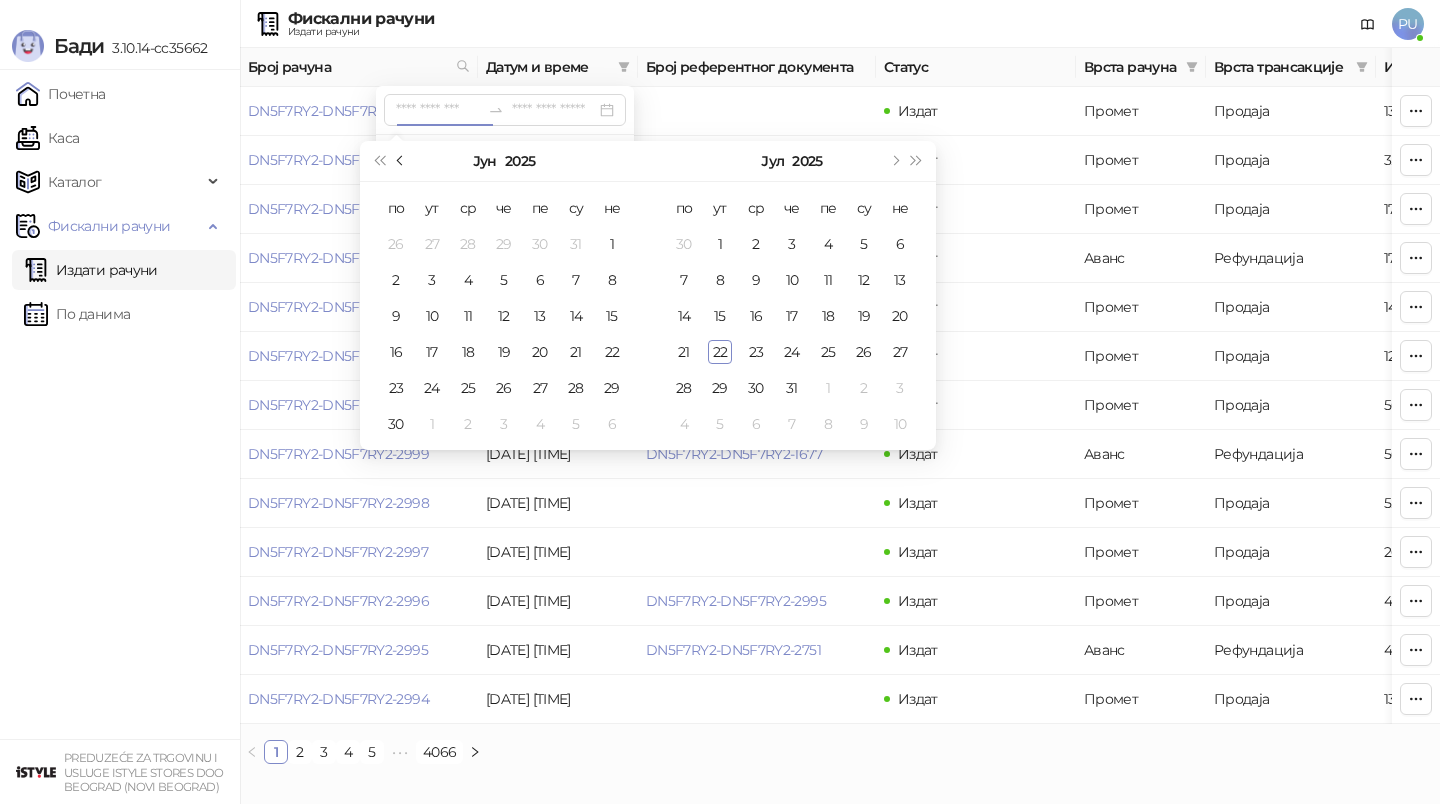 click at bounding box center (402, 161) 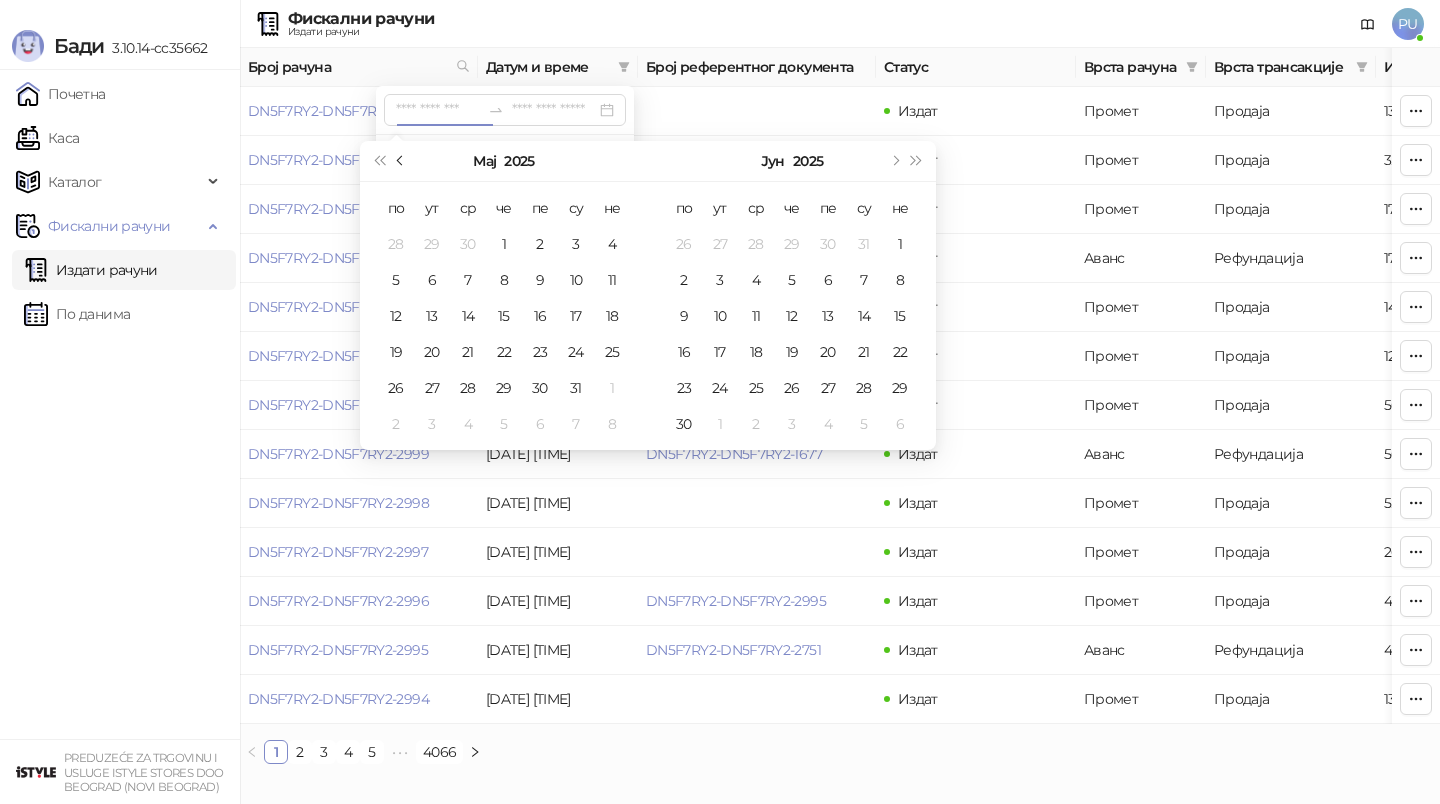 click at bounding box center (402, 161) 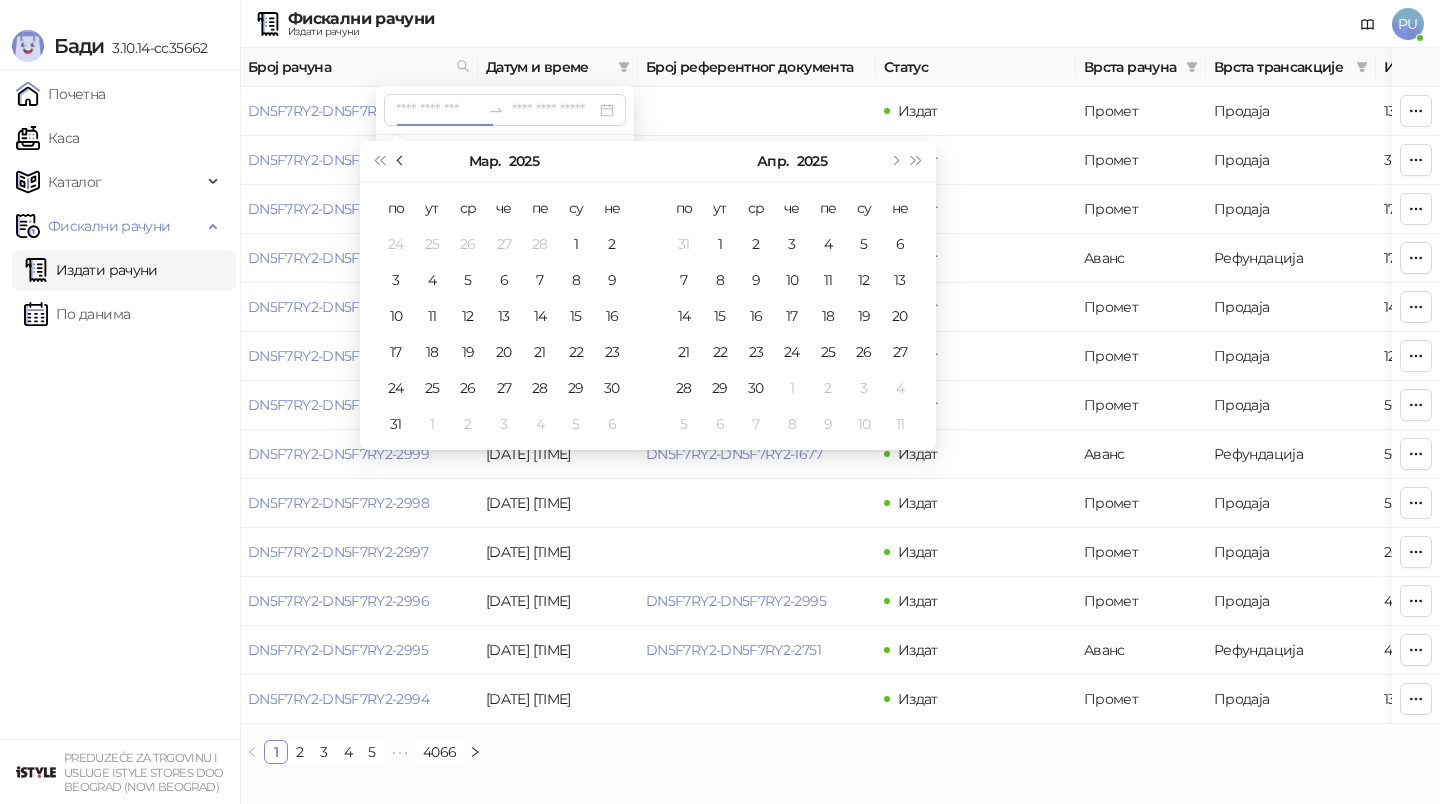 click at bounding box center (402, 161) 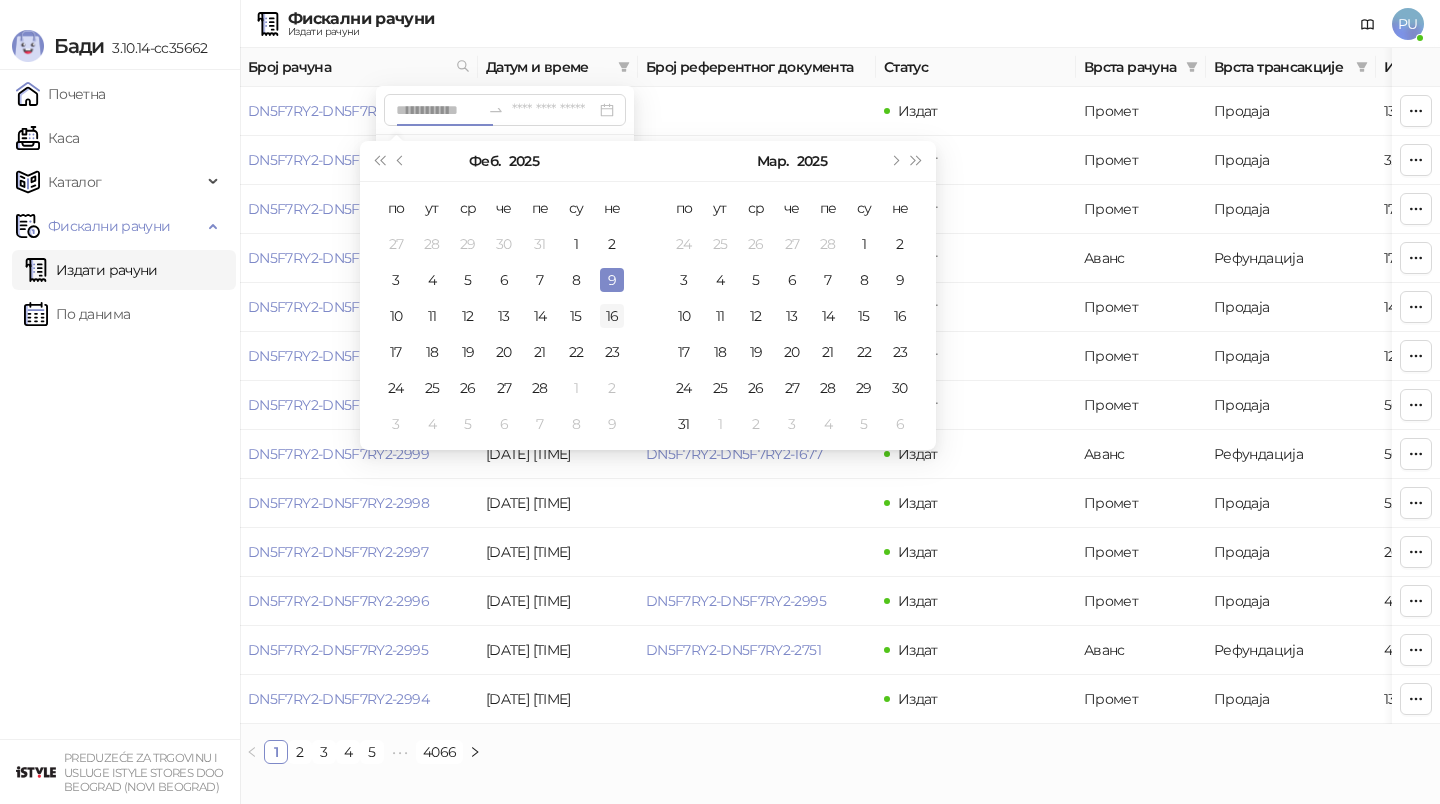 type on "**********" 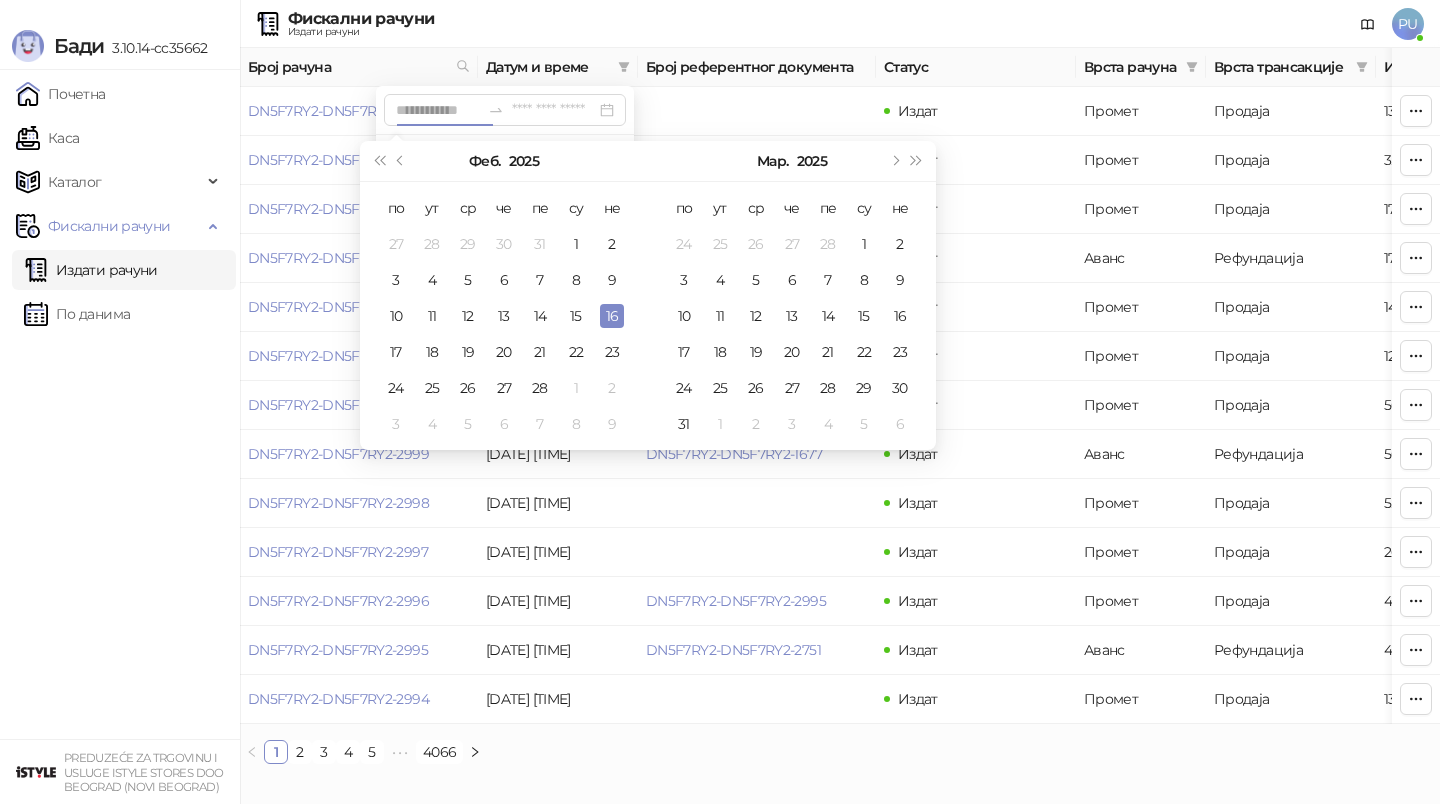 click on "16" at bounding box center [612, 316] 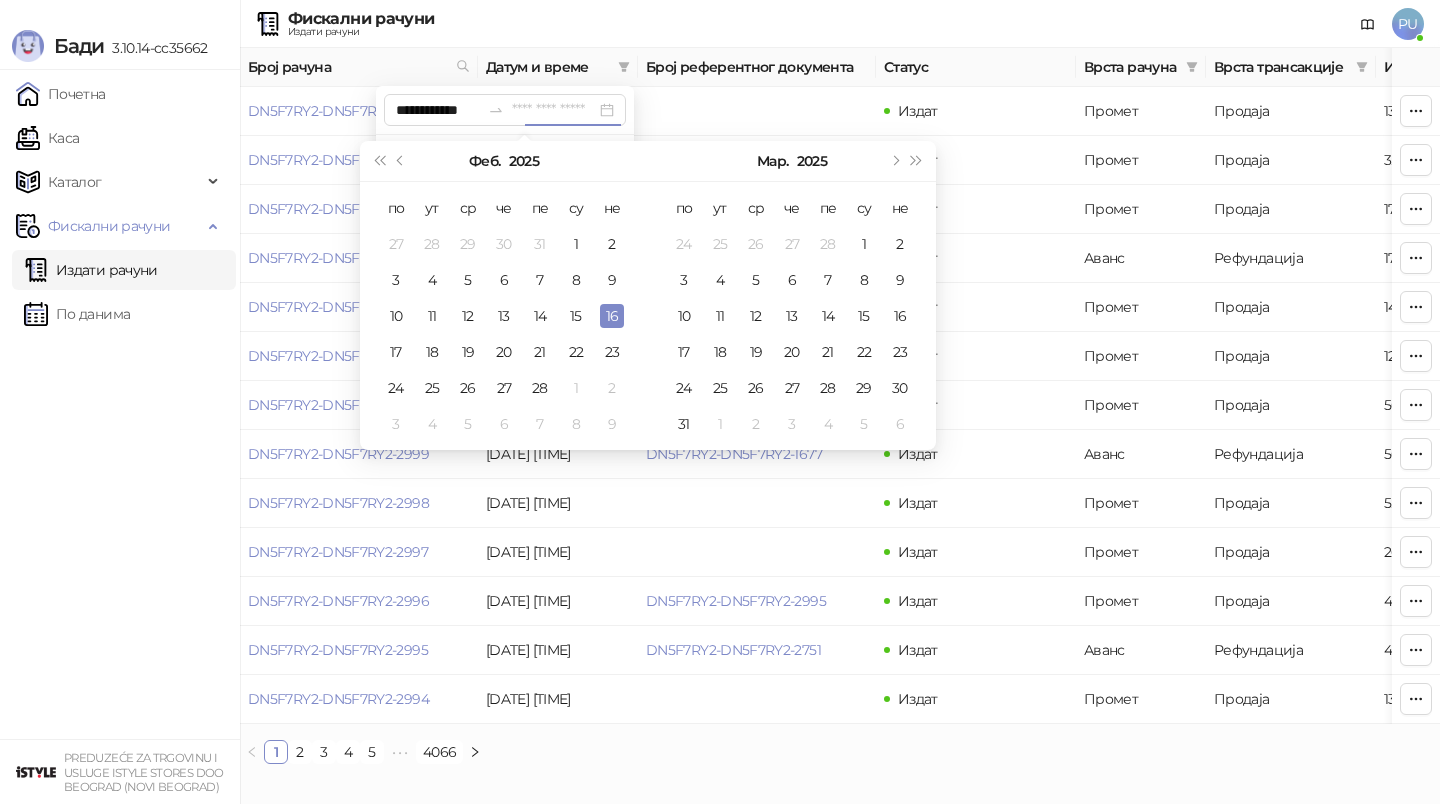 click on "16" at bounding box center (612, 316) 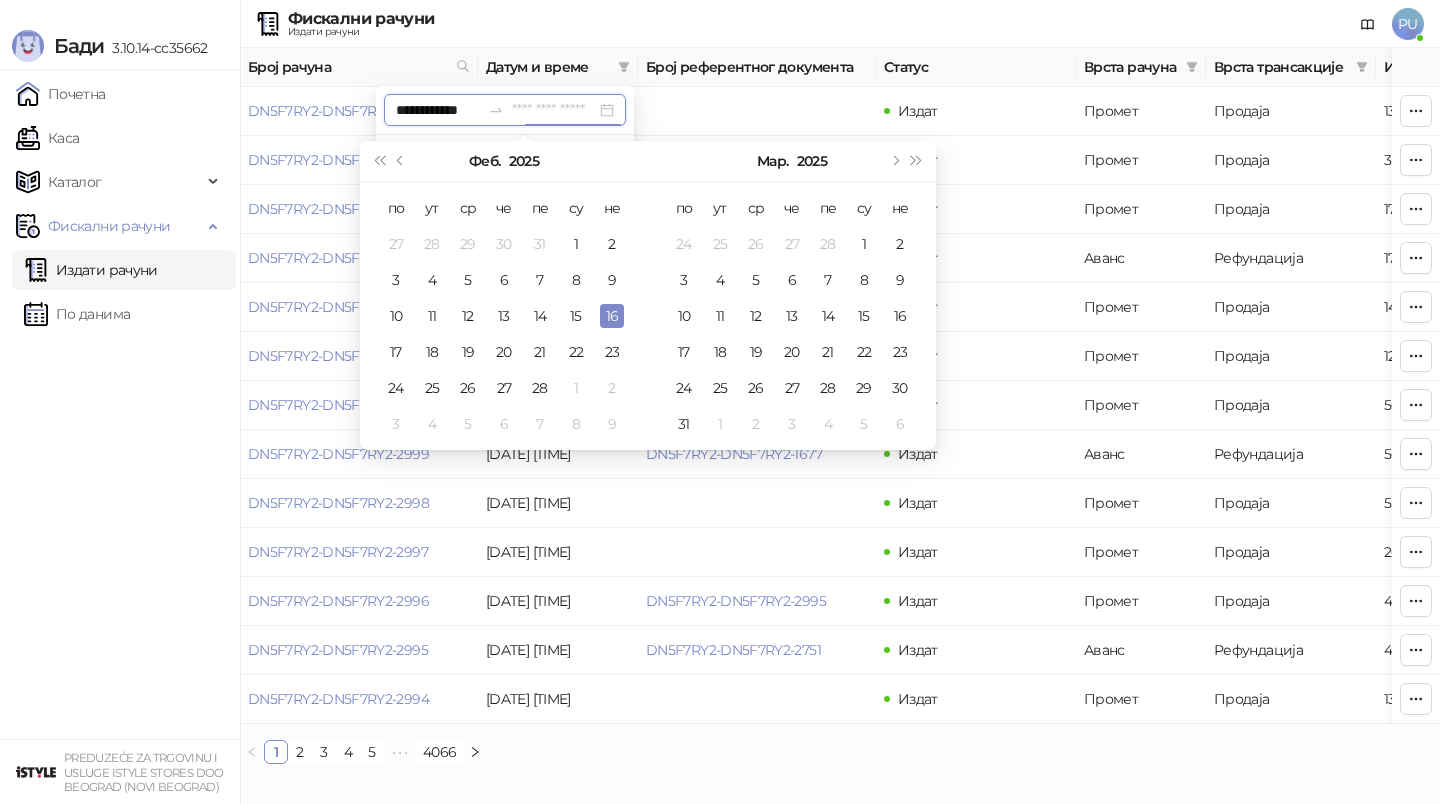 type on "**********" 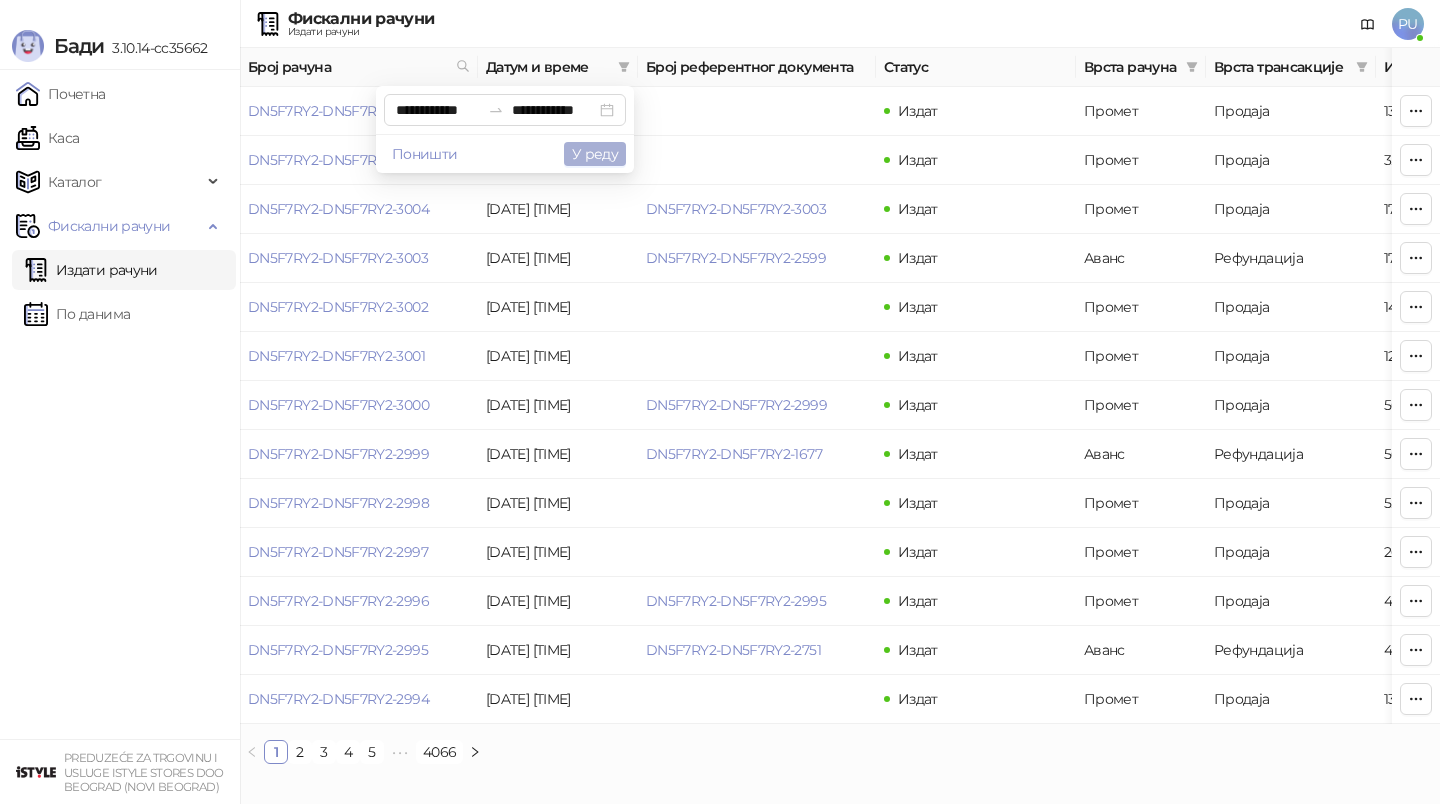 click on "У реду" at bounding box center (595, 154) 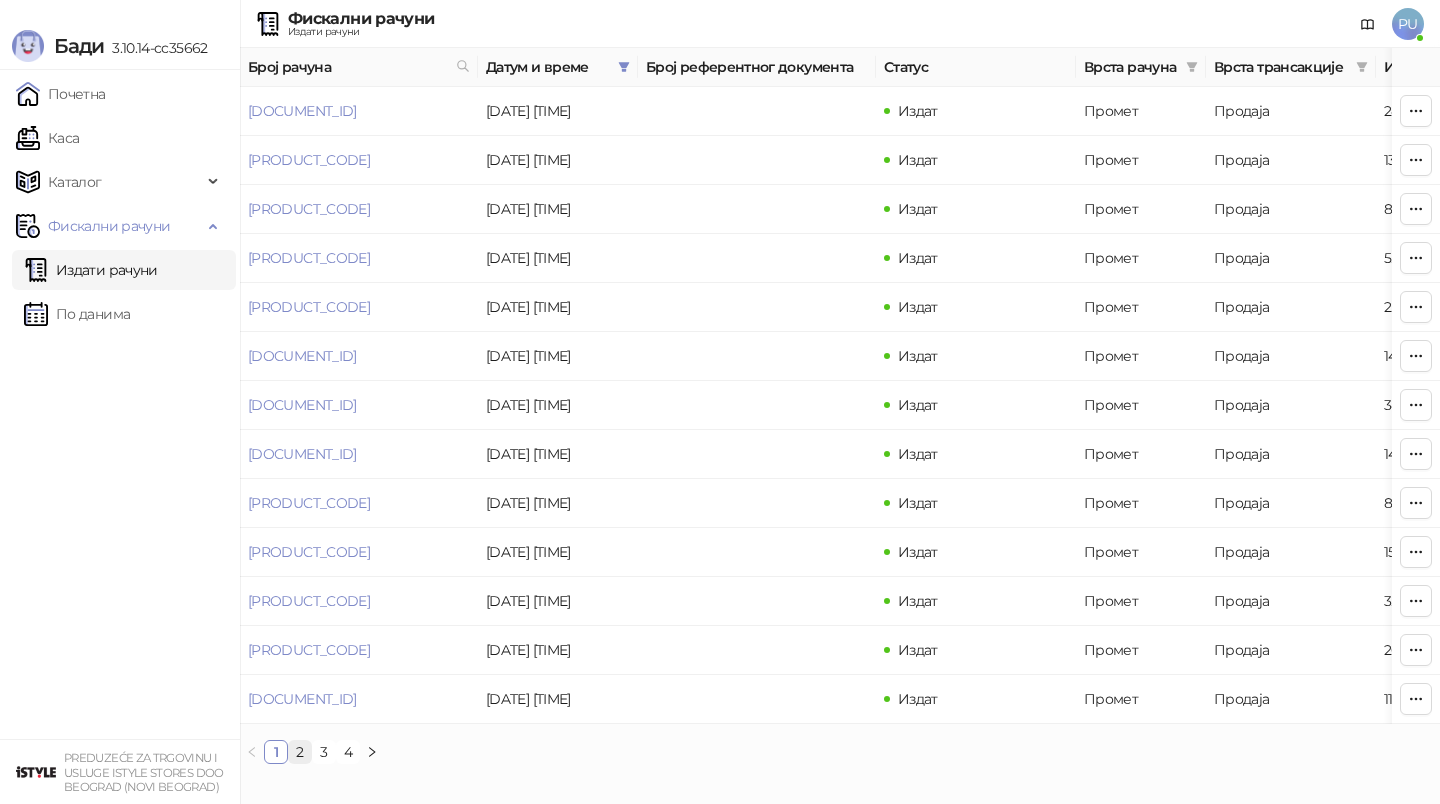 click on "2" at bounding box center [300, 752] 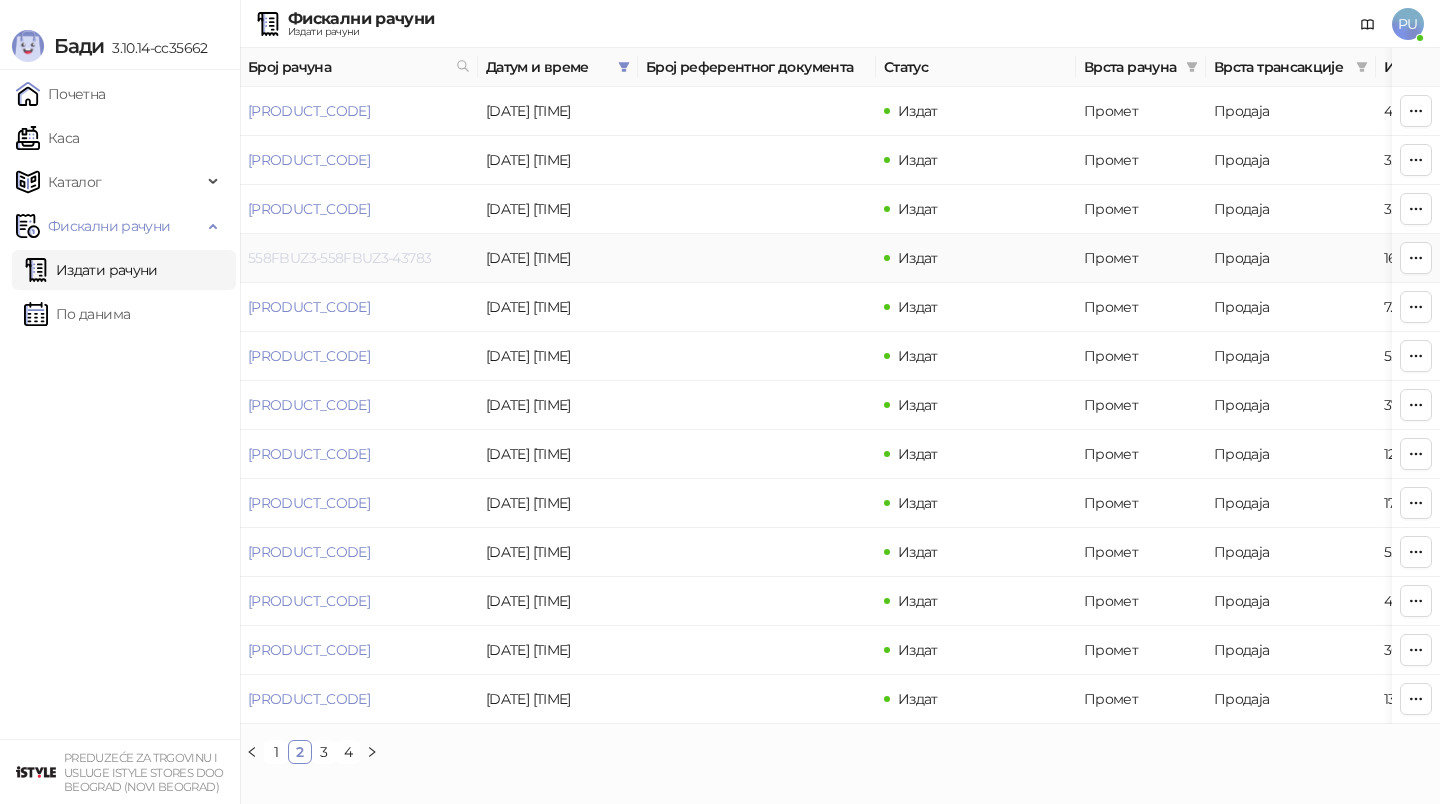 click on "558FBUZ3-558FBUZ3-43783" at bounding box center [339, 258] 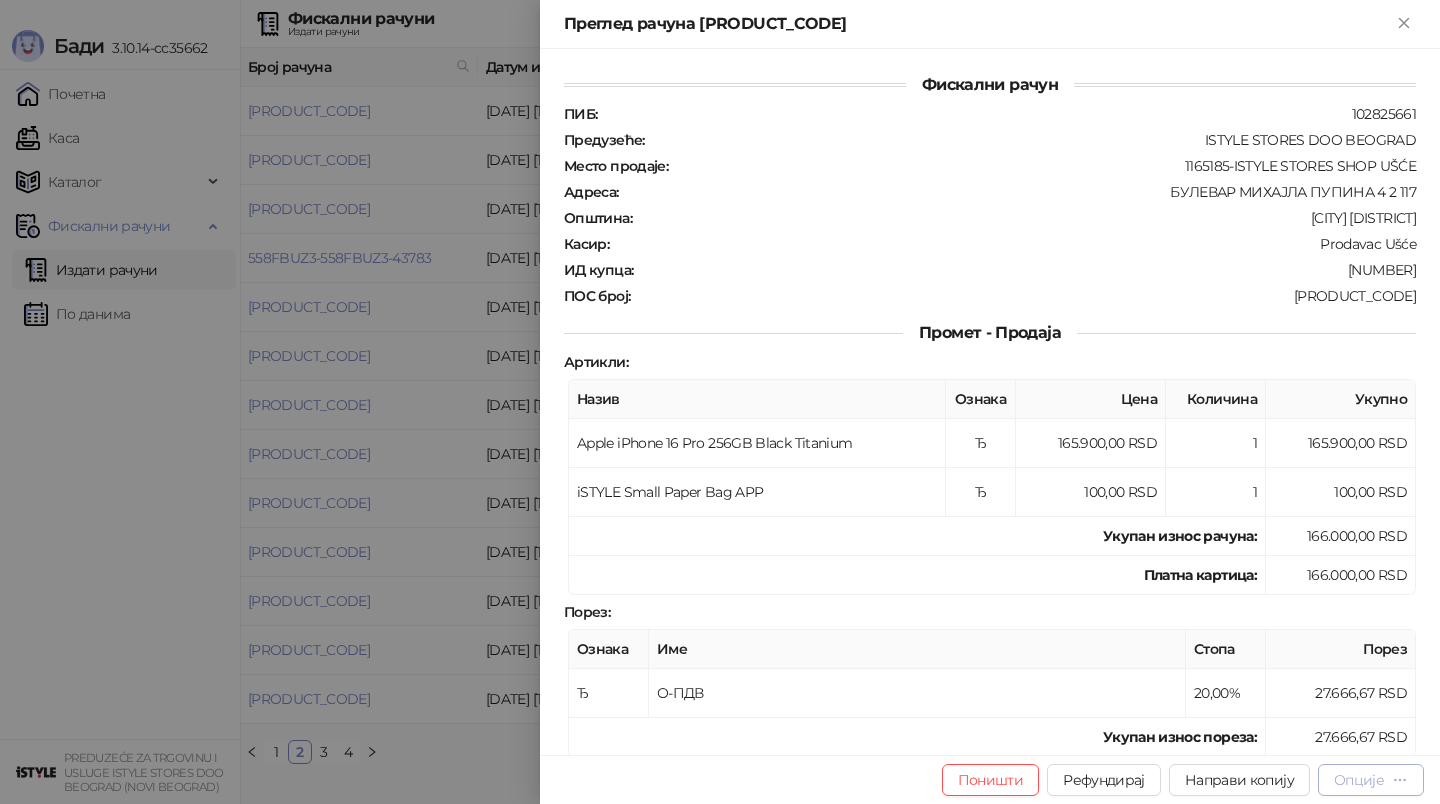 click 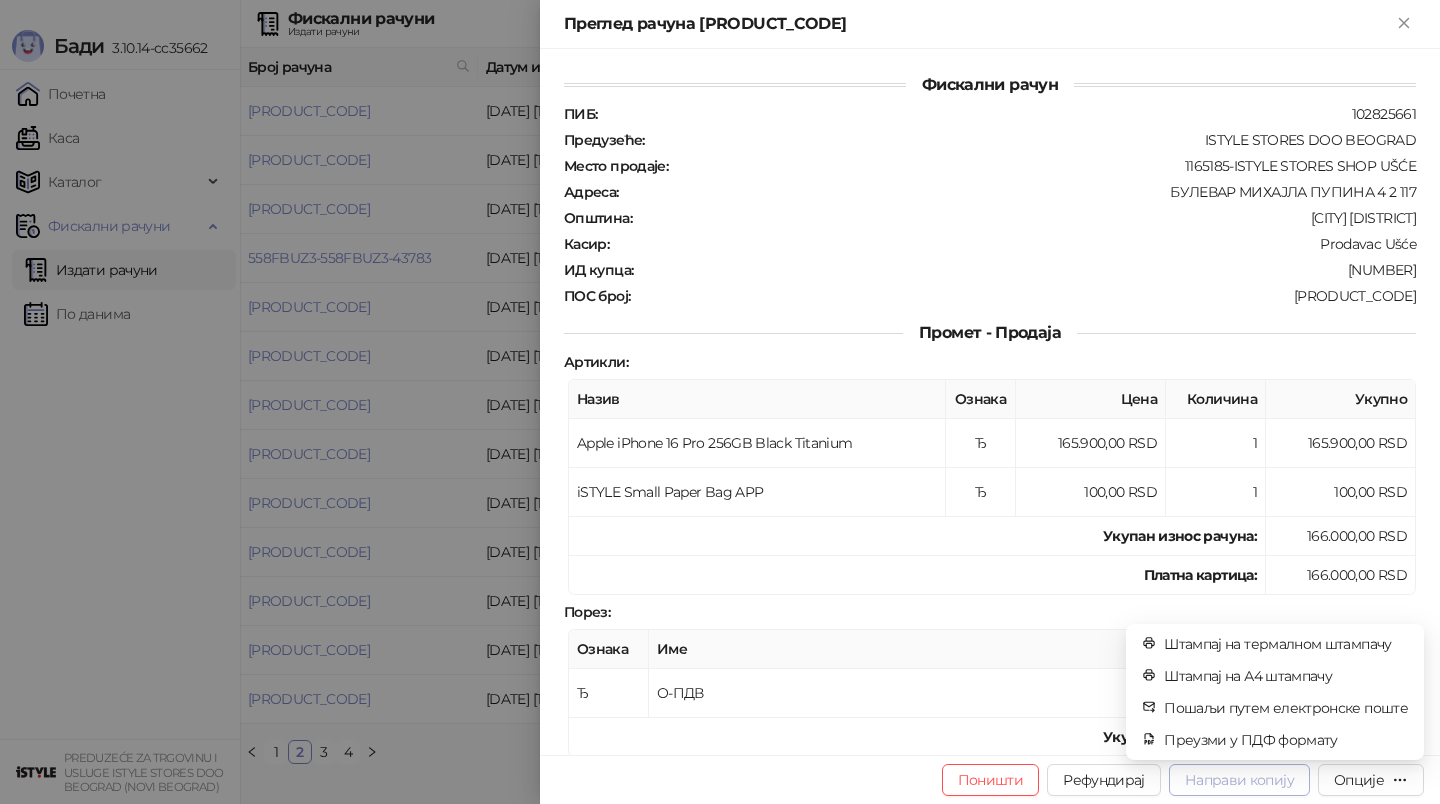 click on "Направи копију" at bounding box center (1239, 780) 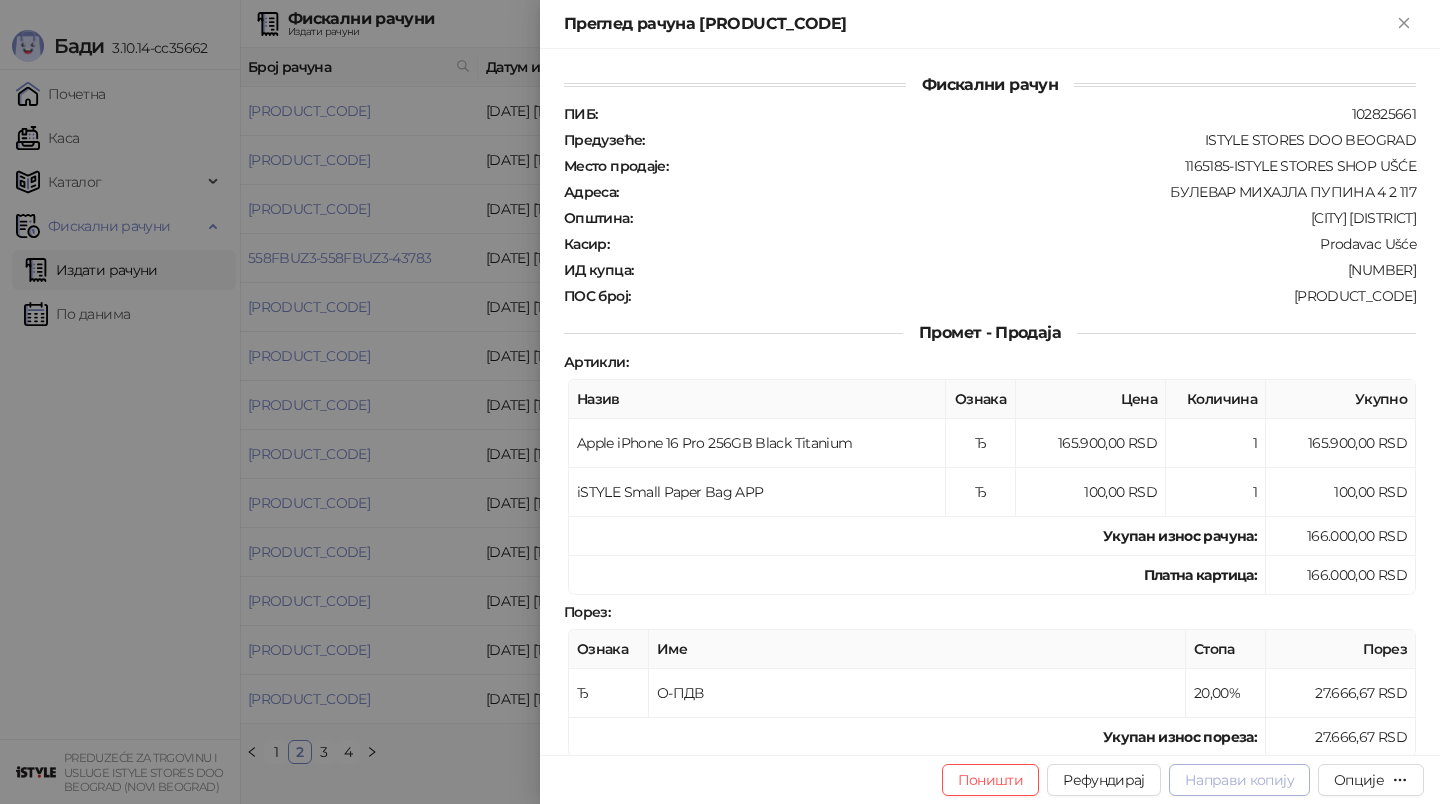 type on "**********" 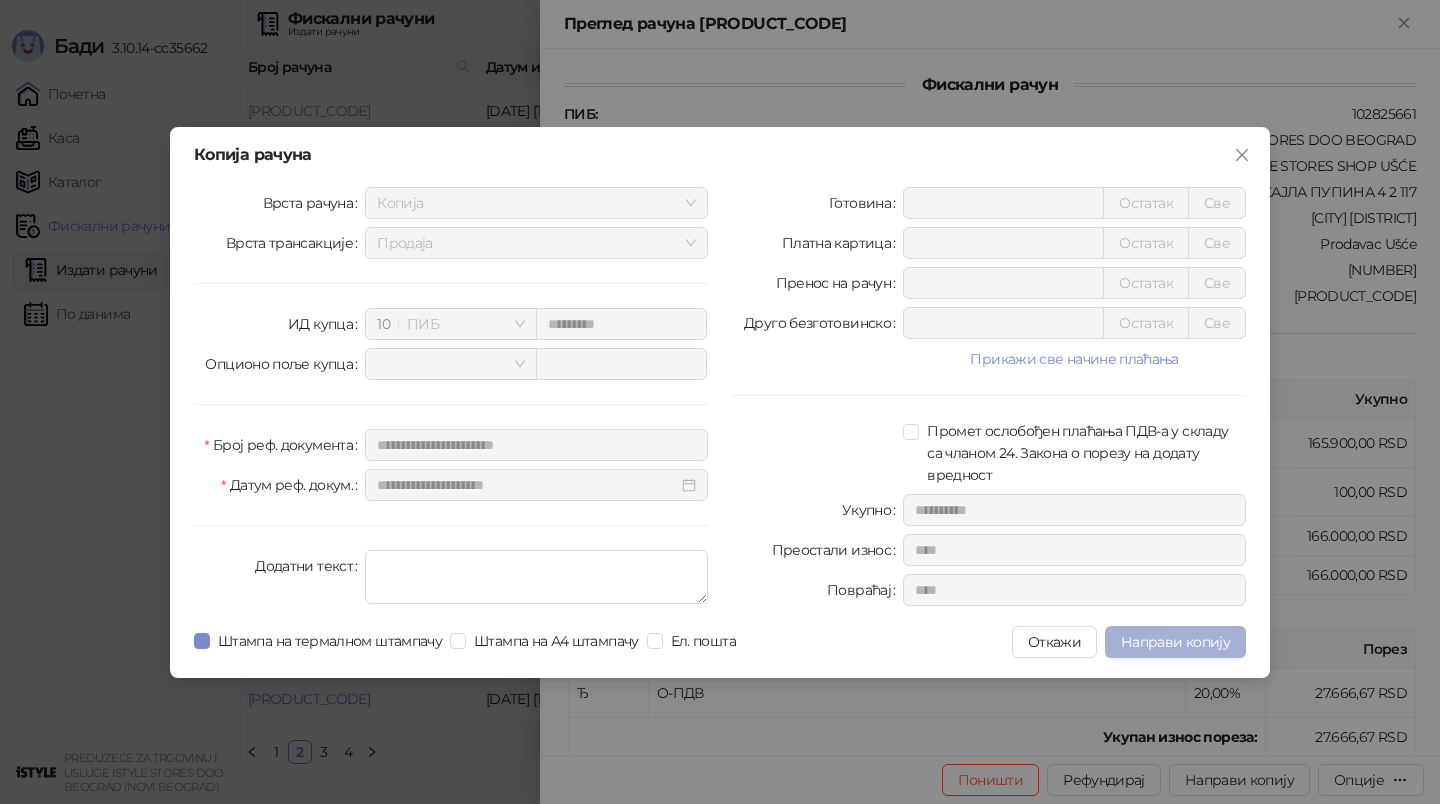 click on "Направи копију" at bounding box center (1175, 642) 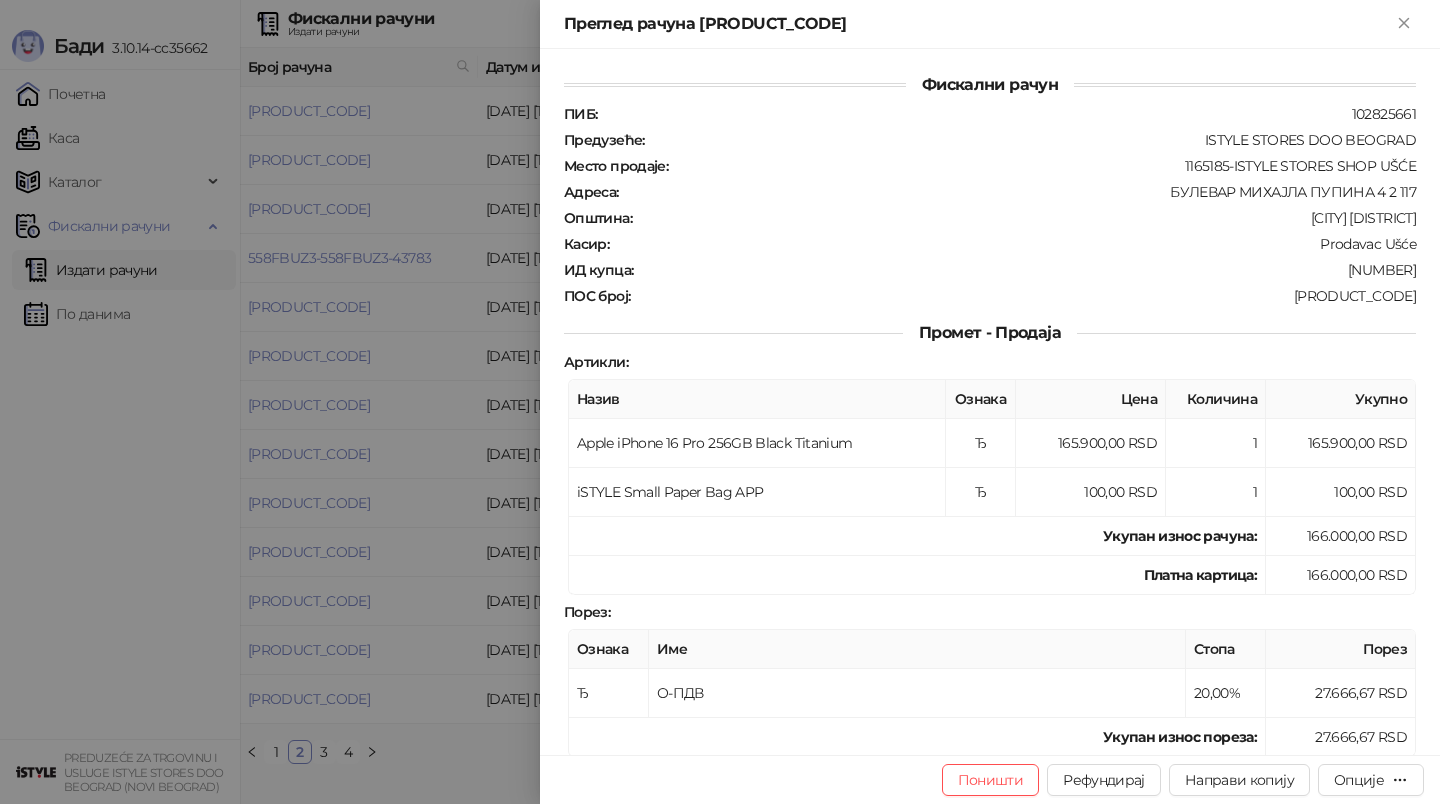 click at bounding box center (720, 402) 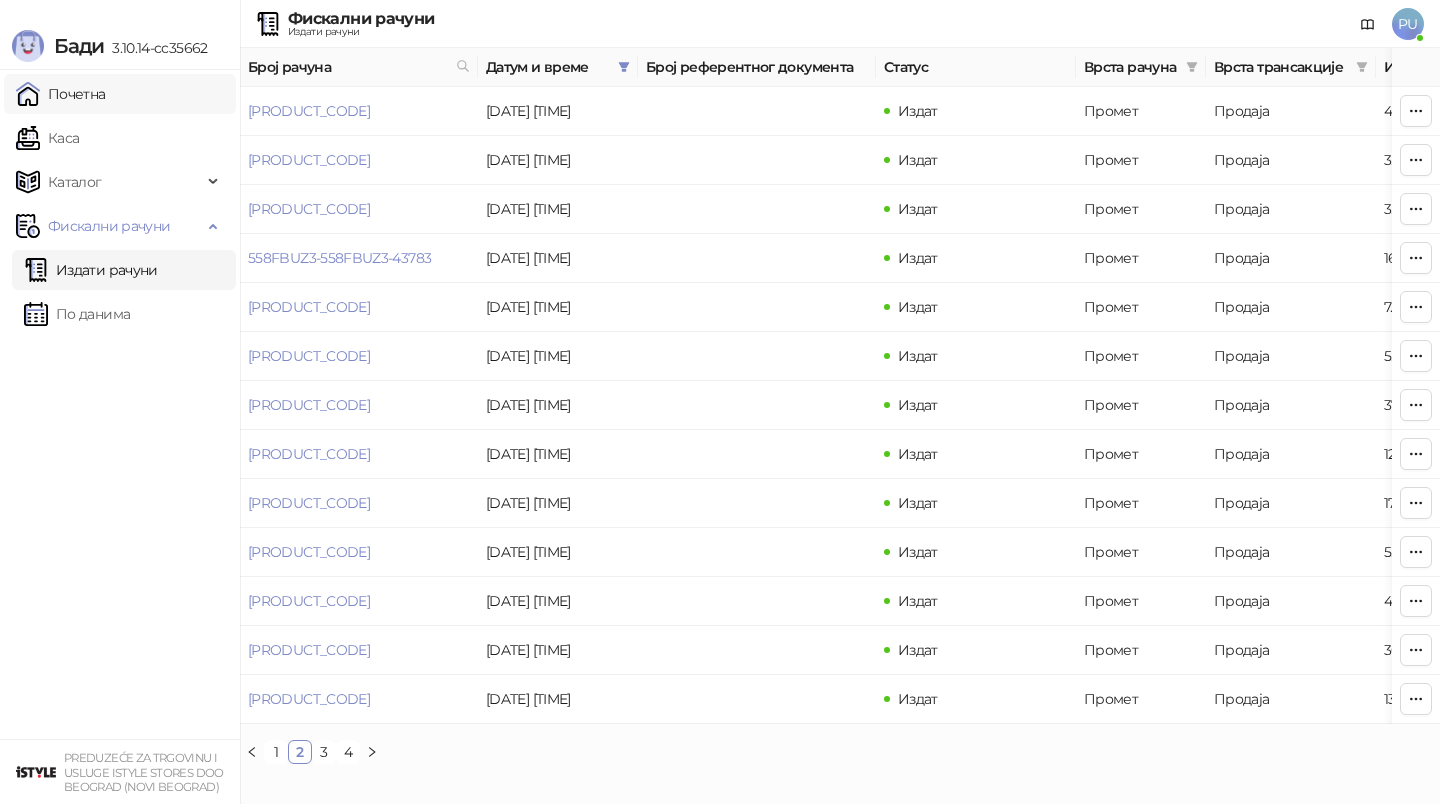 click on "Почетна" at bounding box center (61, 94) 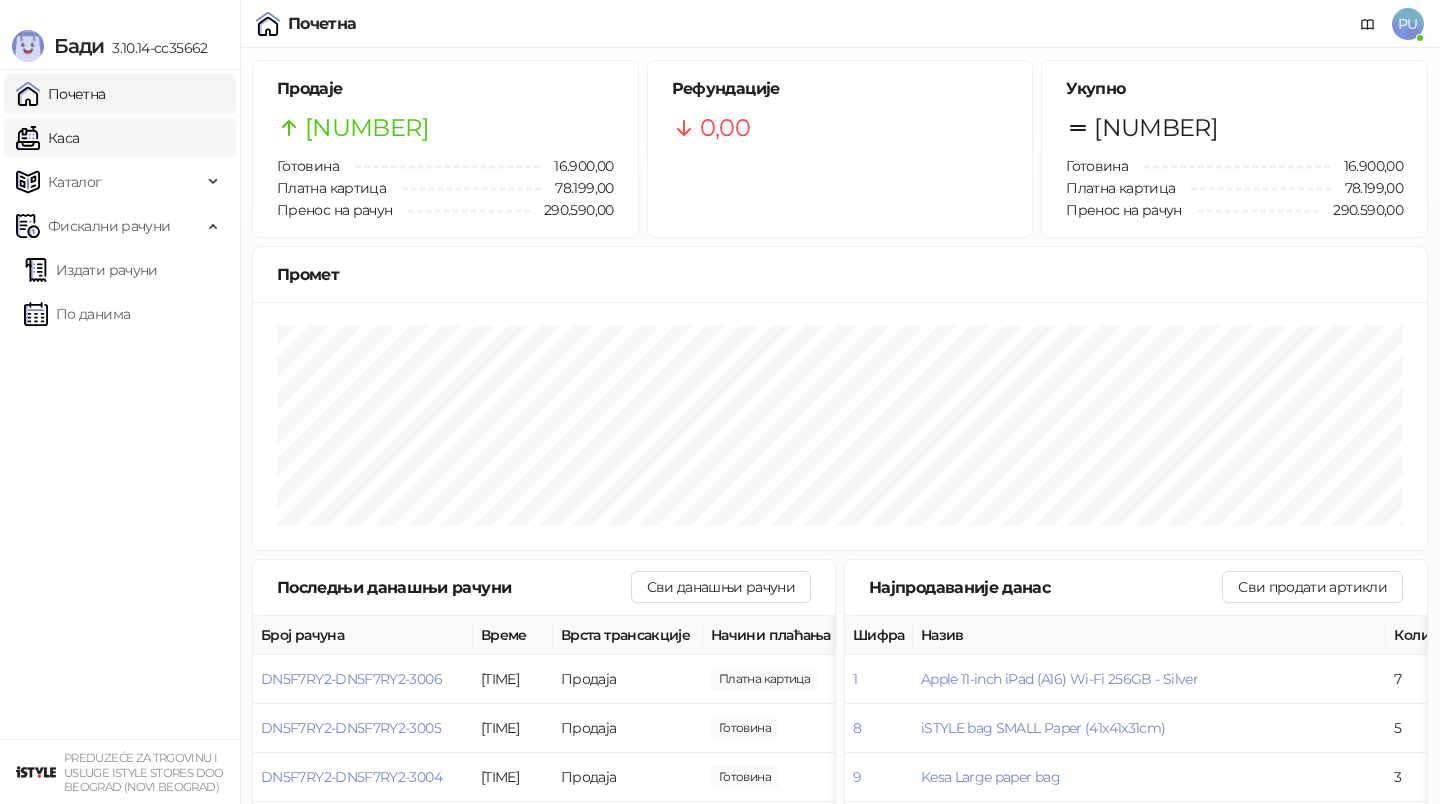 click on "Каса" at bounding box center (47, 138) 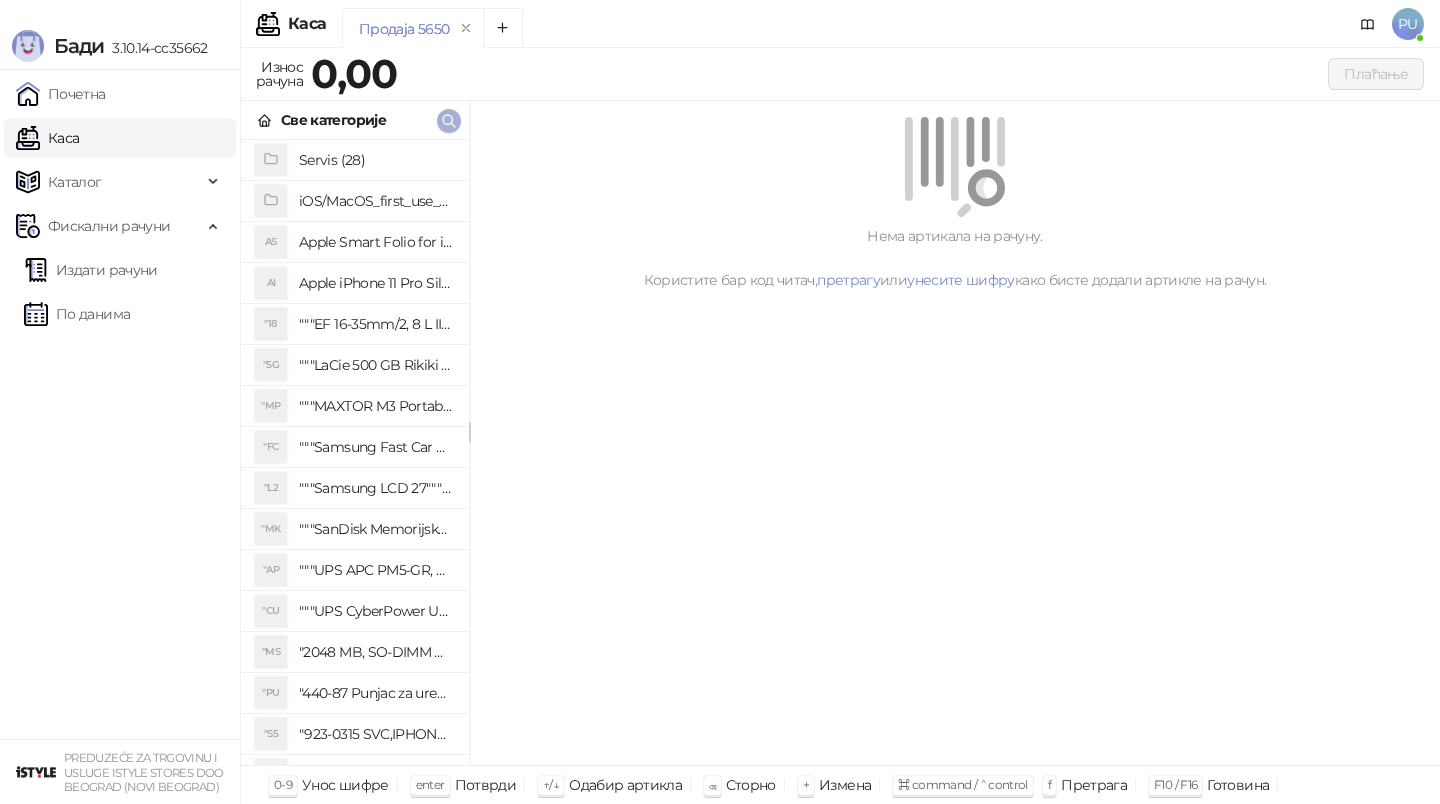 click 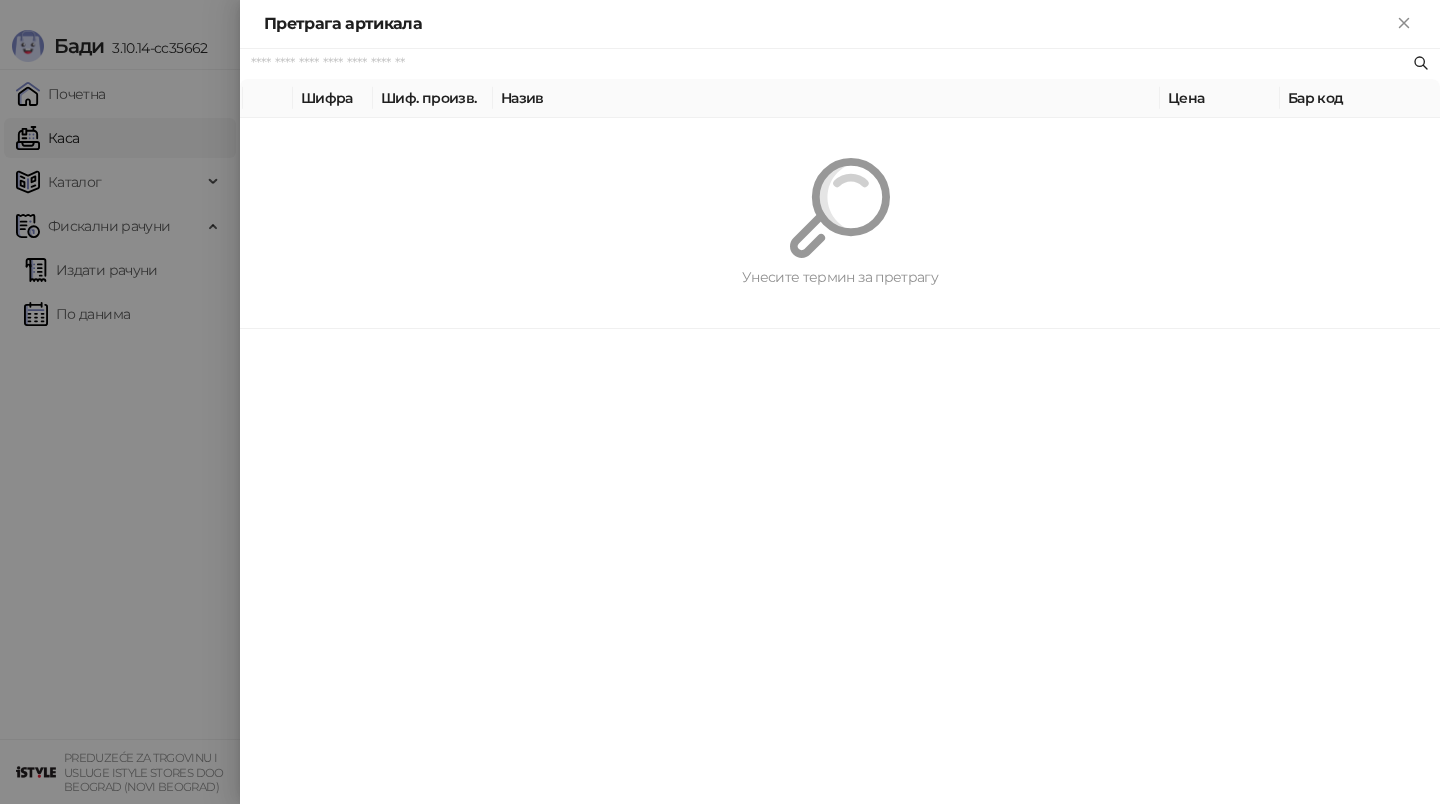 paste on "********" 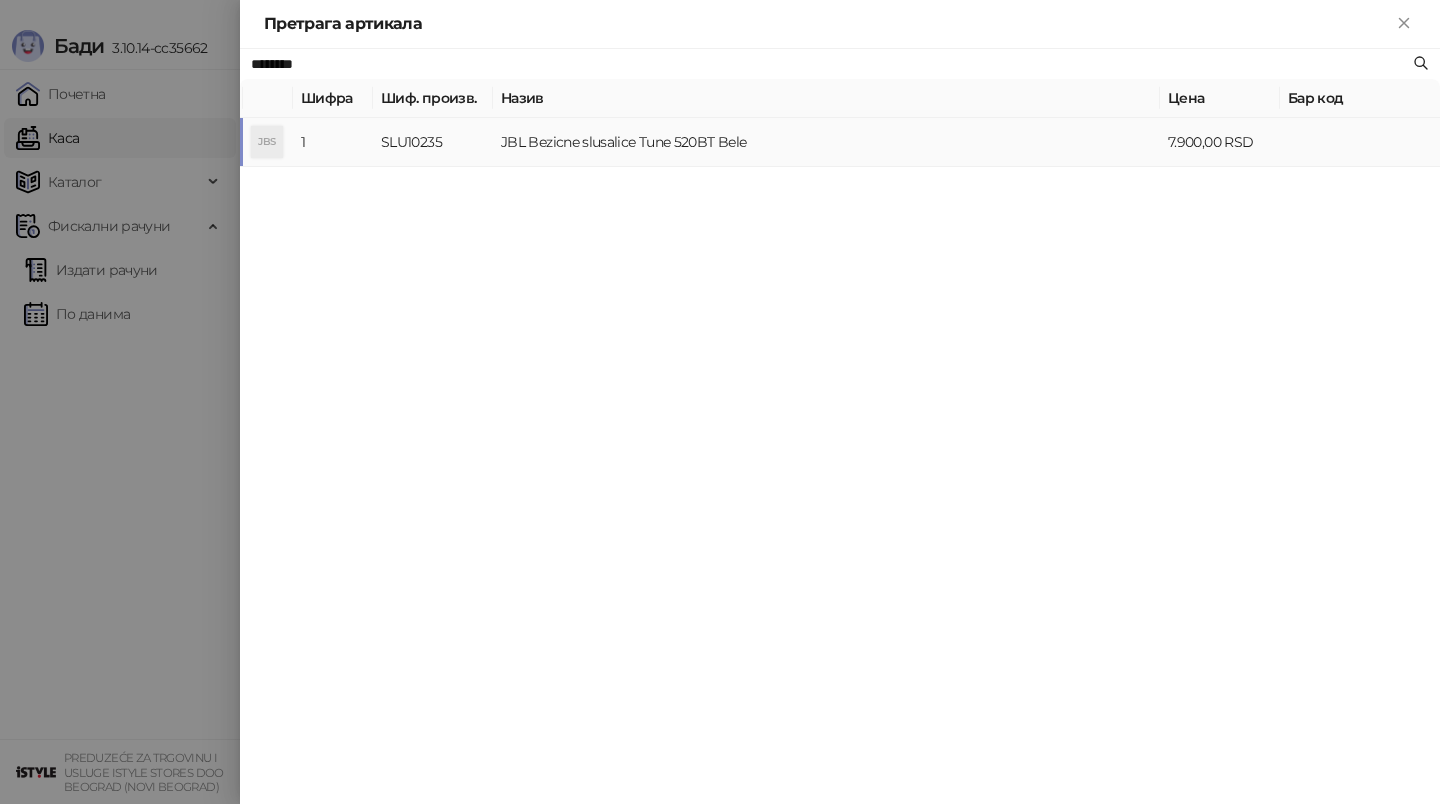 click on "JBL Bezicne slusalice Tune 520BT Bele" at bounding box center [826, 142] 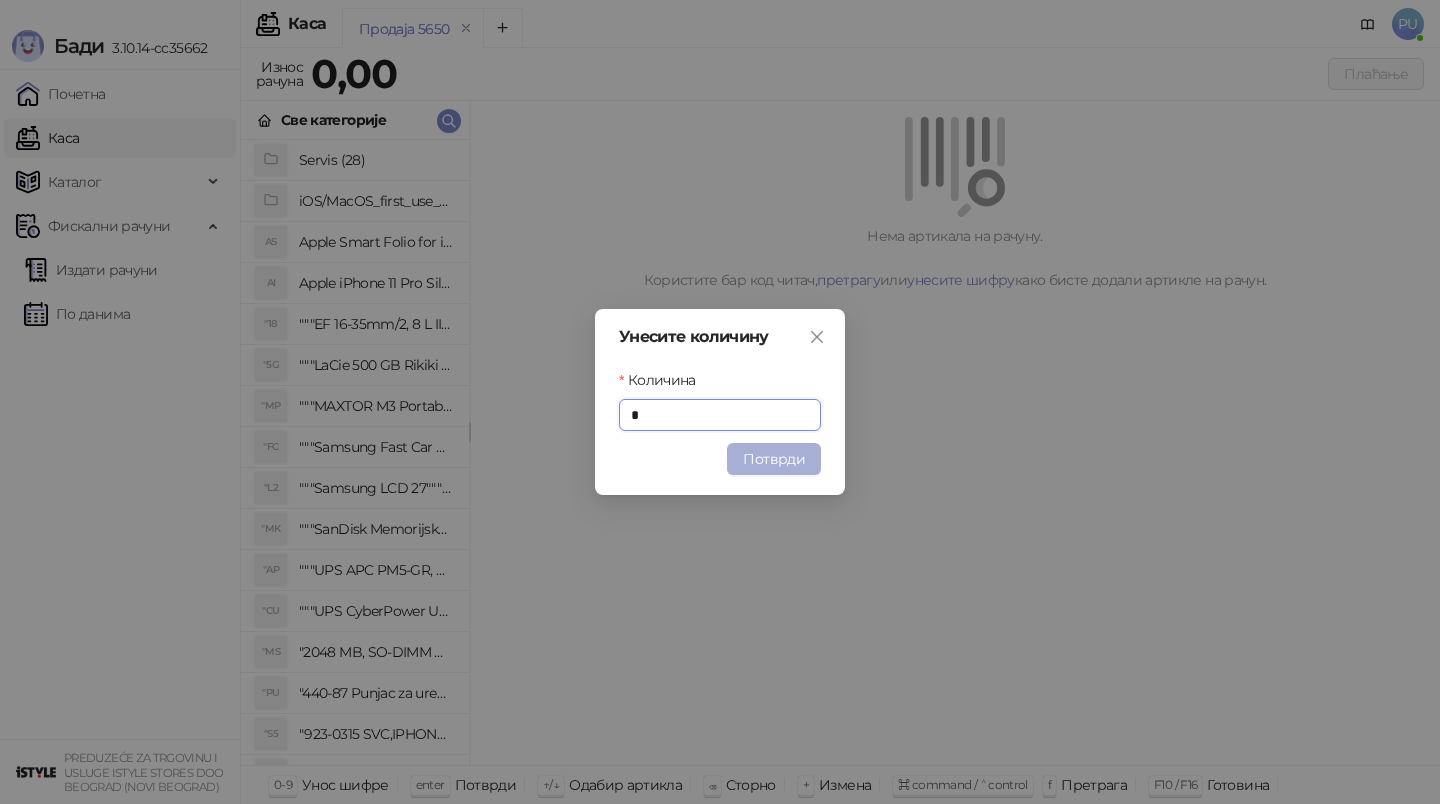 click on "Потврди" at bounding box center (774, 459) 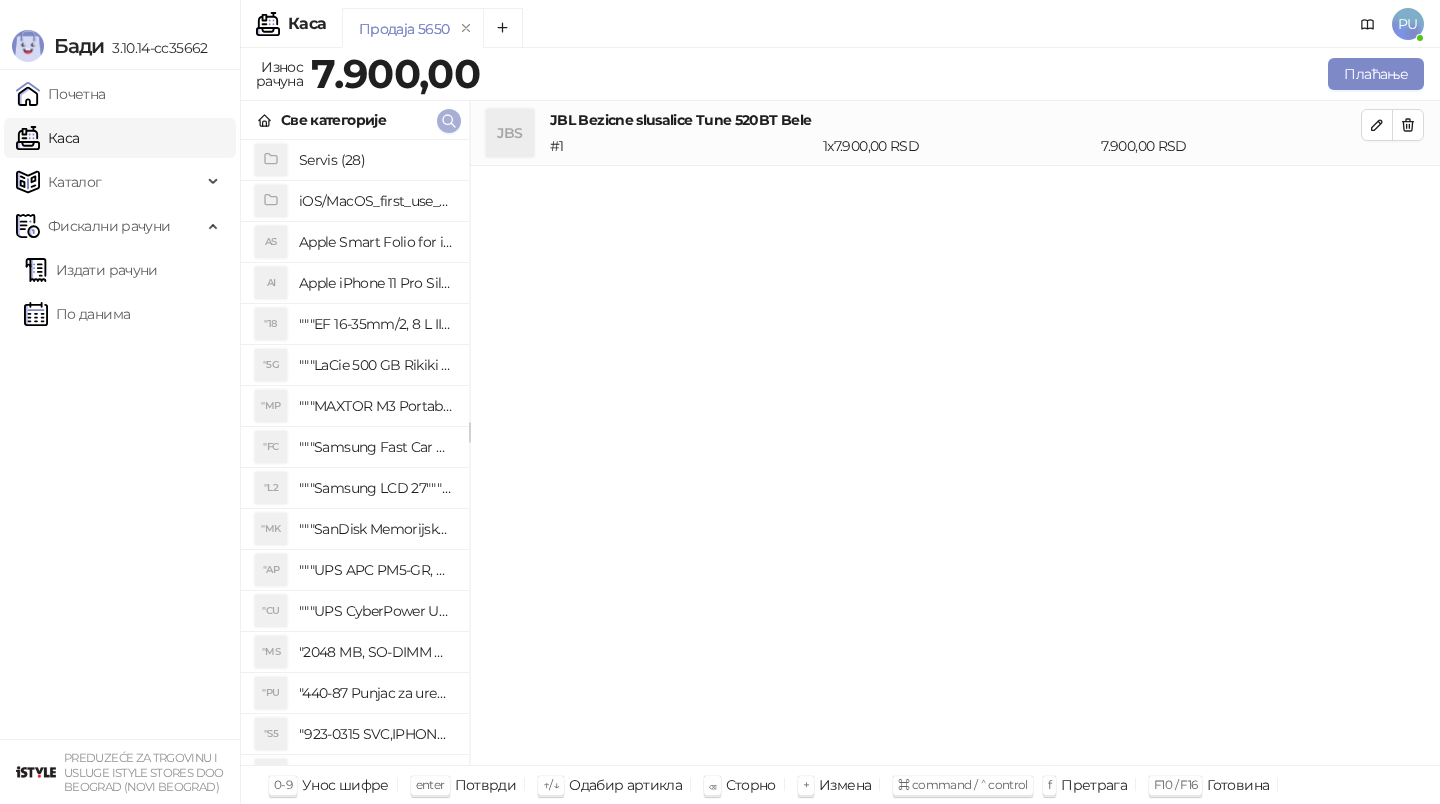 click at bounding box center (449, 120) 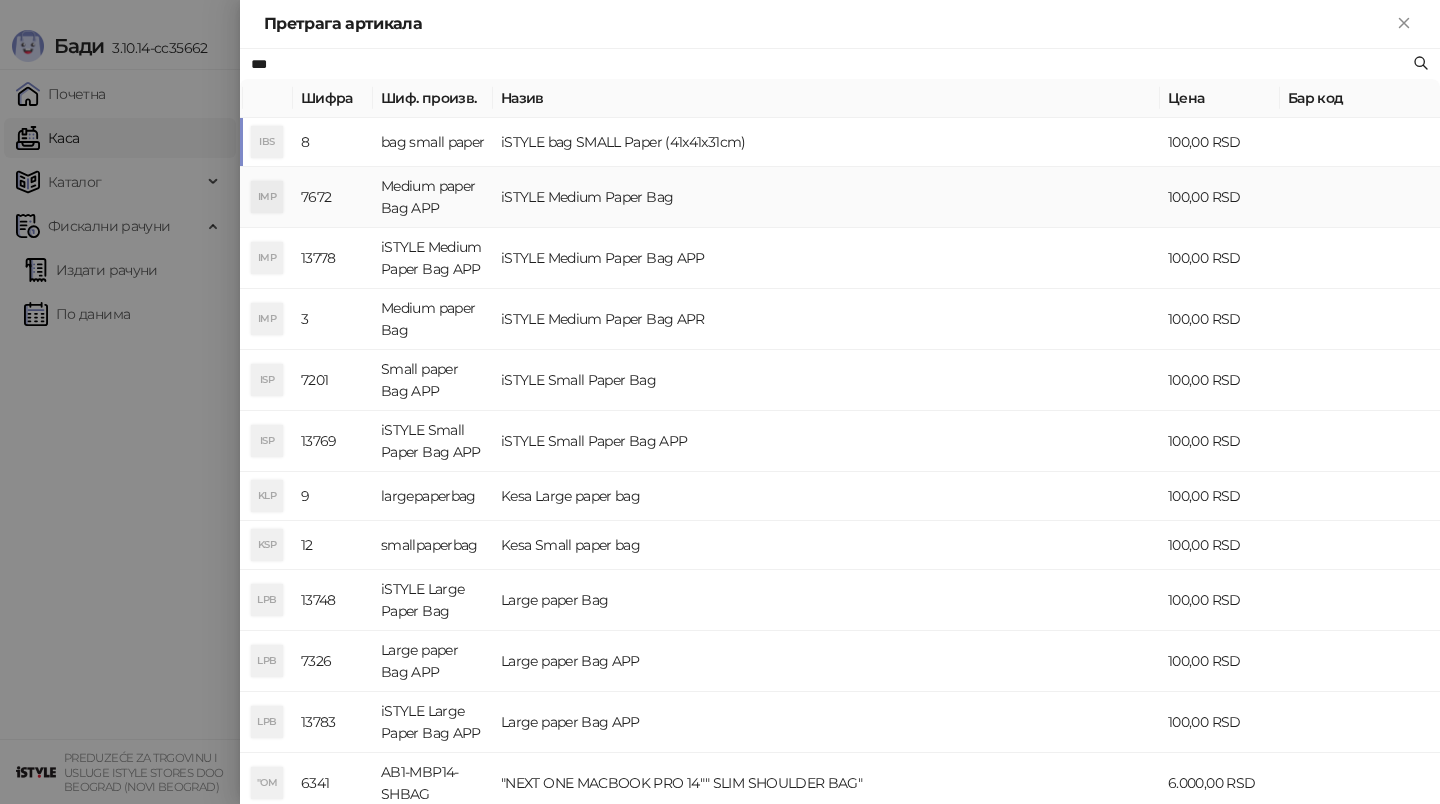 type on "***" 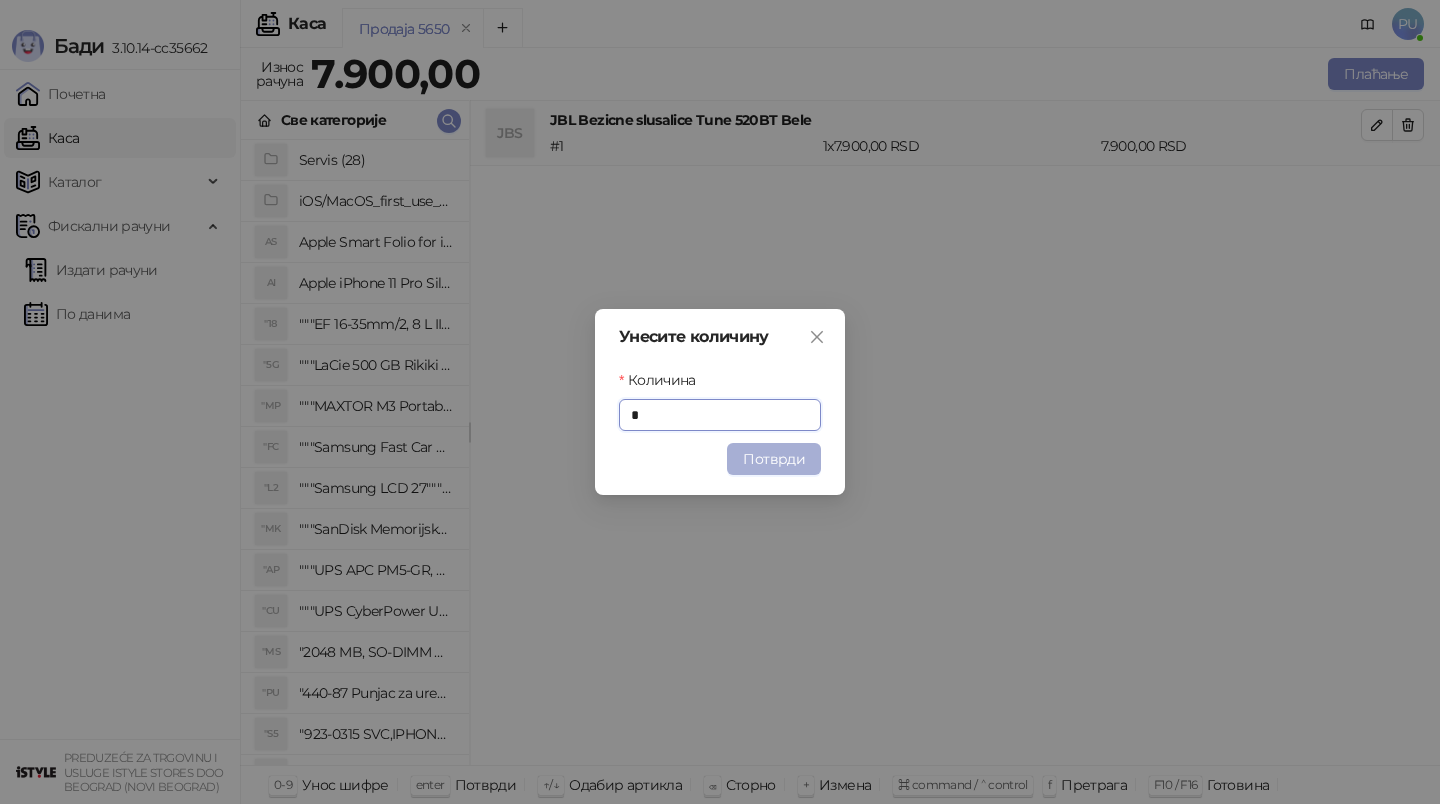 click on "Потврди" at bounding box center [774, 459] 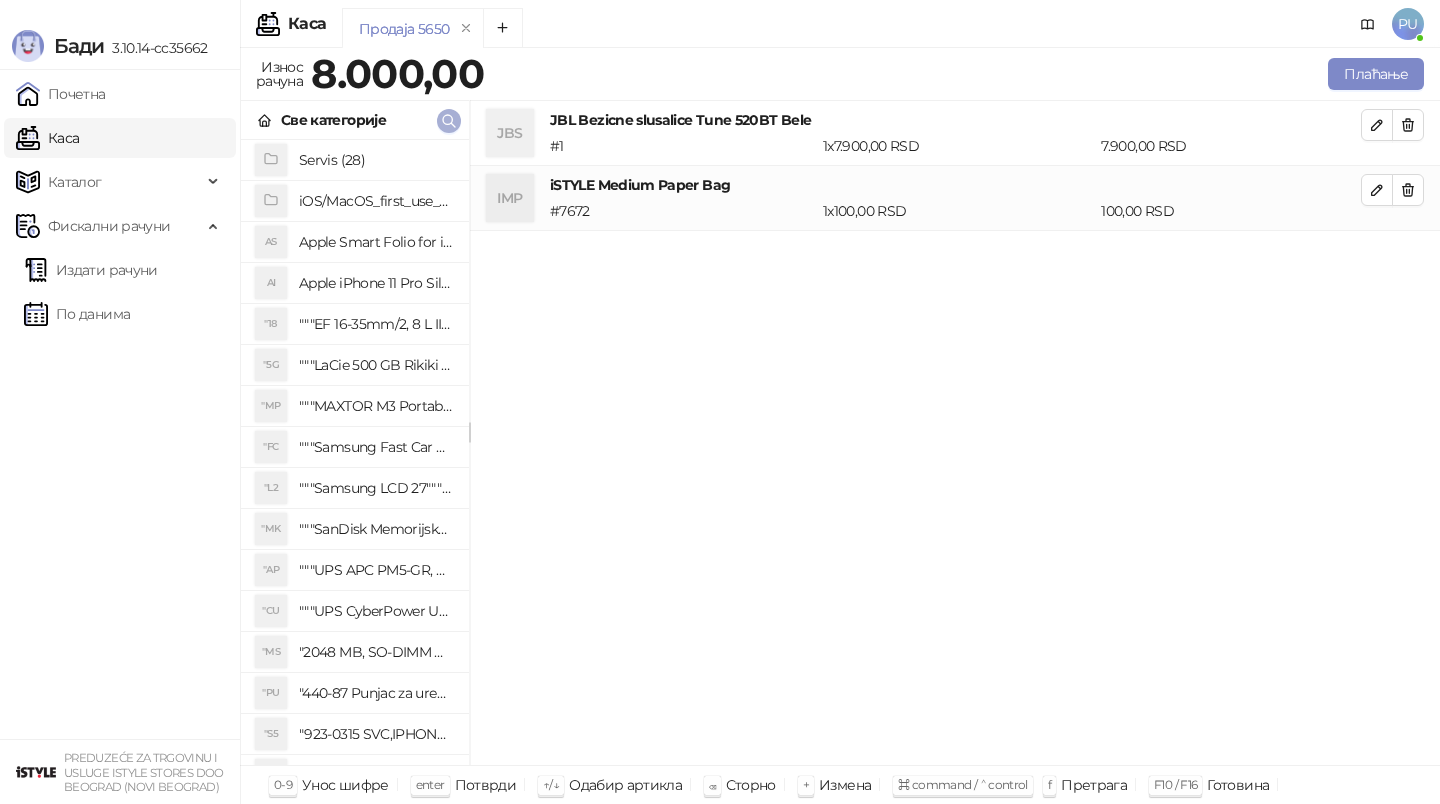 click 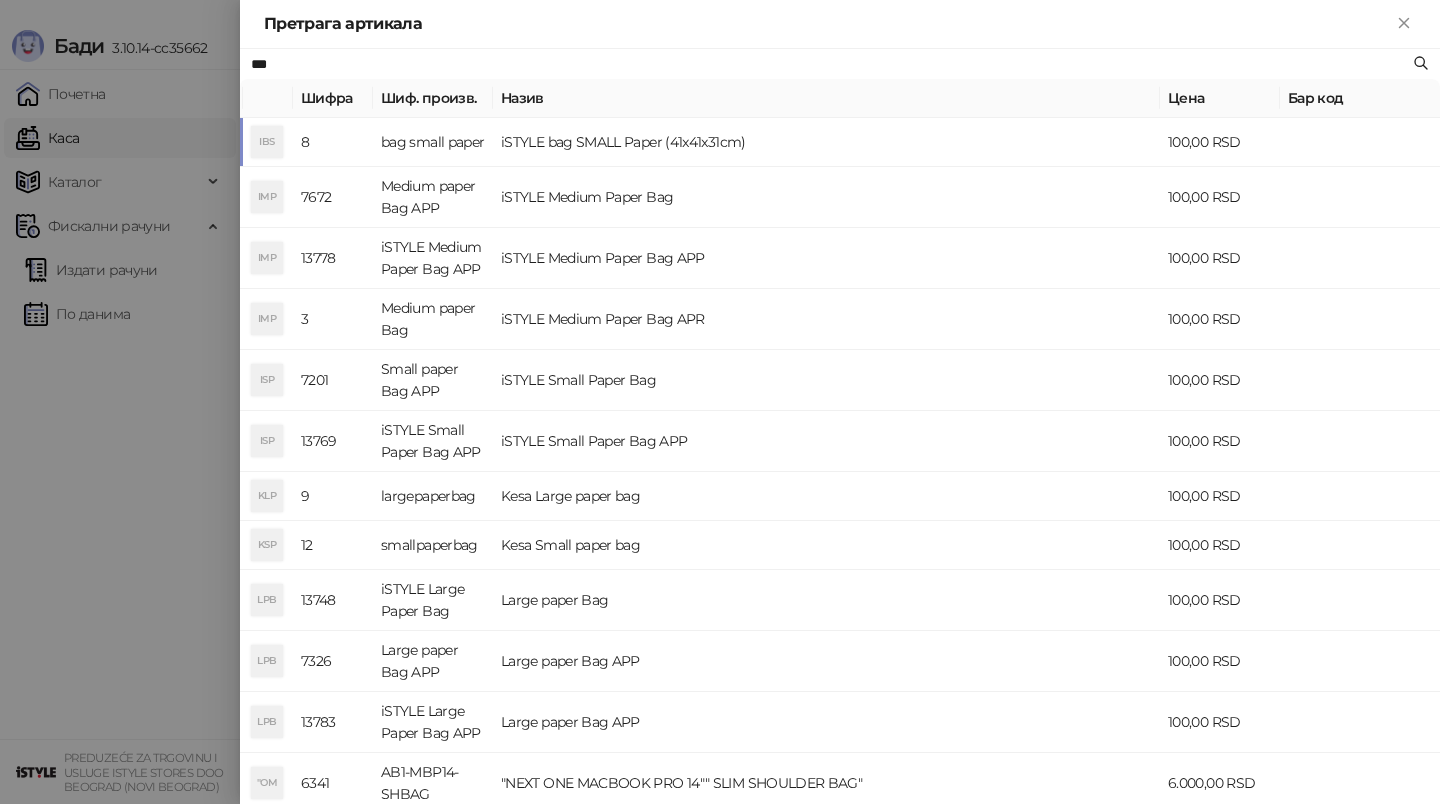 click at bounding box center (720, 402) 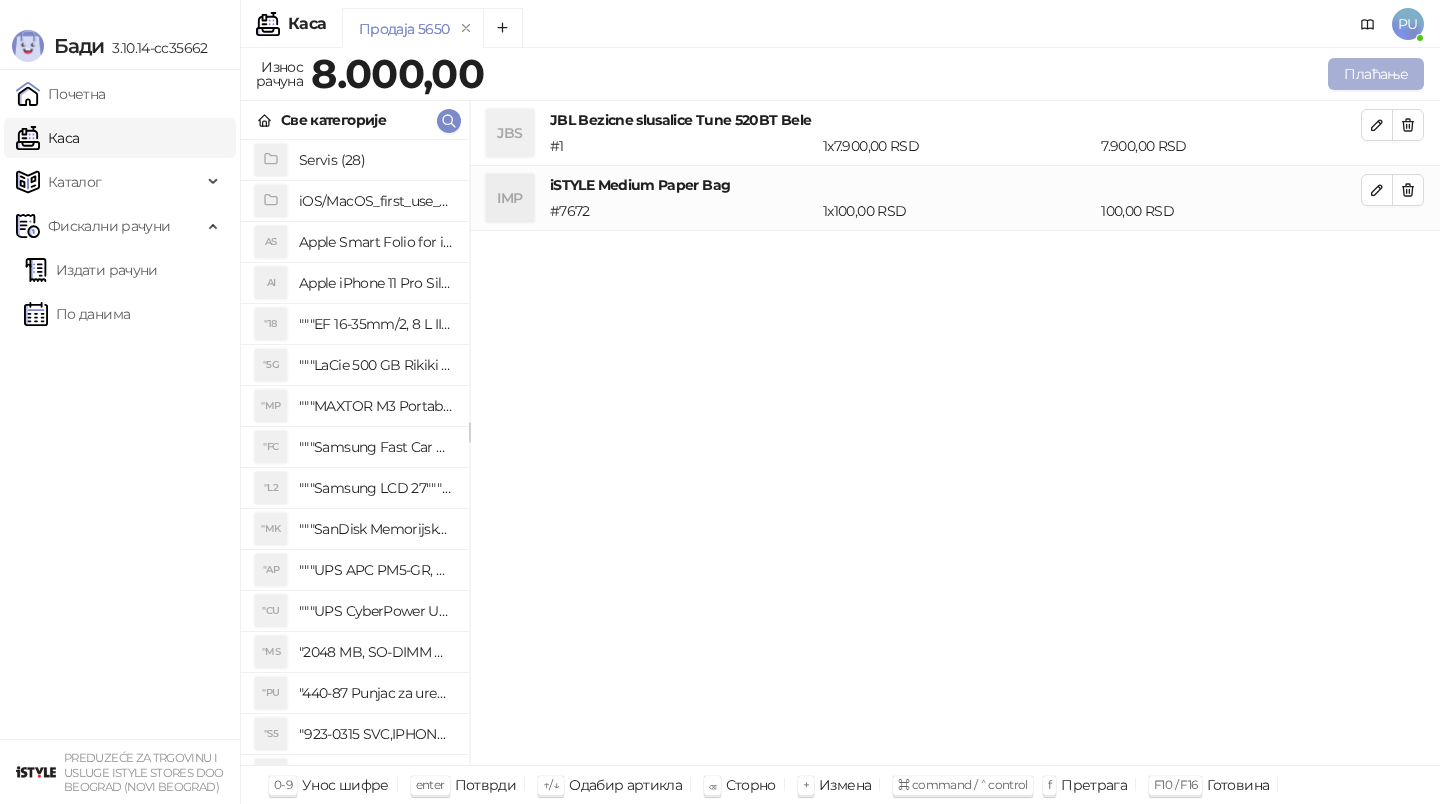 click on "Плаћање" at bounding box center (1376, 74) 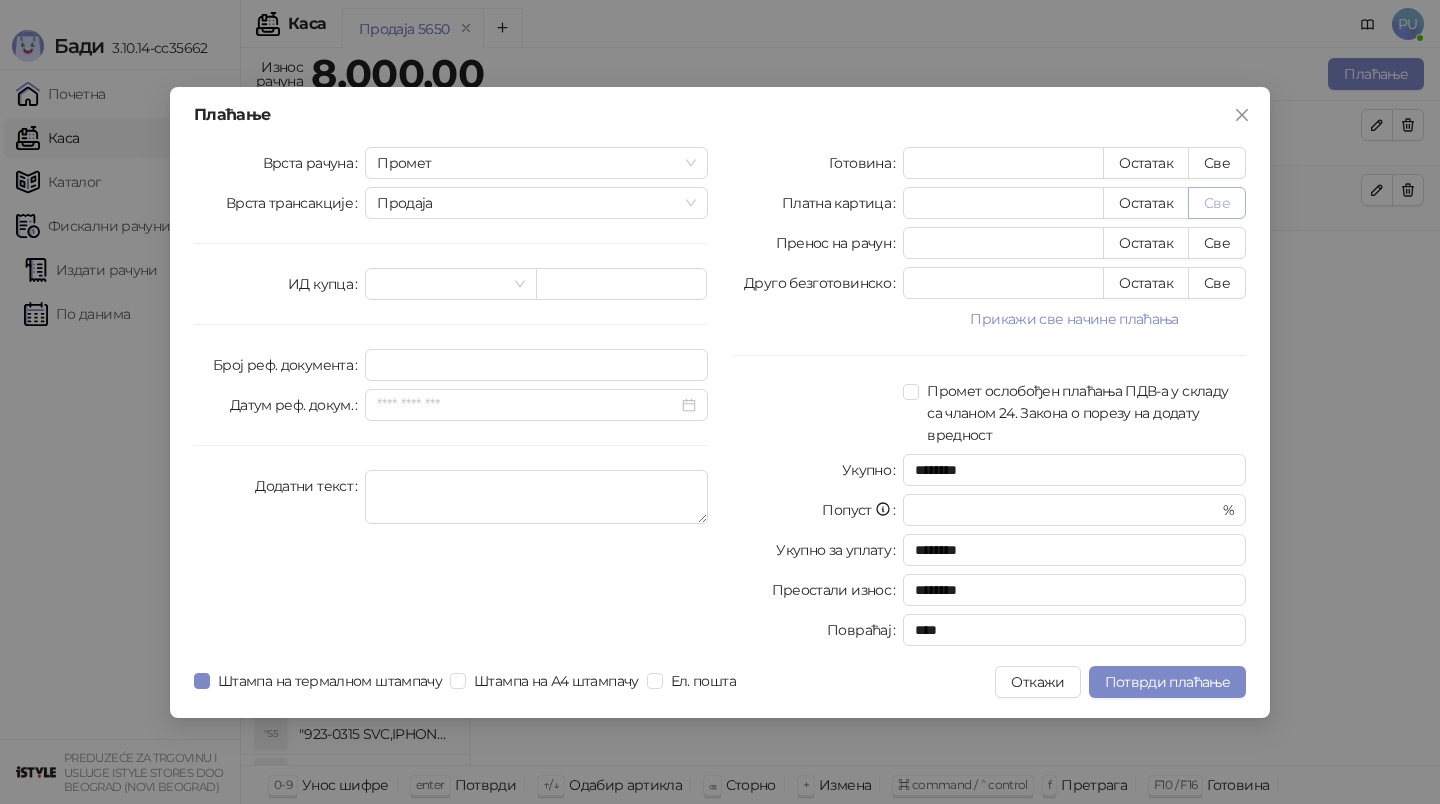 click on "Све" at bounding box center [1217, 203] 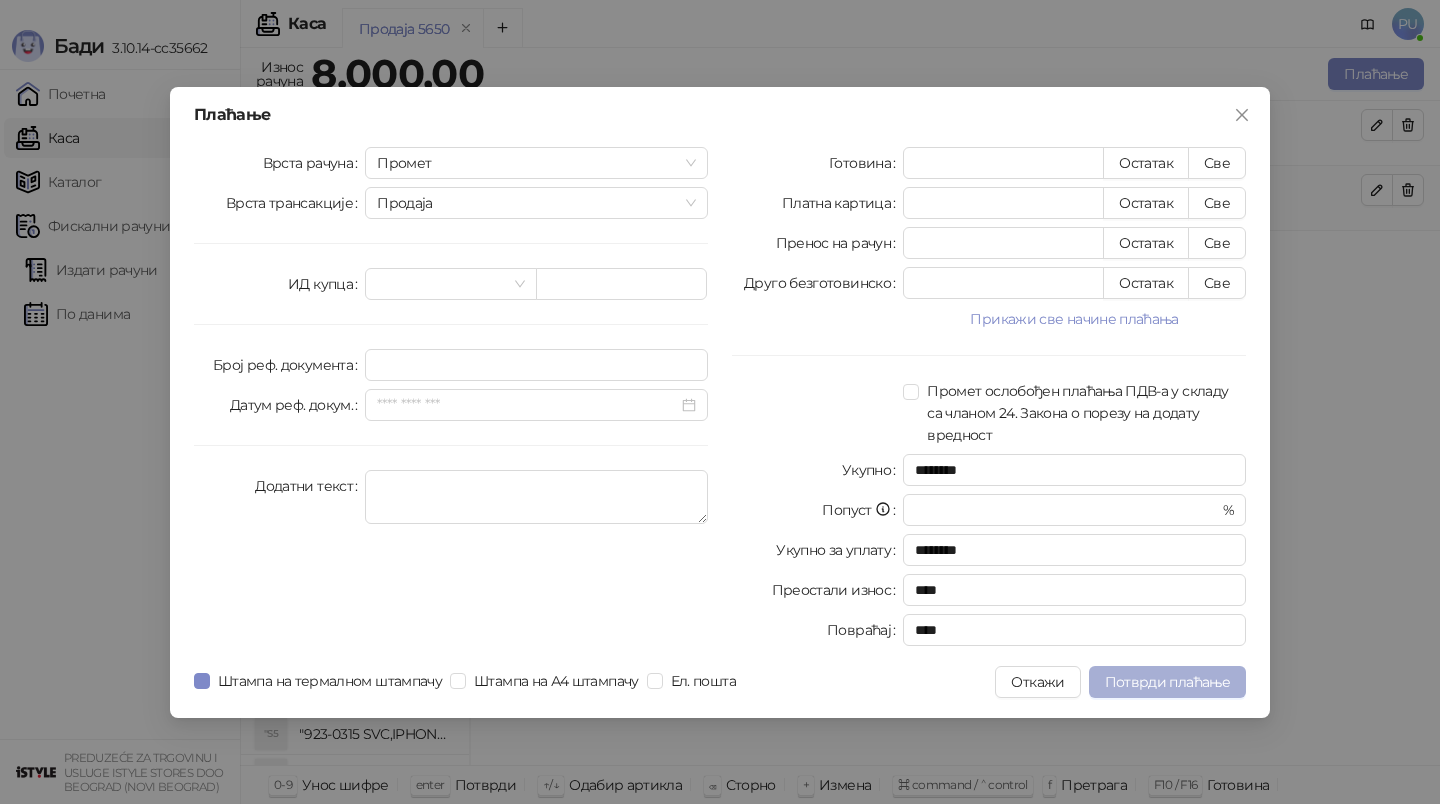 click on "Потврди плаћање" at bounding box center (1167, 682) 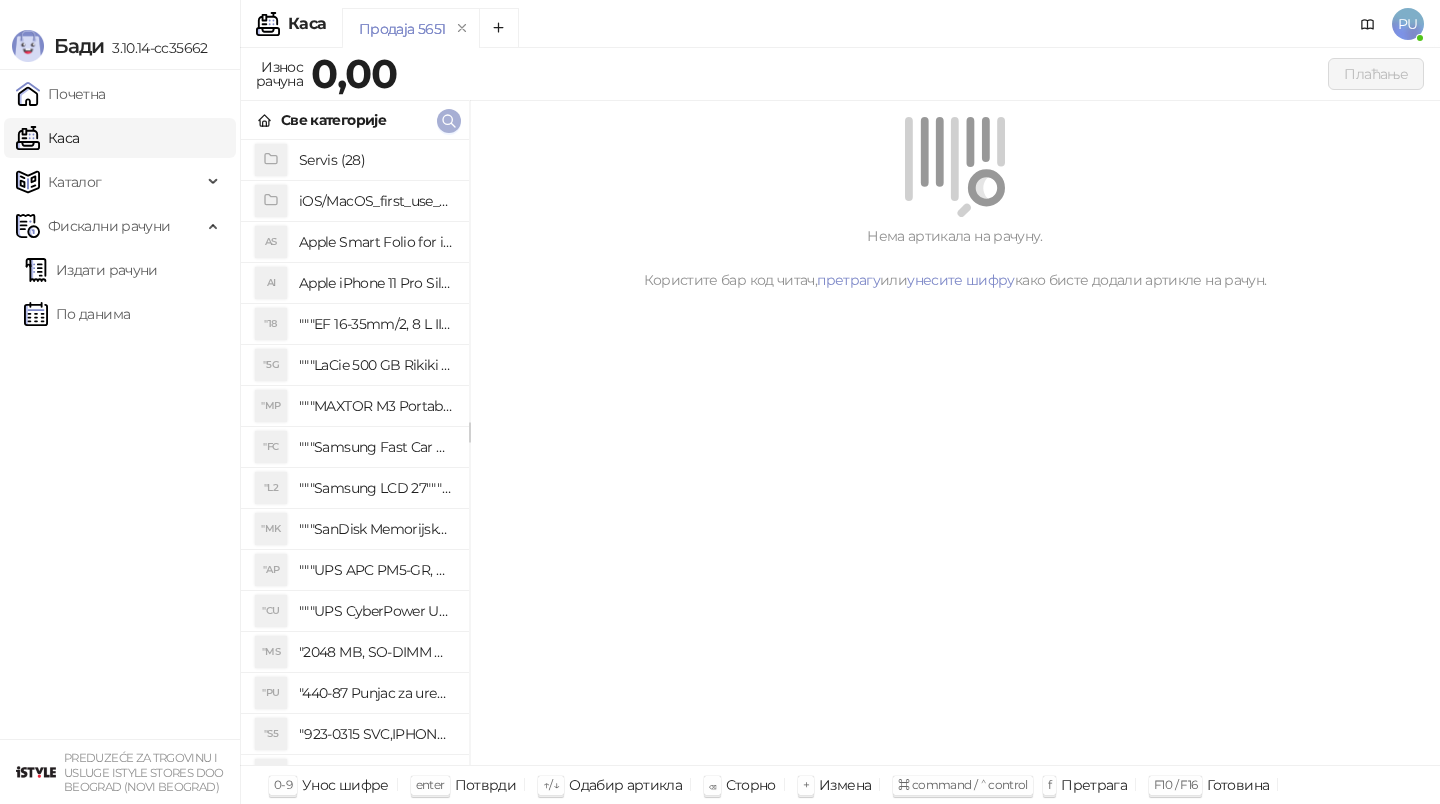 click 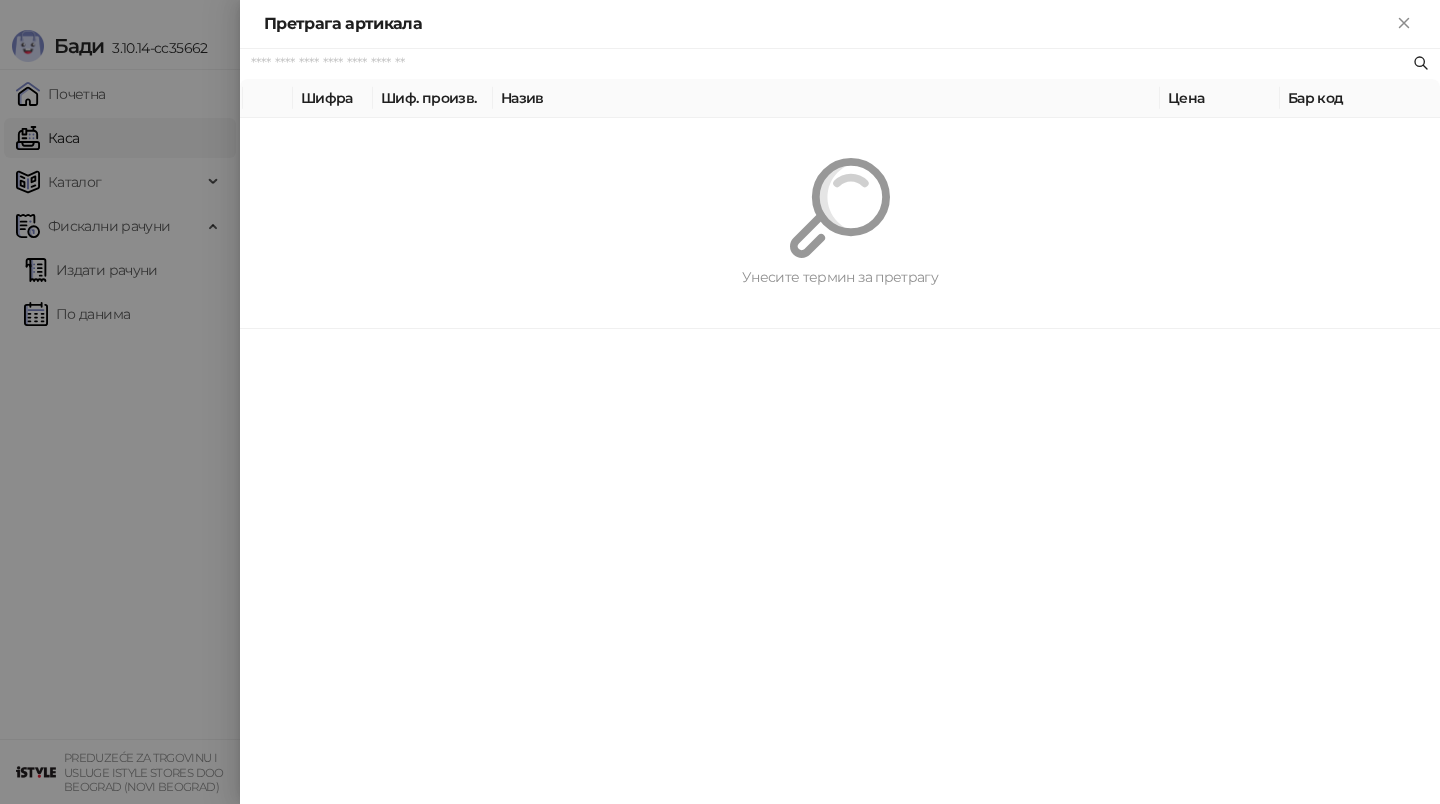 paste on "*********" 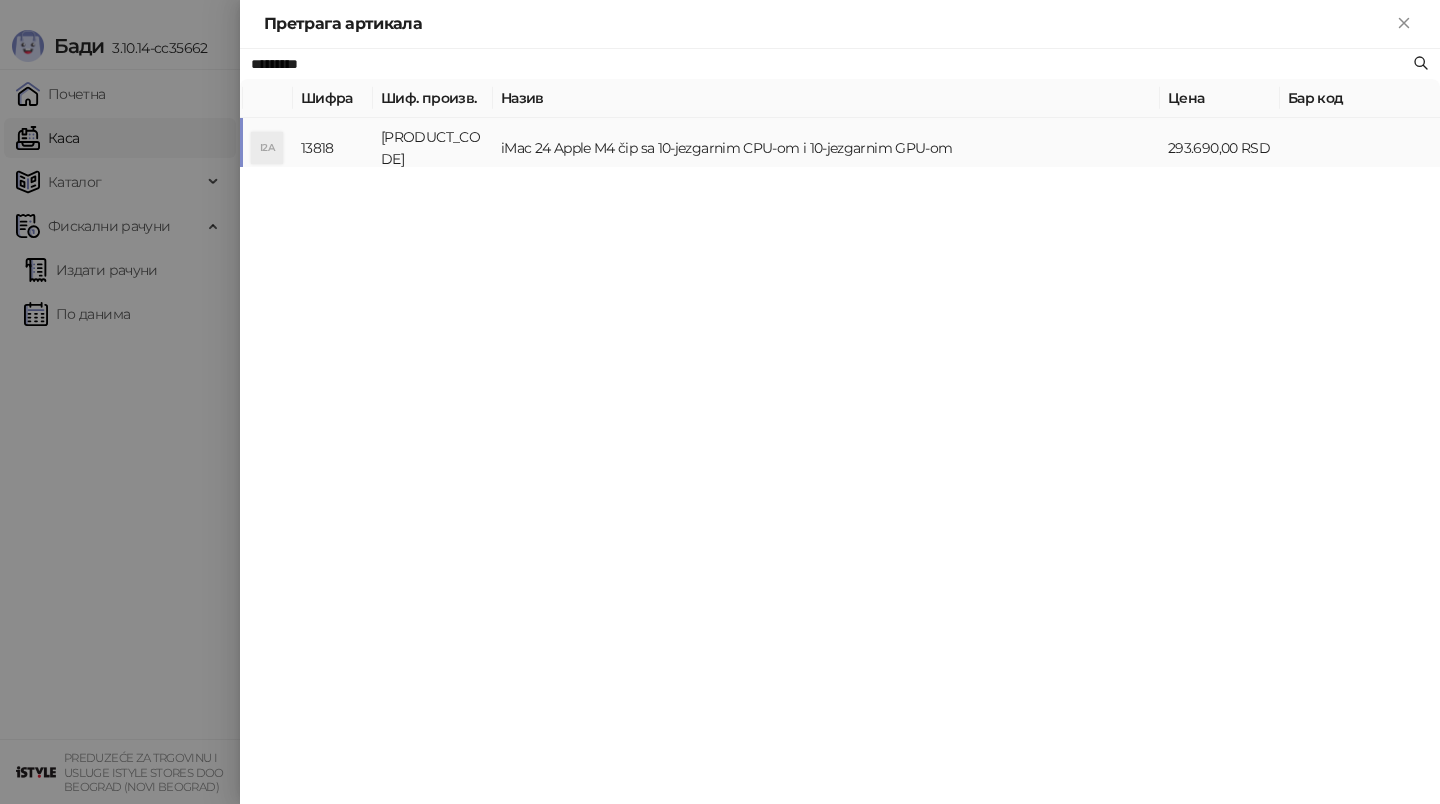 click on "iMac 24 Apple M4 čip sa 10‑jezgarnim CPU-om i 10‑jezgarnim GPU-om" at bounding box center (826, 148) 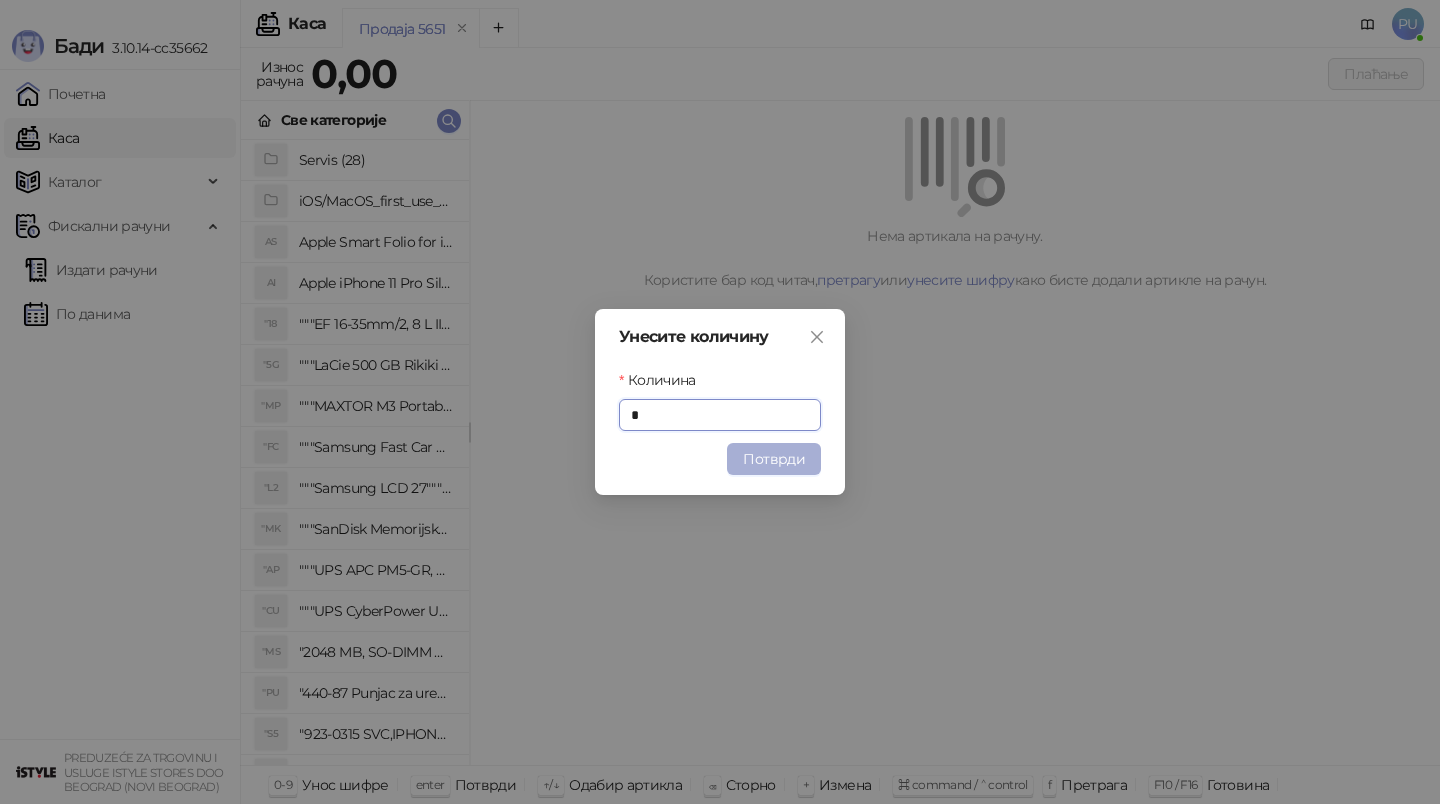click on "Потврди" at bounding box center [774, 459] 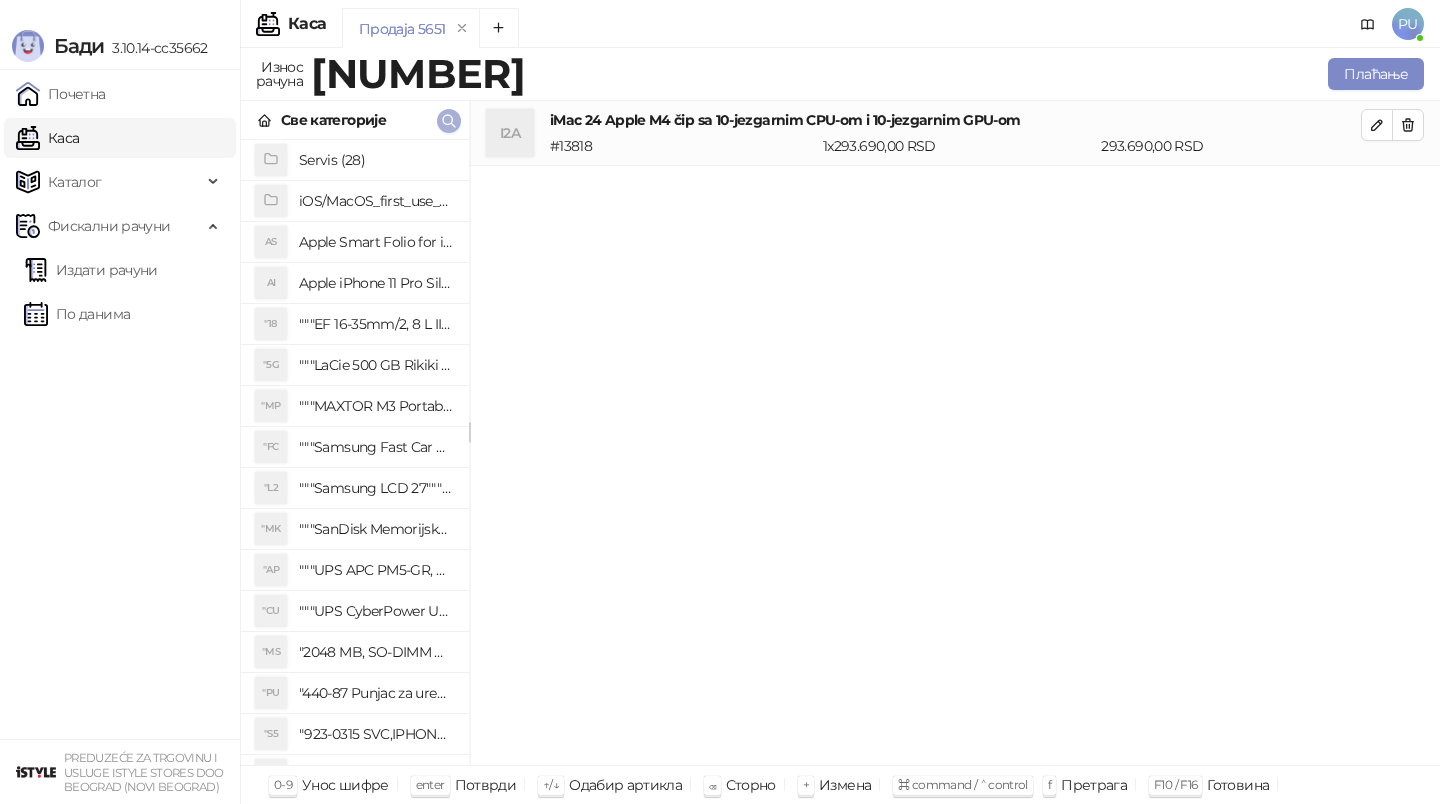 click 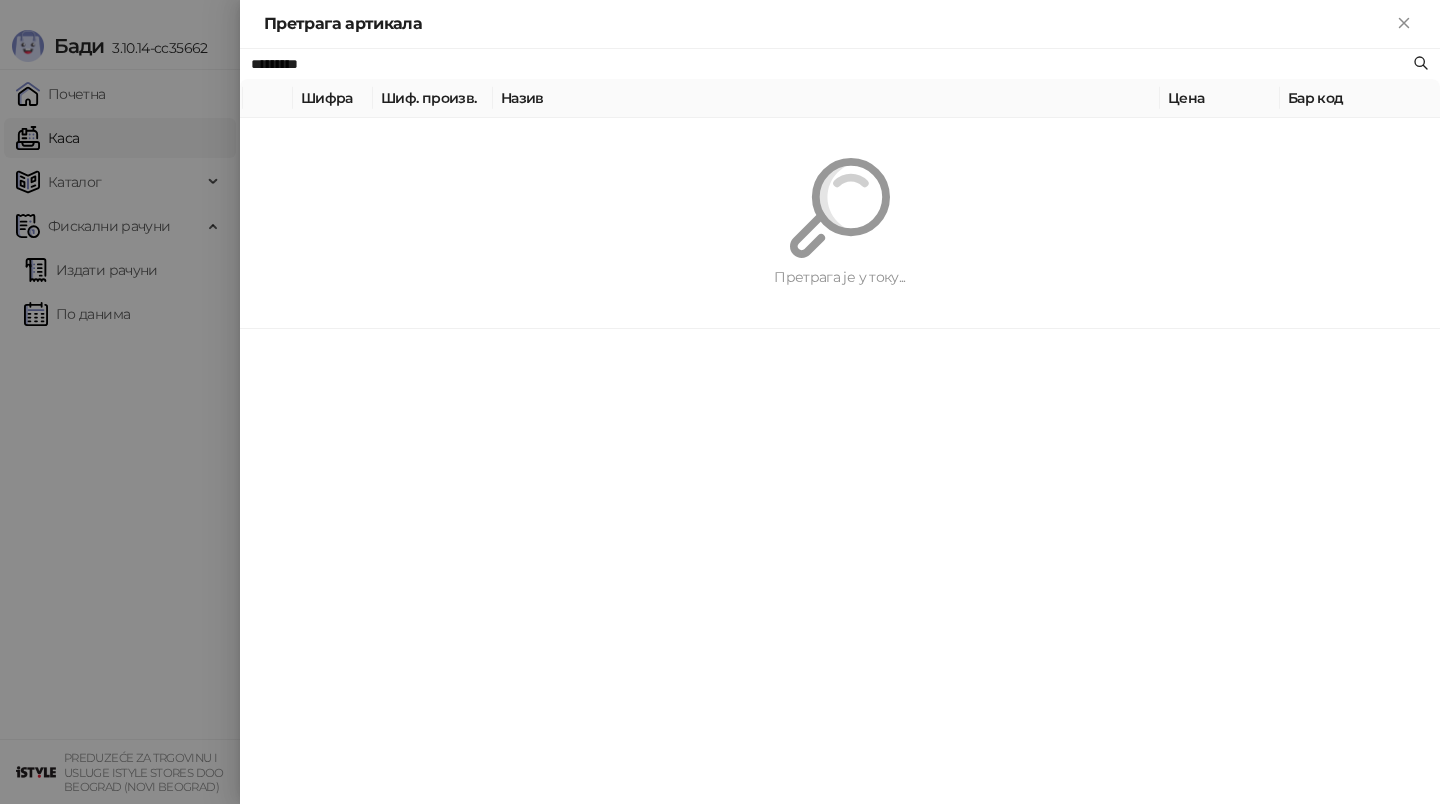 paste on "**********" 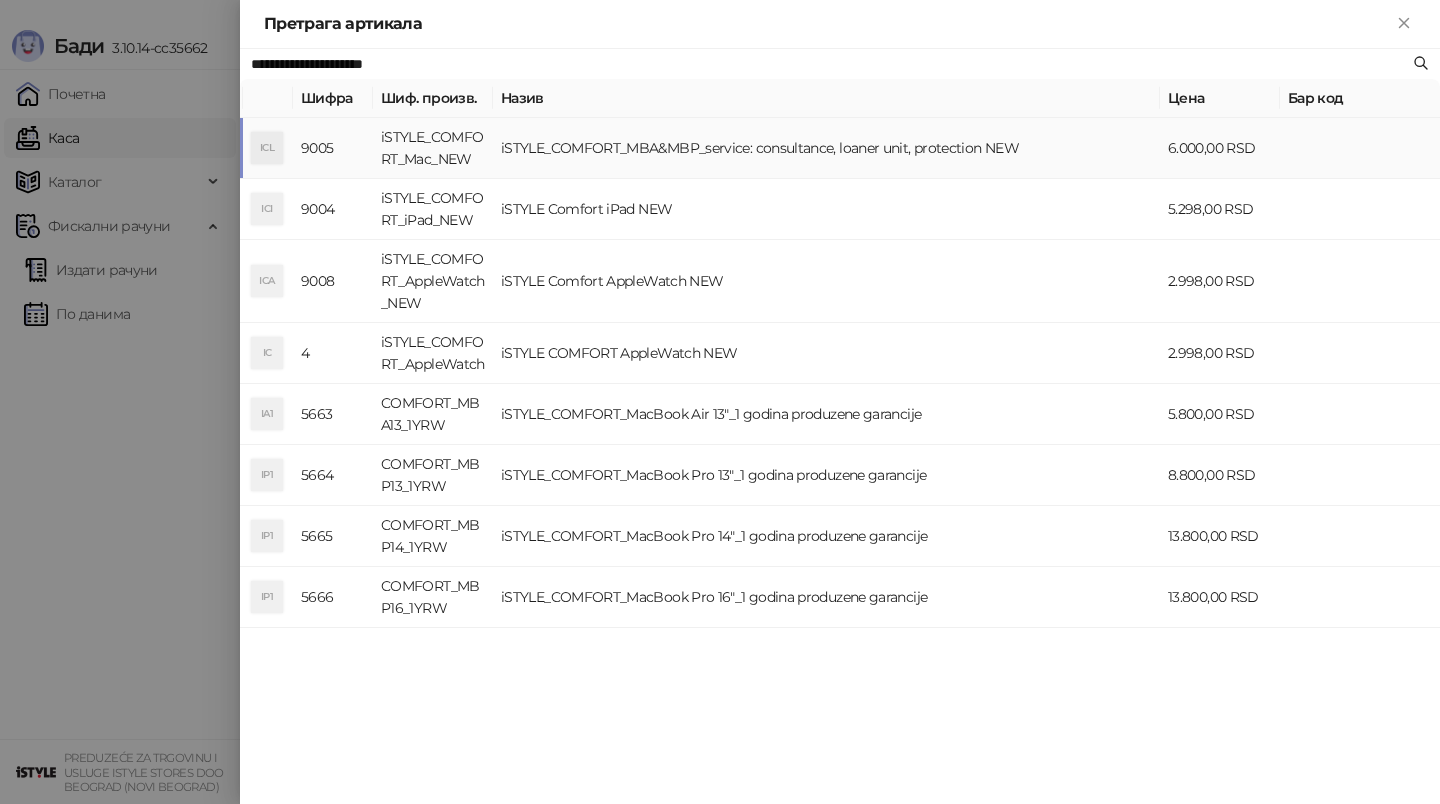 click on "iSTYLE_COMFORT_MBA&MBP_service: consultance, loaner unit, protection NEW" at bounding box center [826, 148] 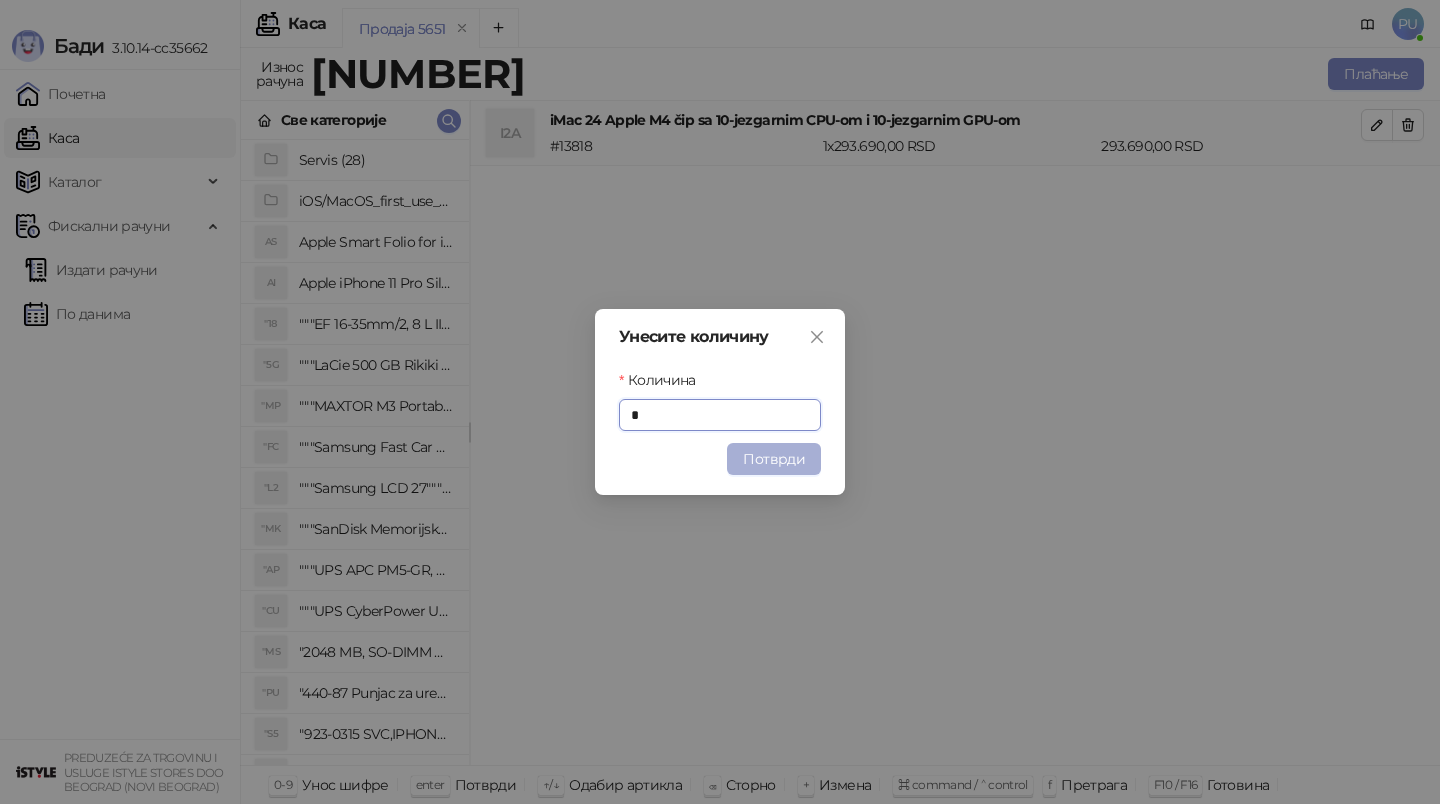 click on "Потврди" at bounding box center [774, 459] 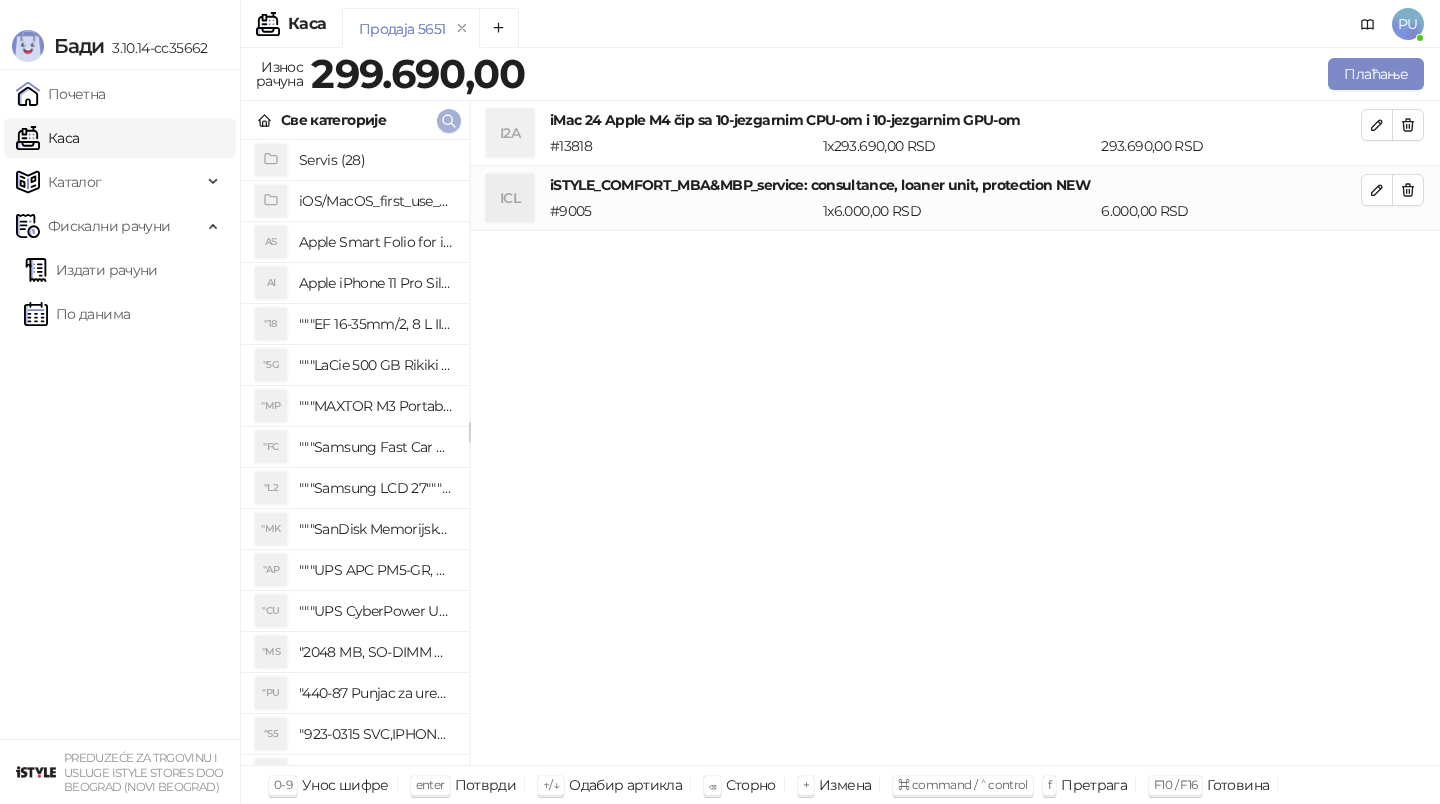 click 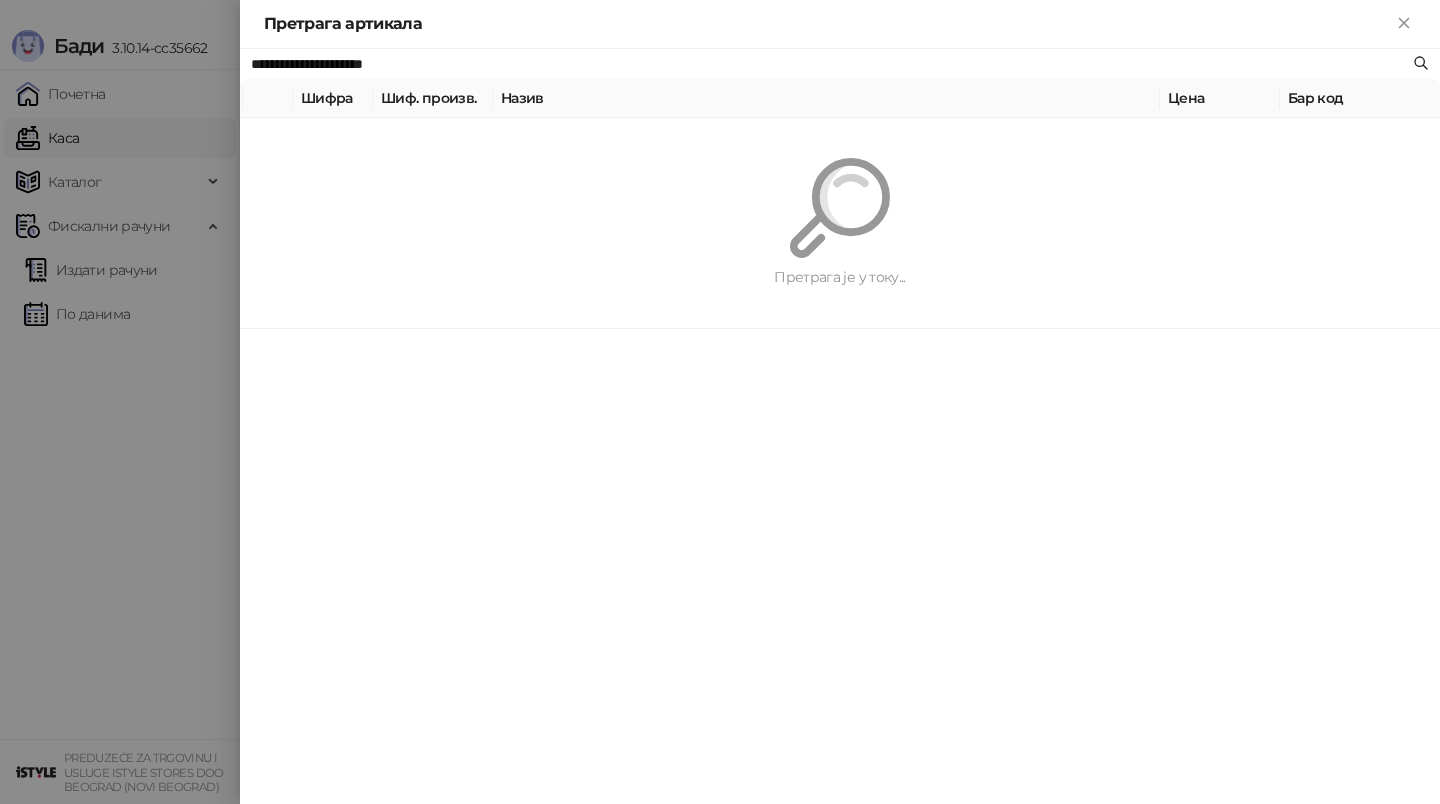 paste 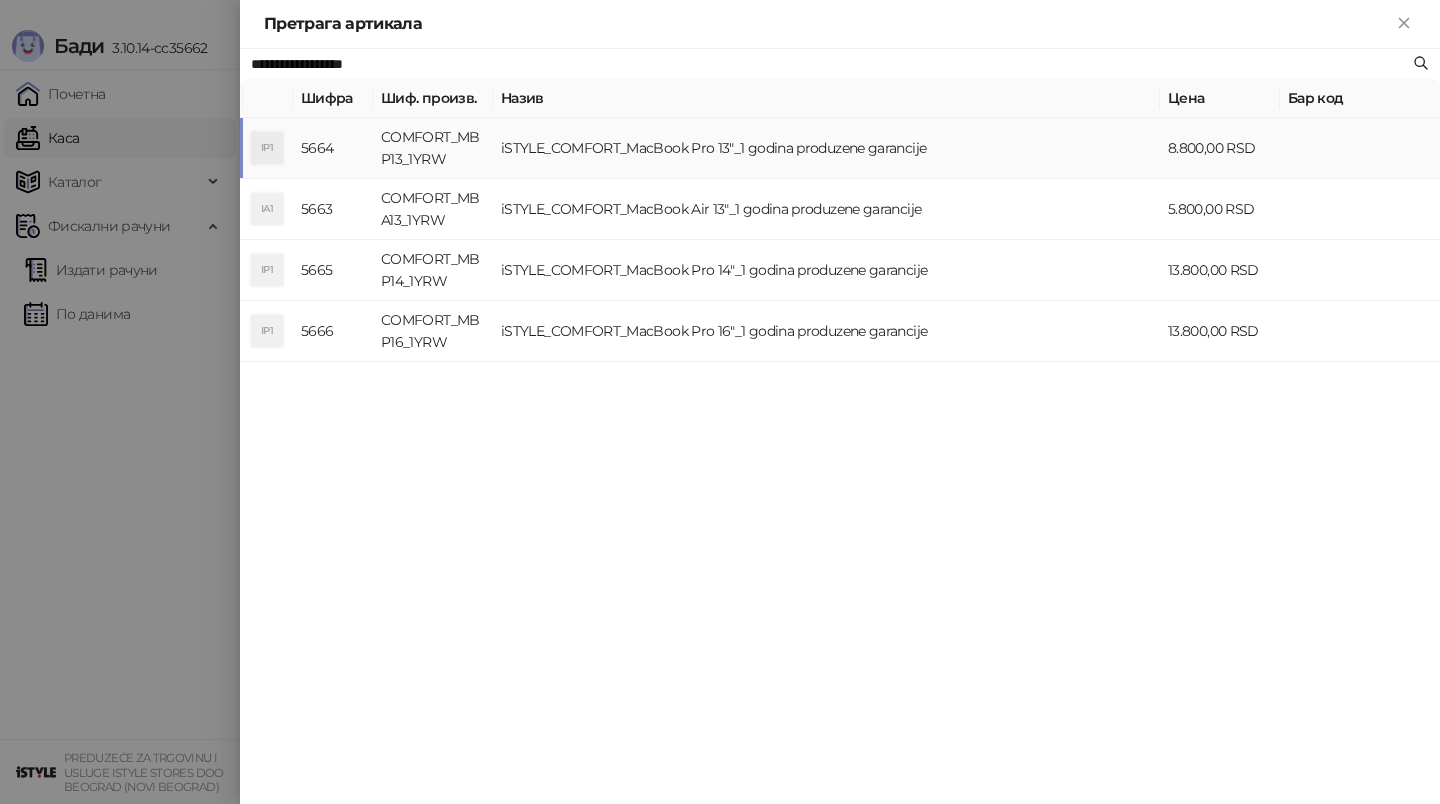 click on "iSTYLE_COMFORT_MacBook Pro 13"_1 godina produzene garancije" at bounding box center (826, 148) 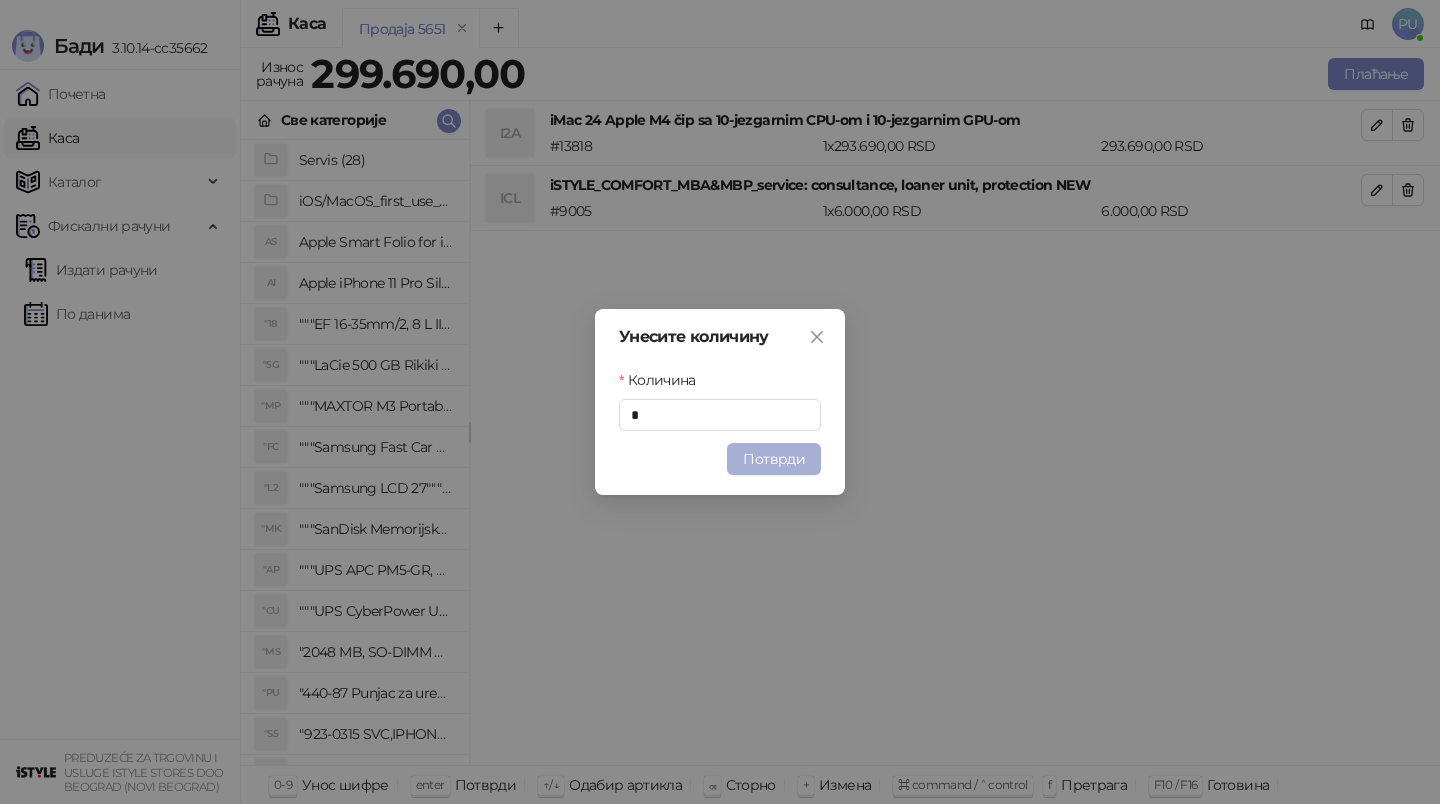 click on "Потврди" at bounding box center [774, 459] 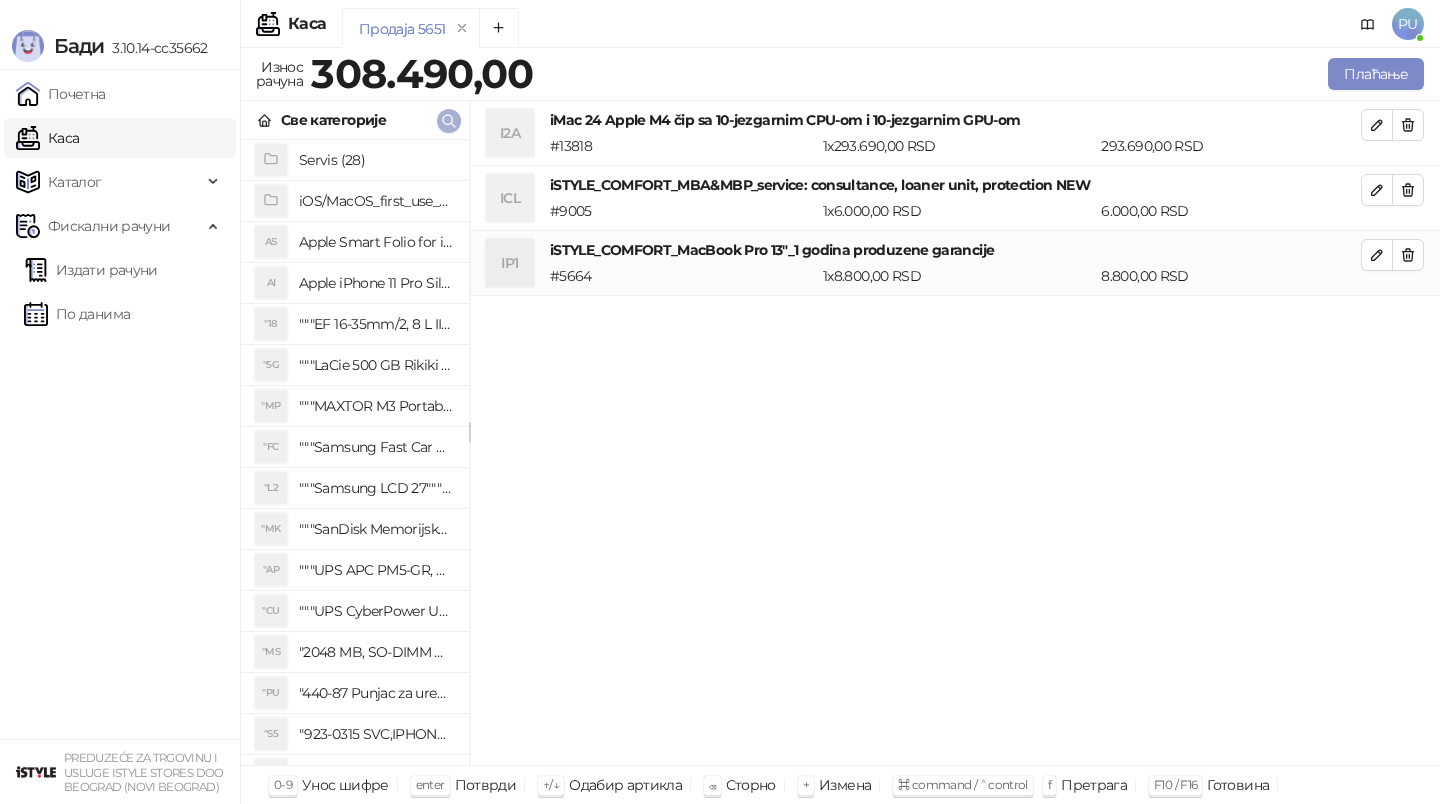 click 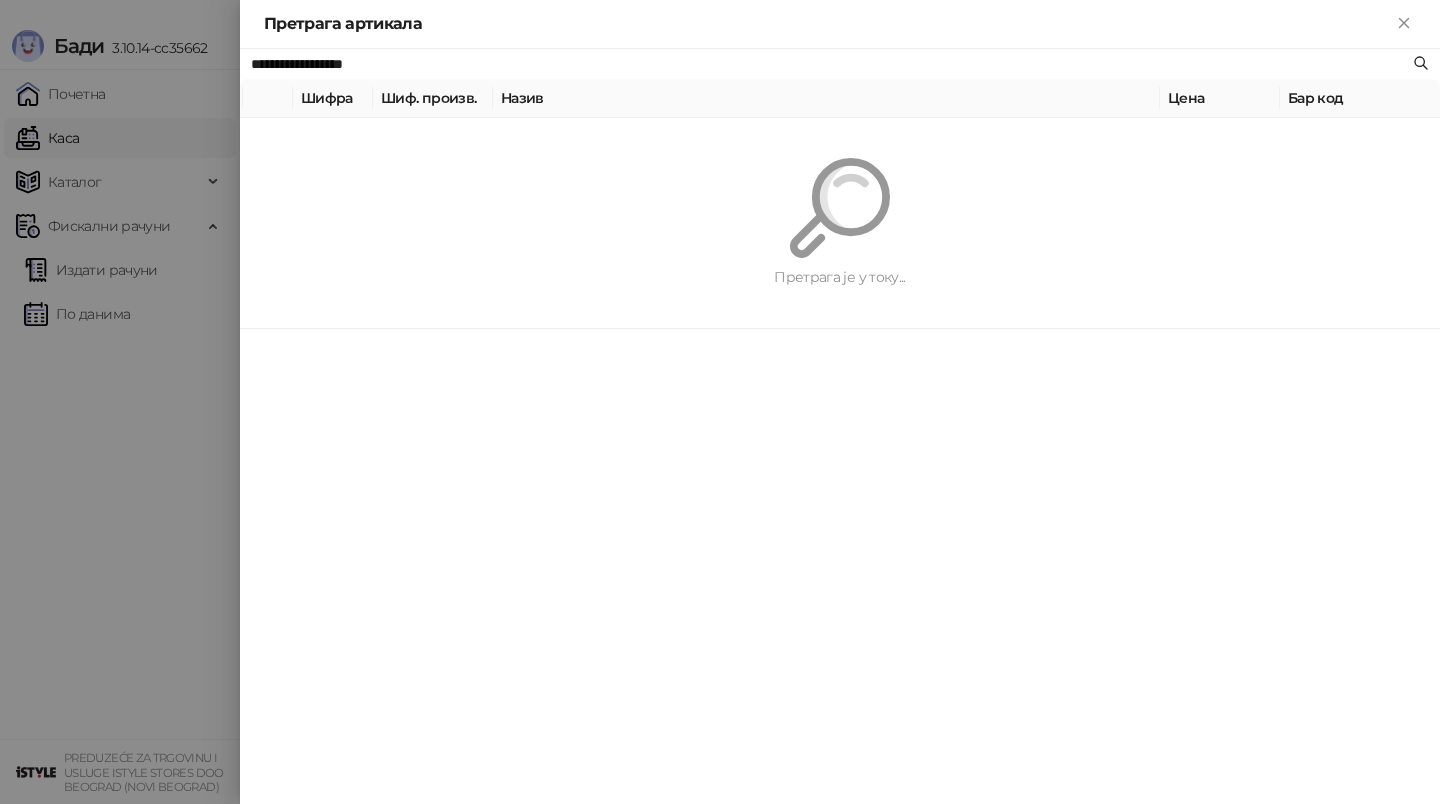 paste 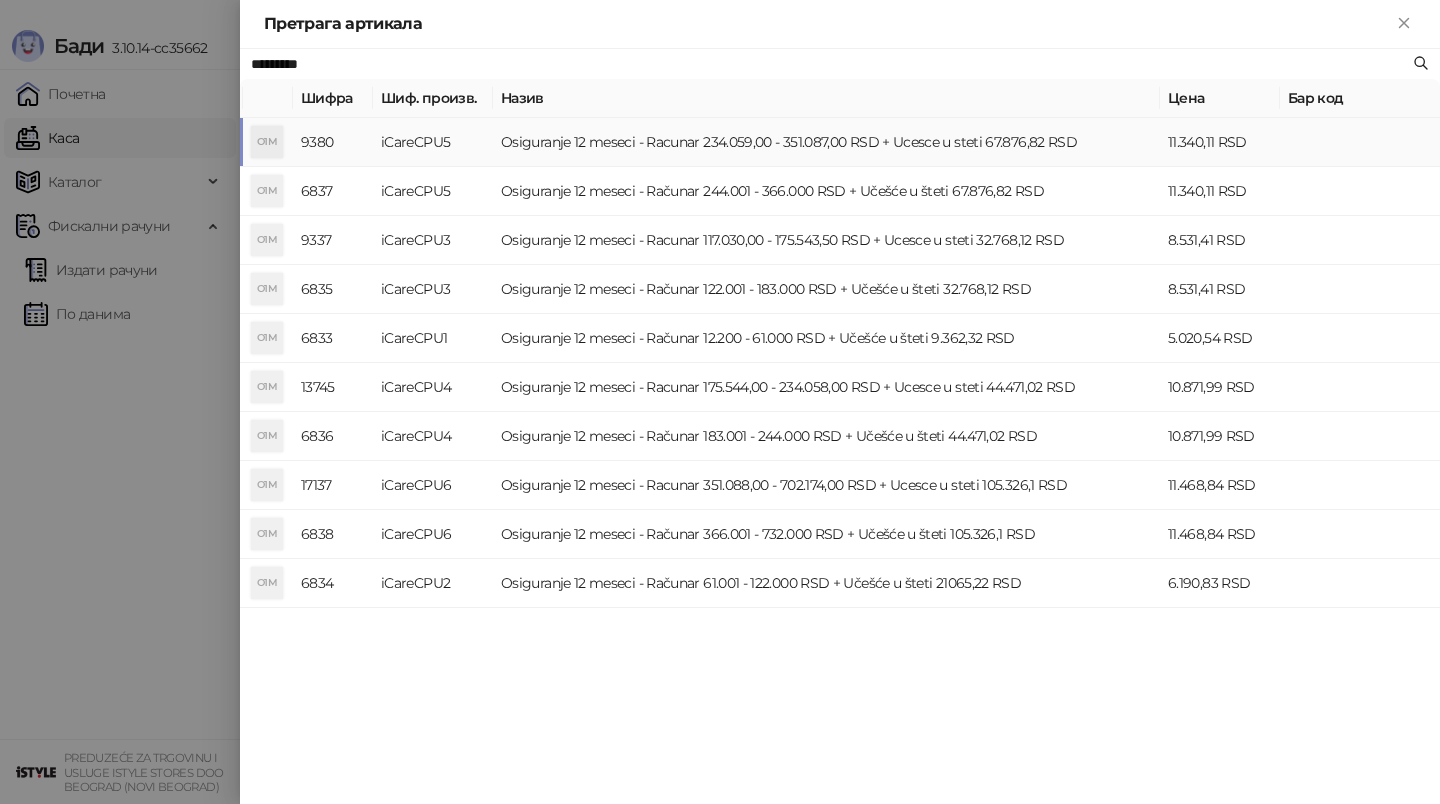 type on "*********" 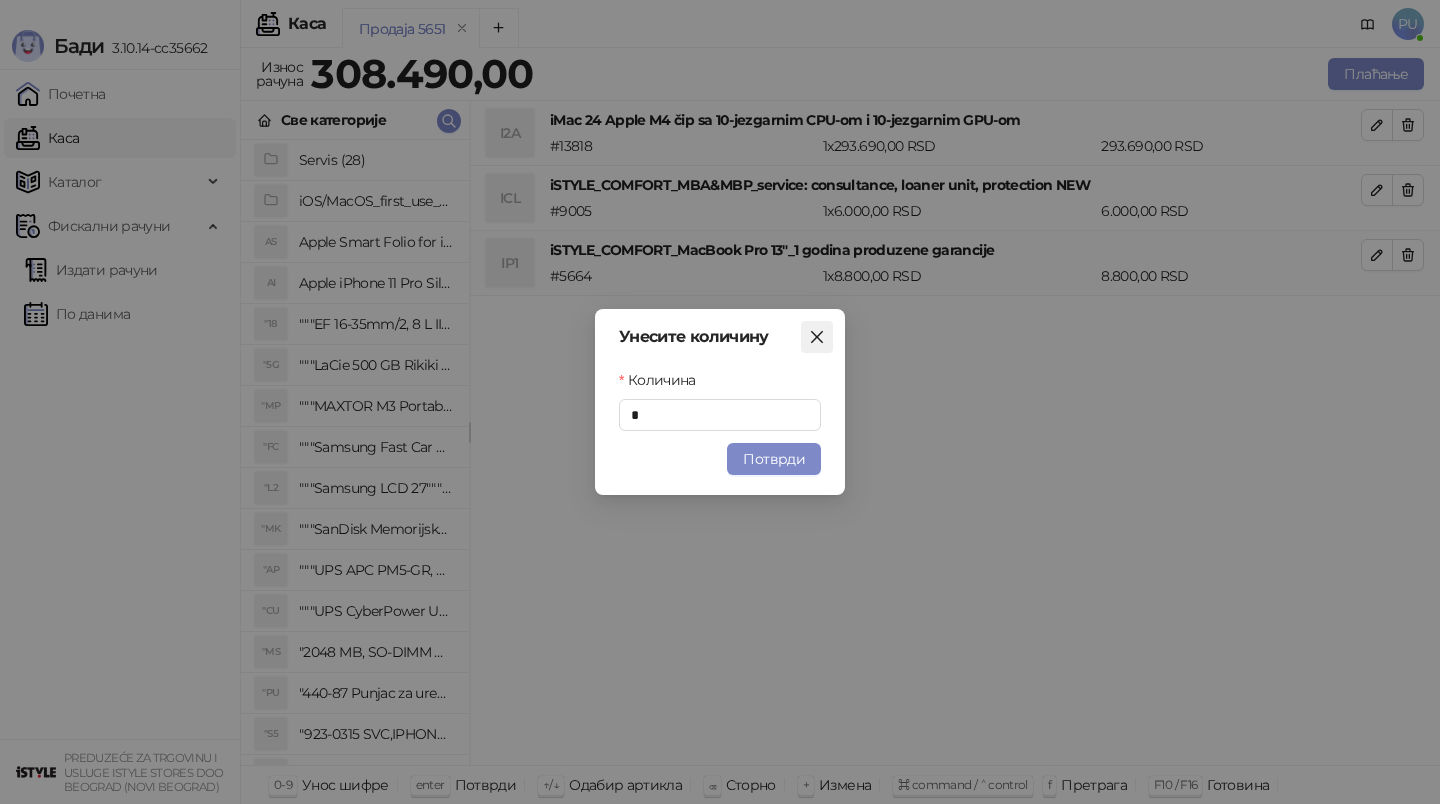 click 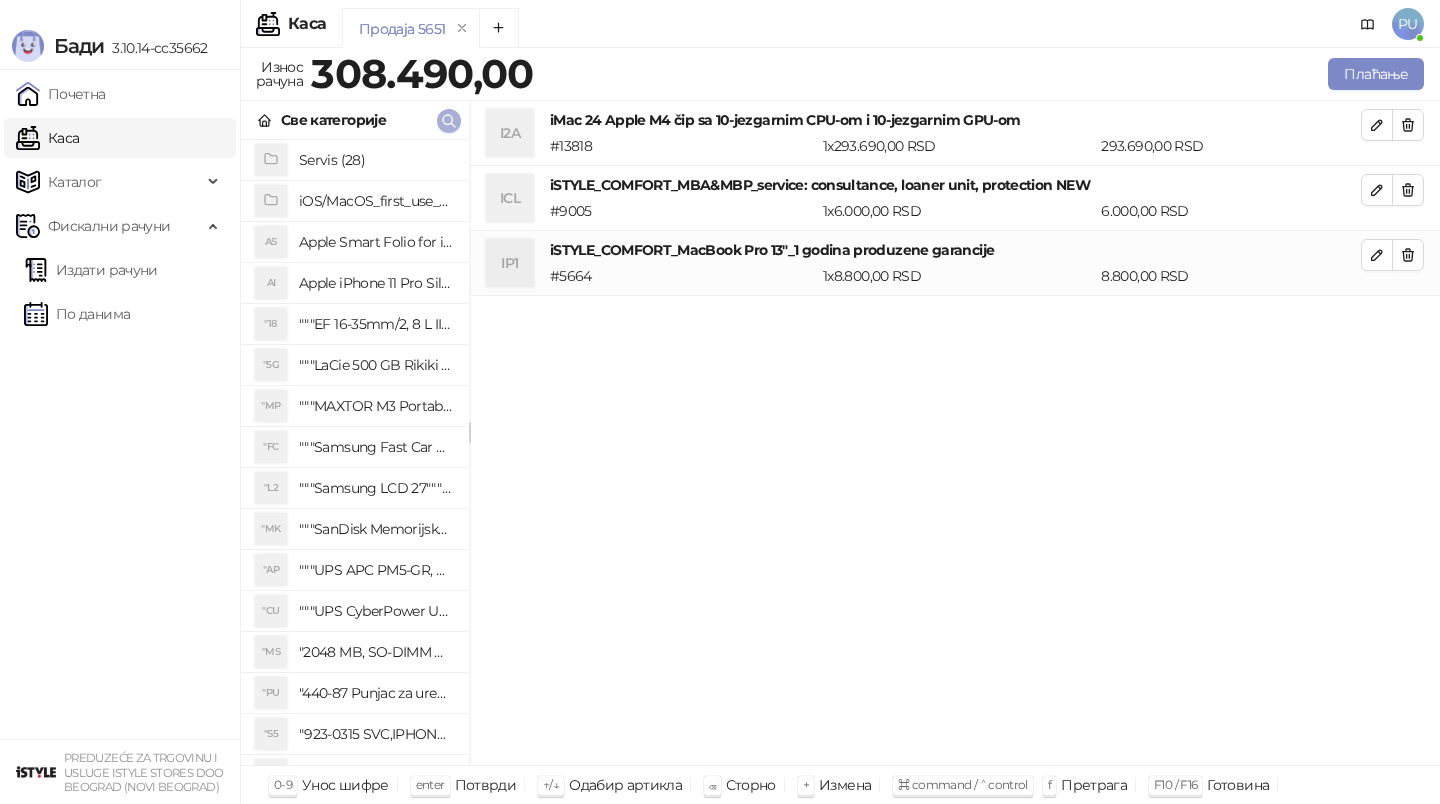 click 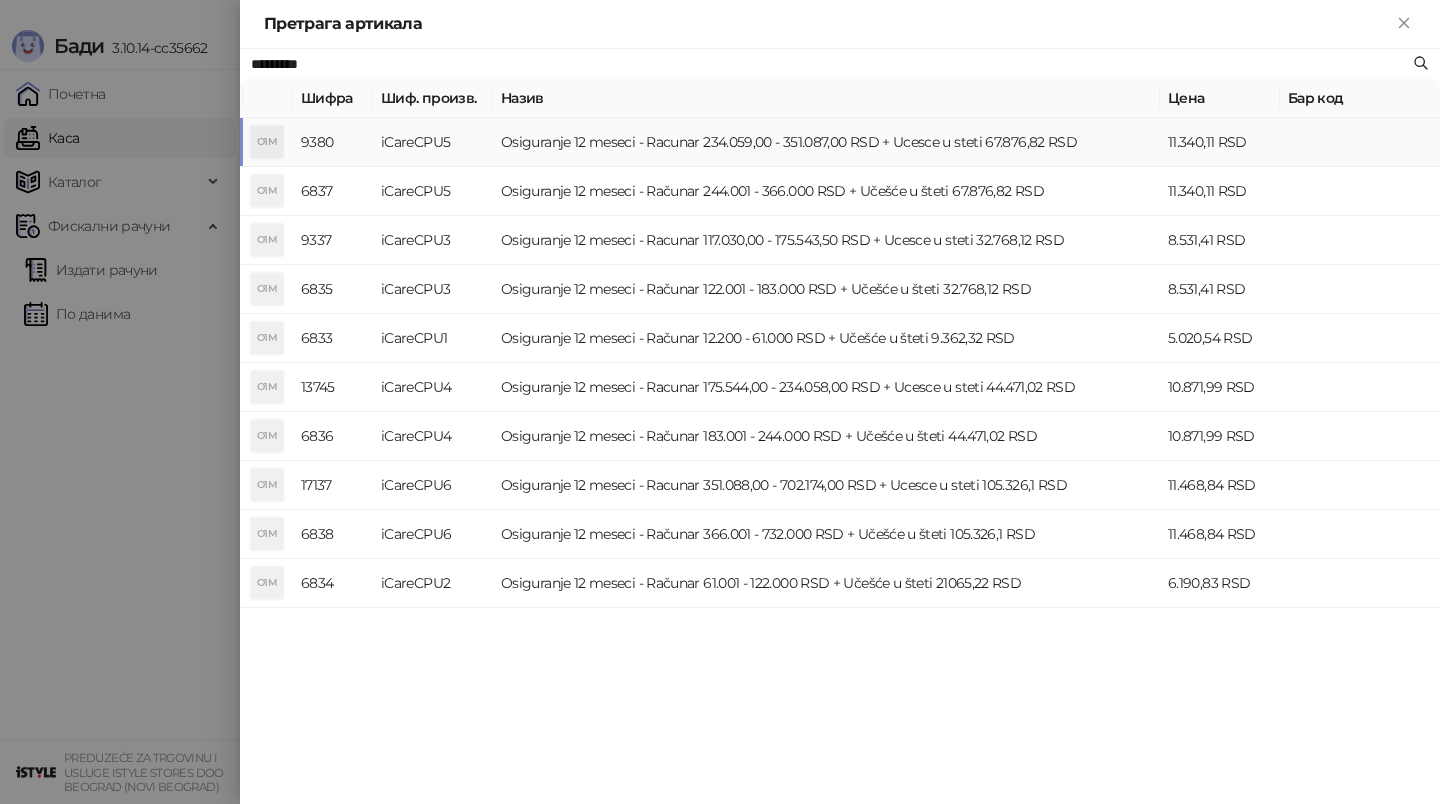click on "Osiguranje 12 meseci - Racunar 234.059,00 - 351.087,00 RSD + Ucesce u steti 67.876,82 RSD" at bounding box center [826, 142] 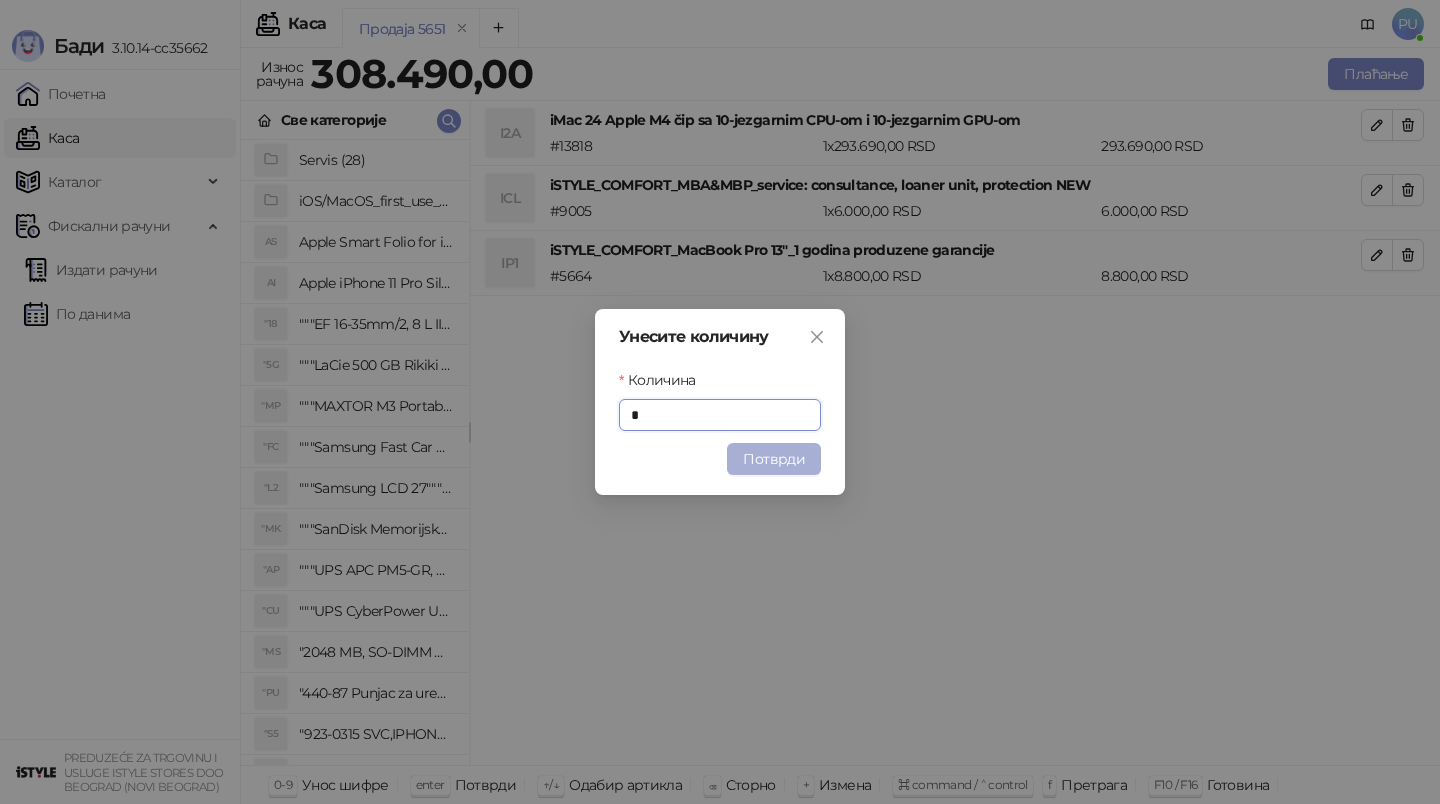 click on "Потврди" at bounding box center [774, 459] 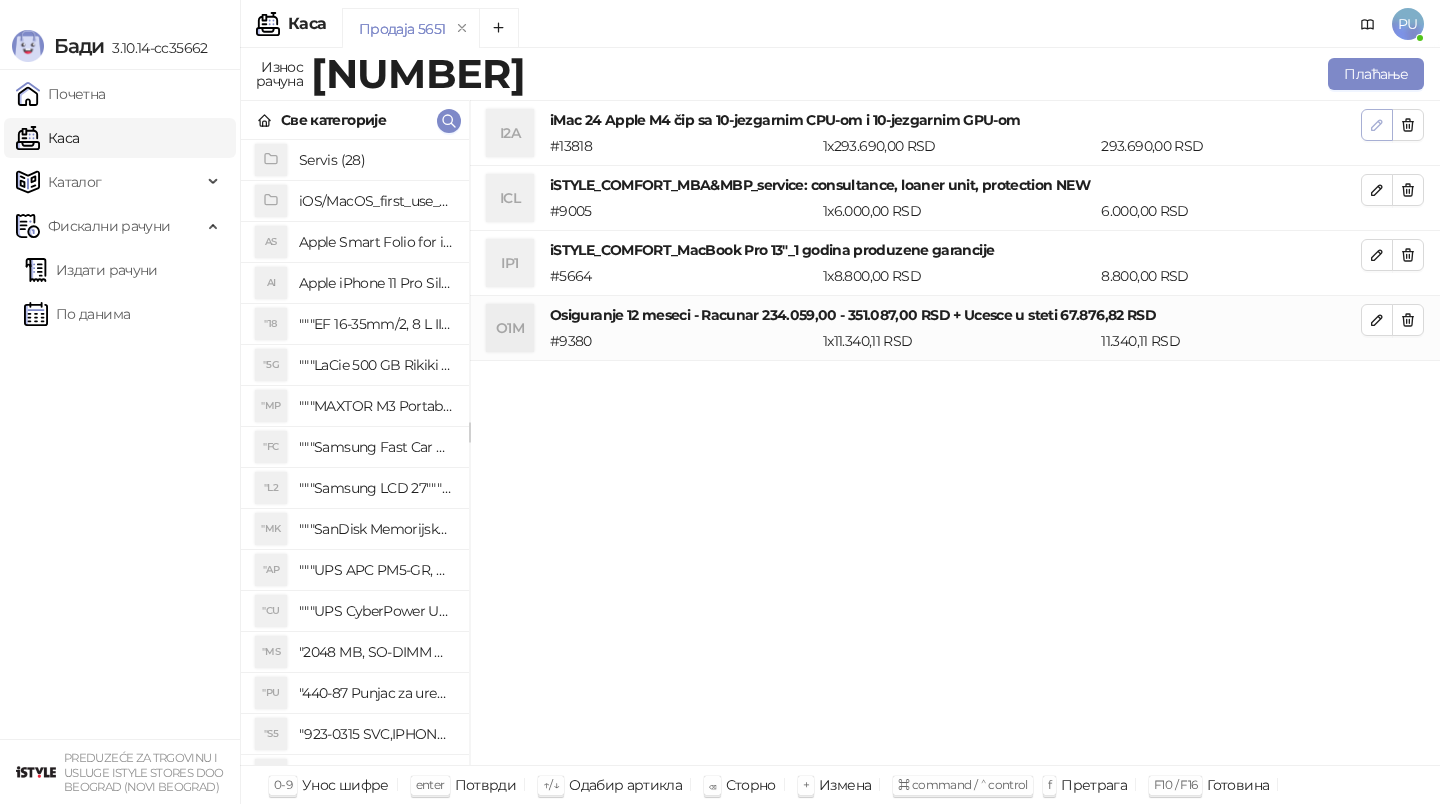 click 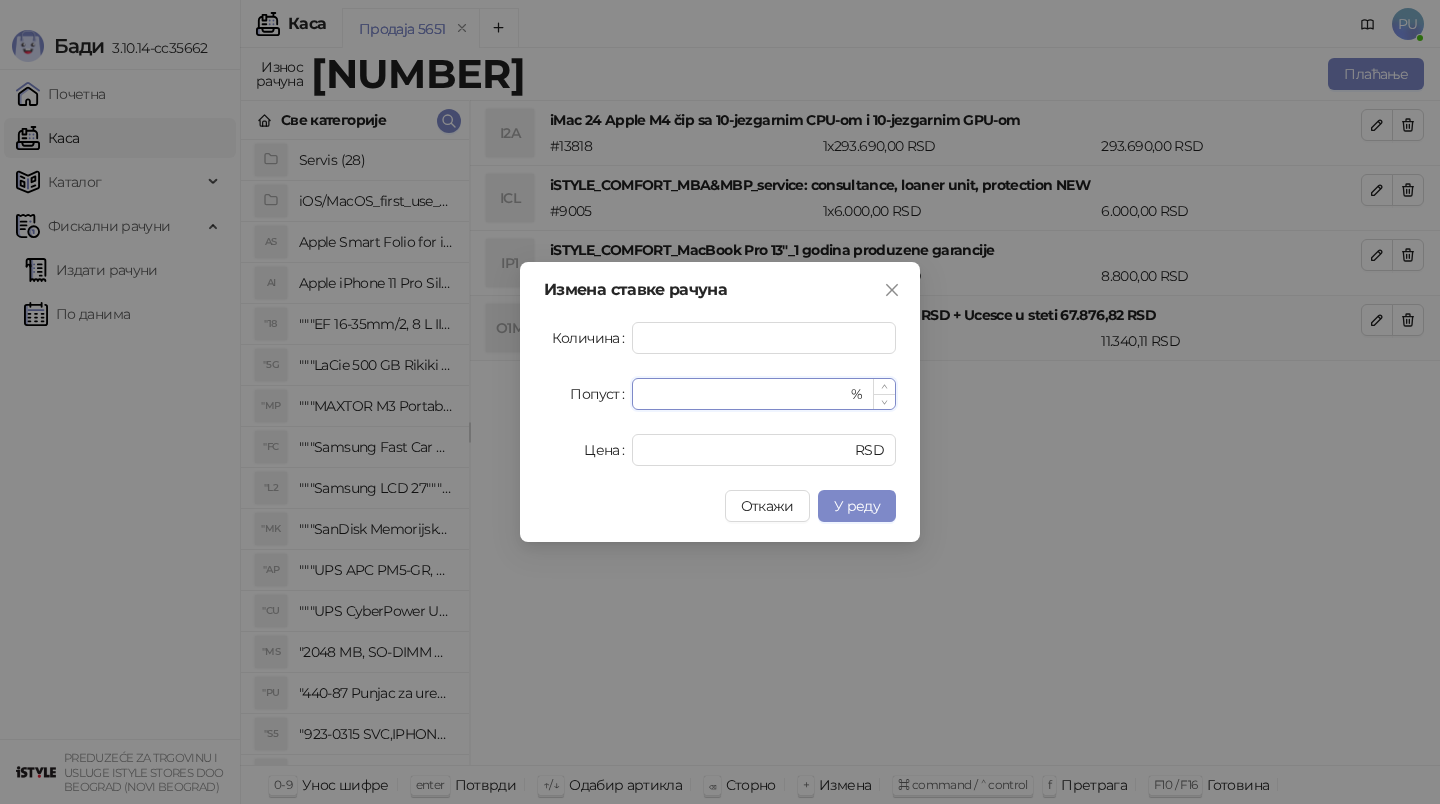 click on "*" at bounding box center (745, 394) 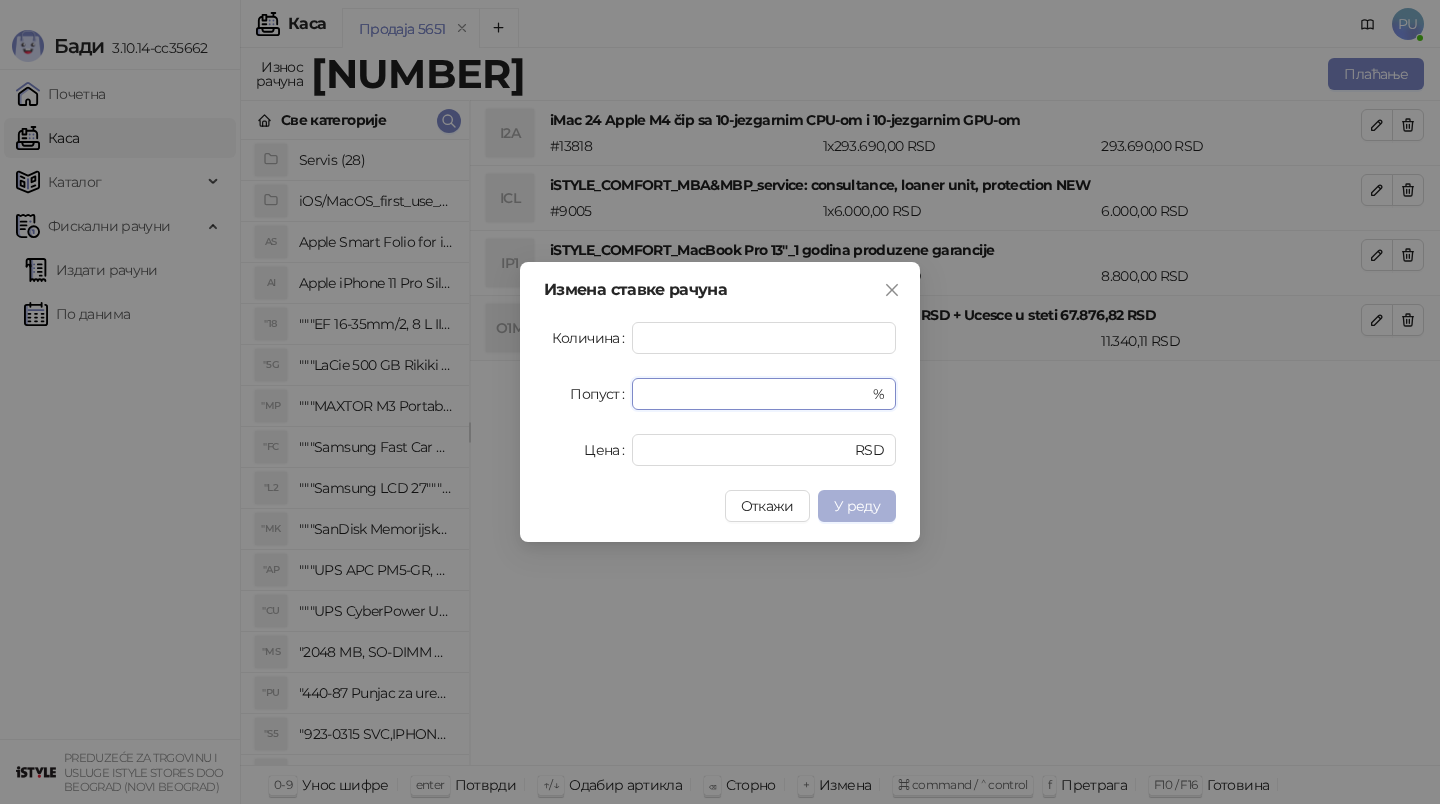 type on "**********" 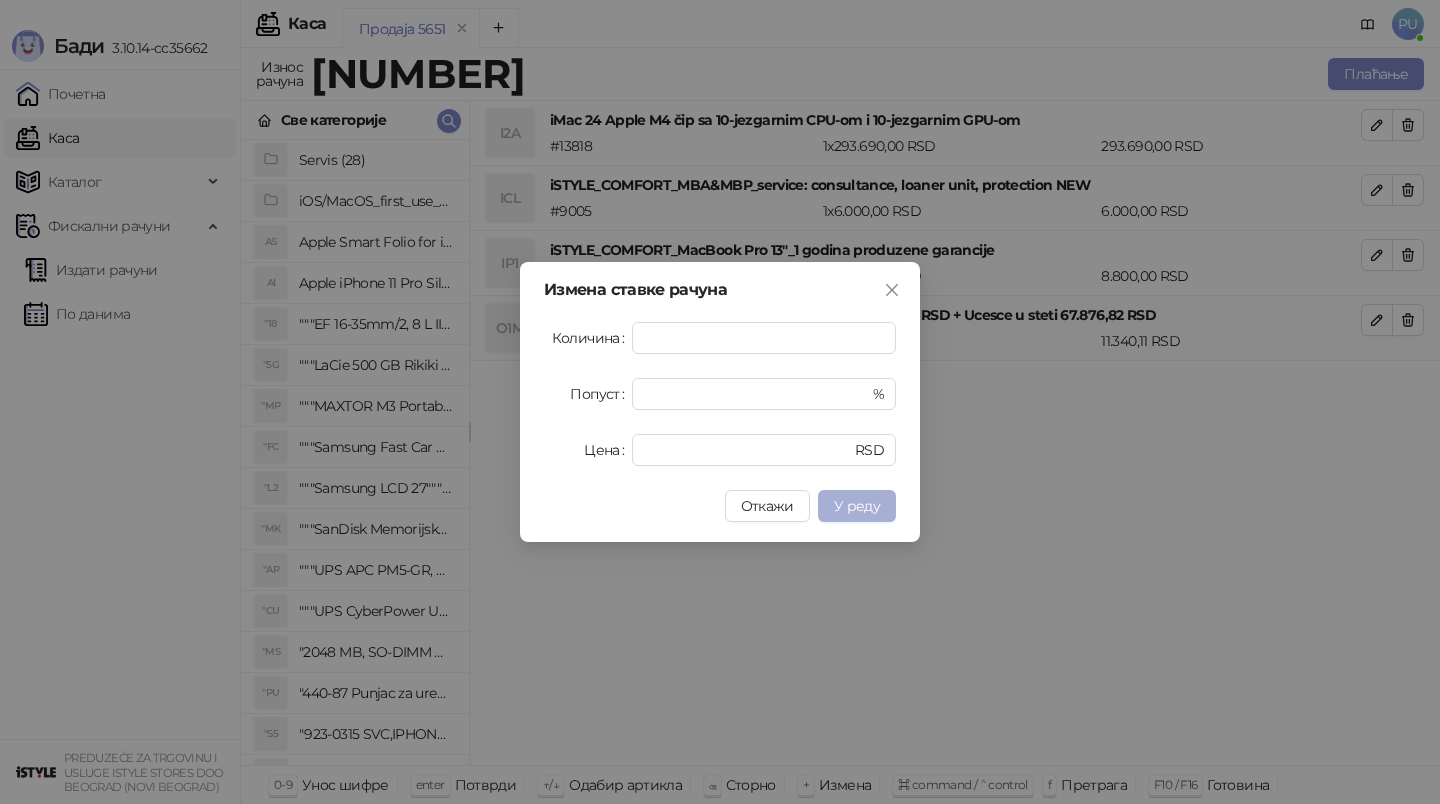 click on "У реду" at bounding box center (857, 506) 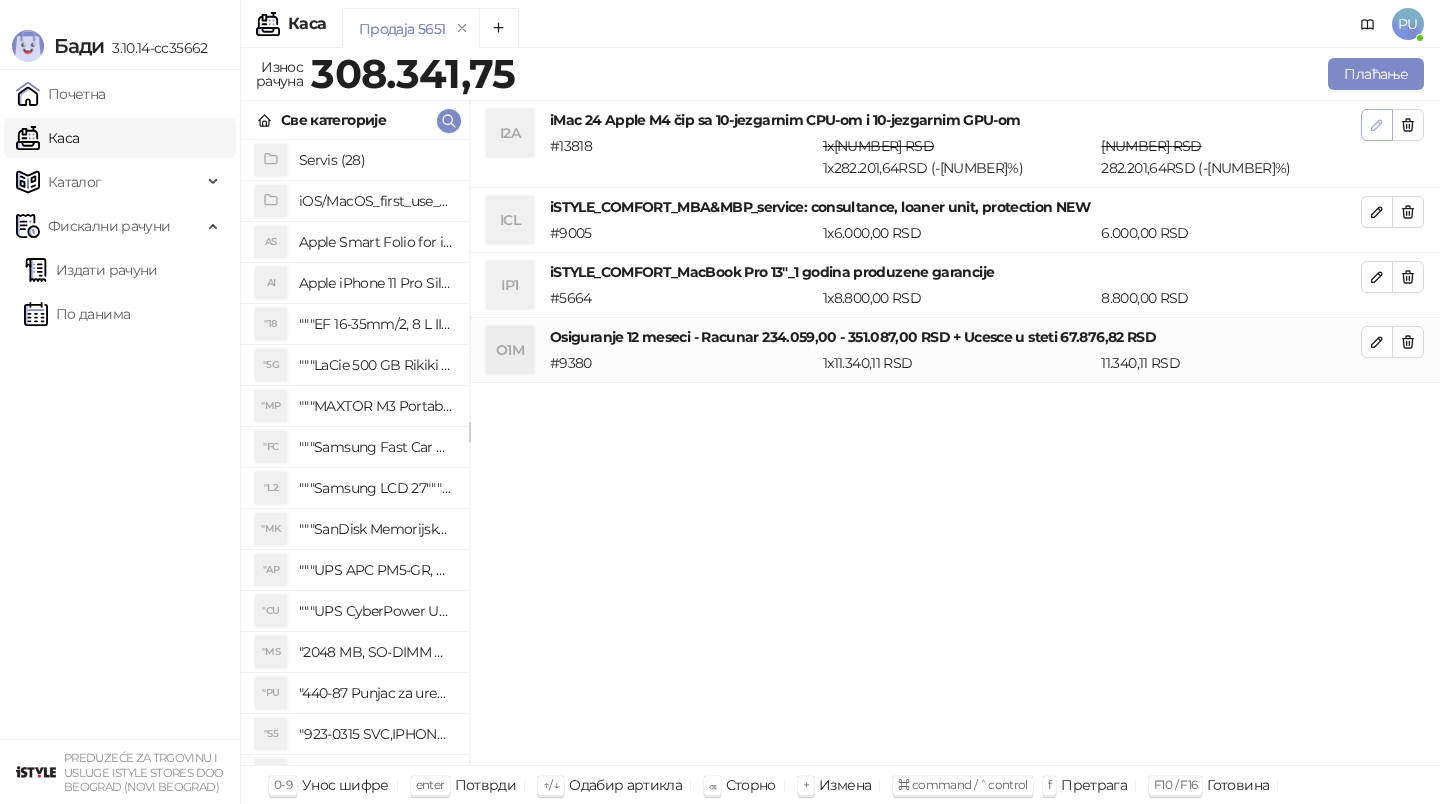 click 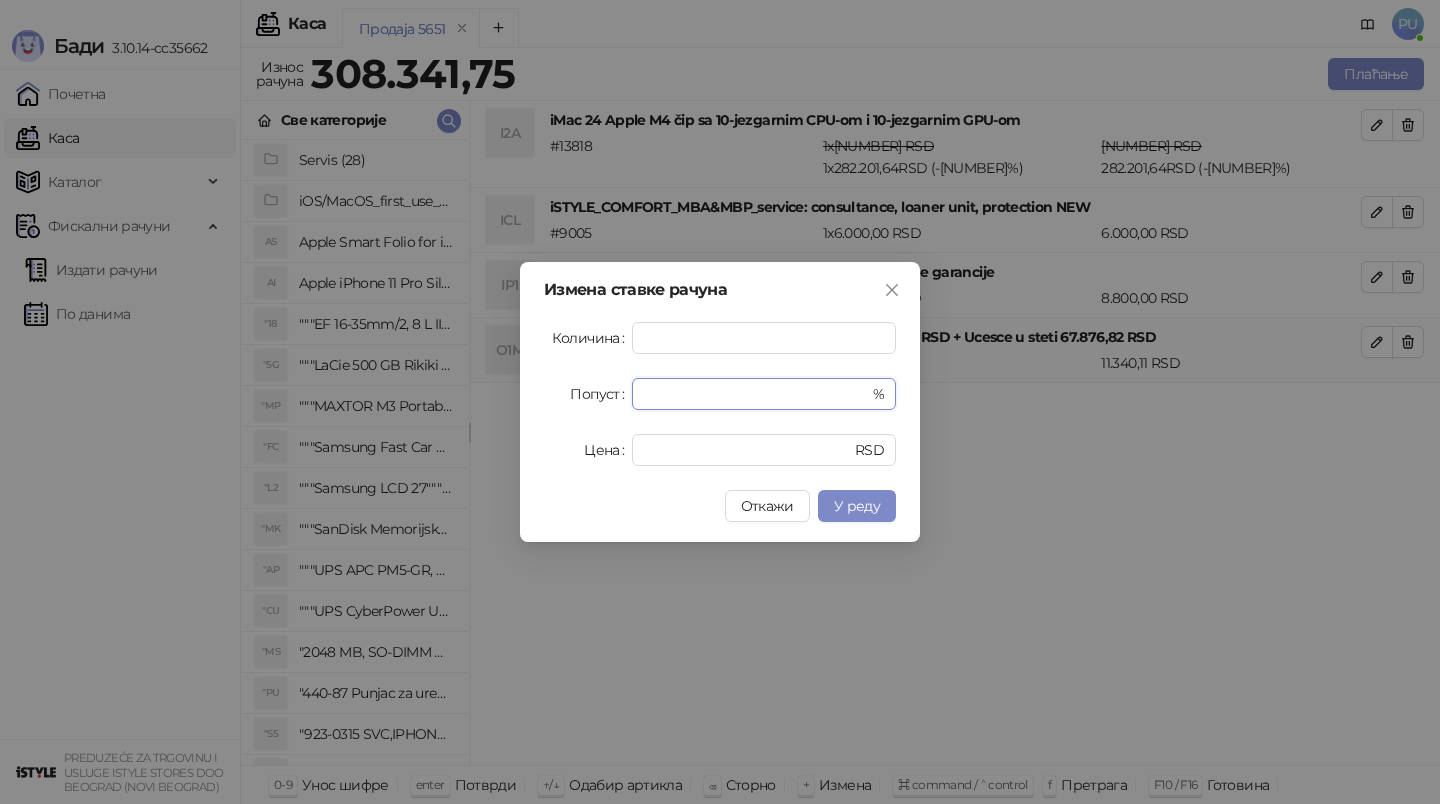 drag, startPoint x: 778, startPoint y: 402, endPoint x: 462, endPoint y: 402, distance: 316 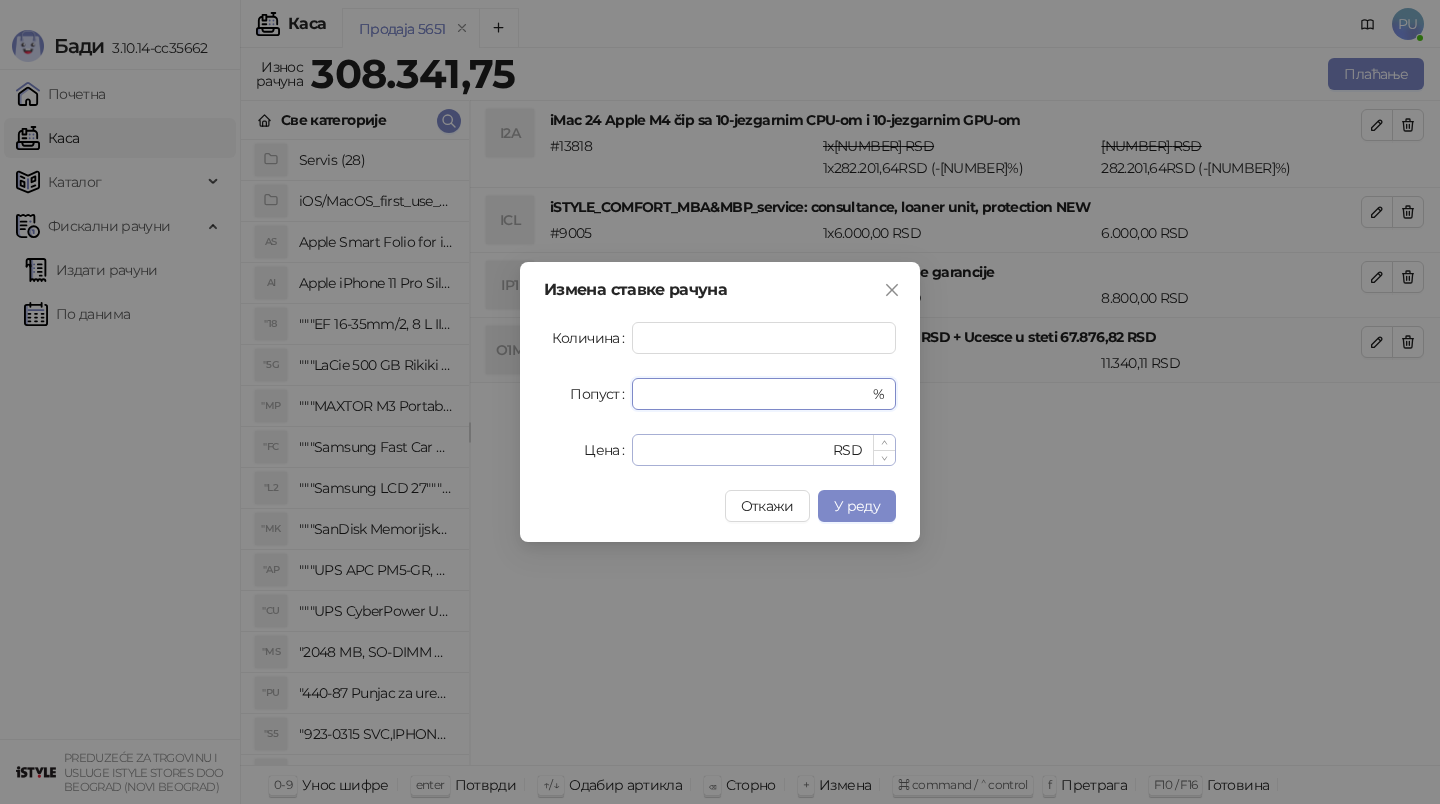 type 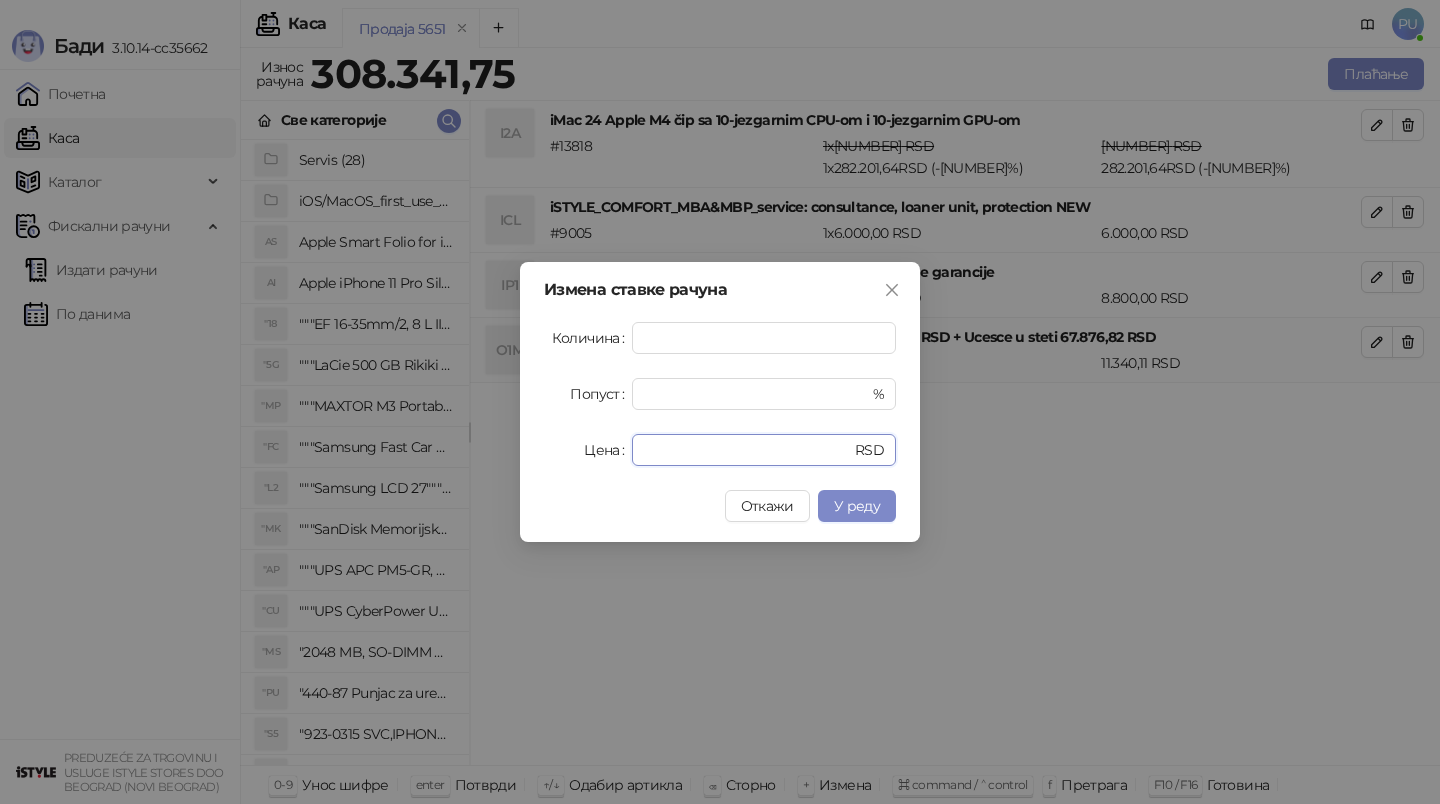 drag, startPoint x: 740, startPoint y: 443, endPoint x: 481, endPoint y: 443, distance: 259 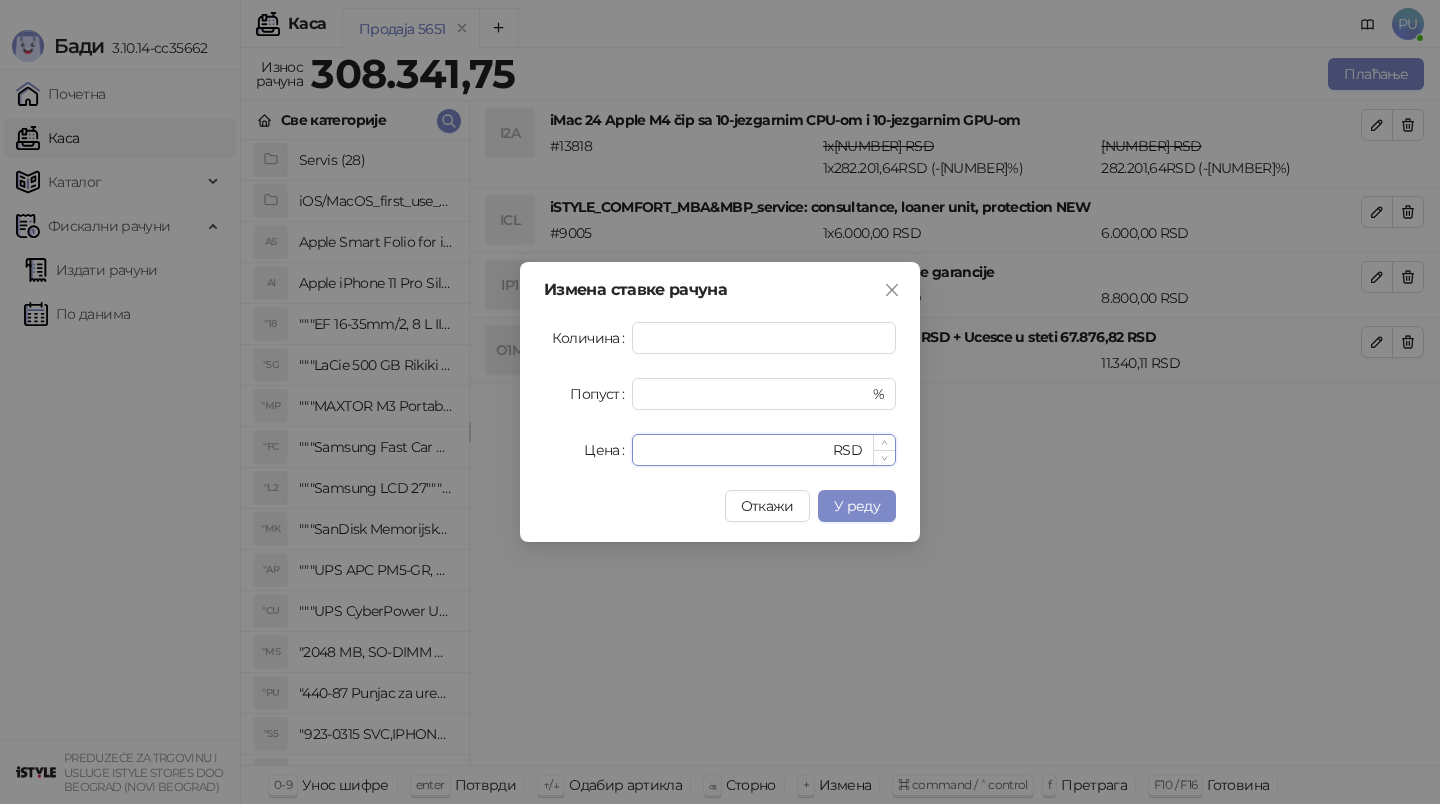 paste on "*********" 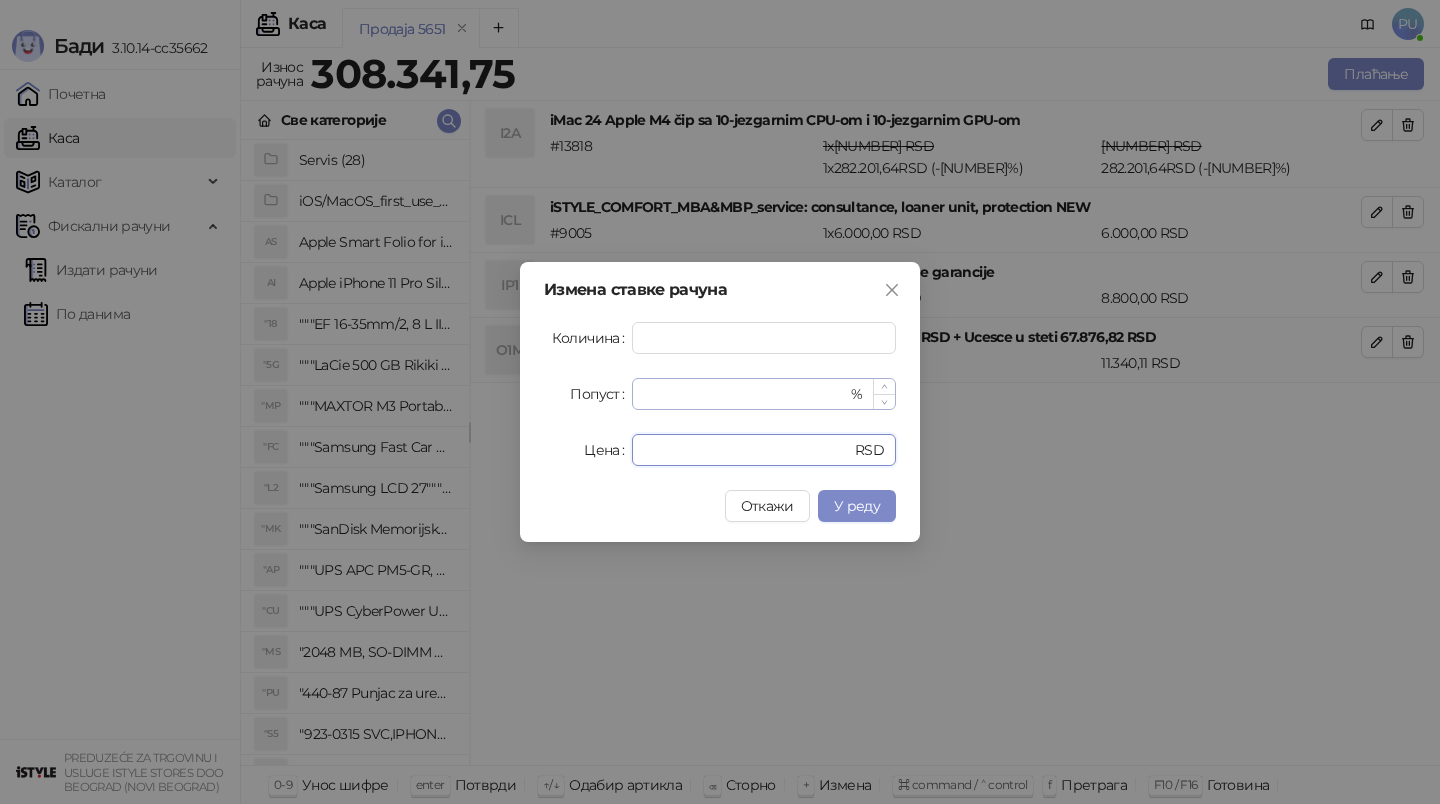 type on "*********" 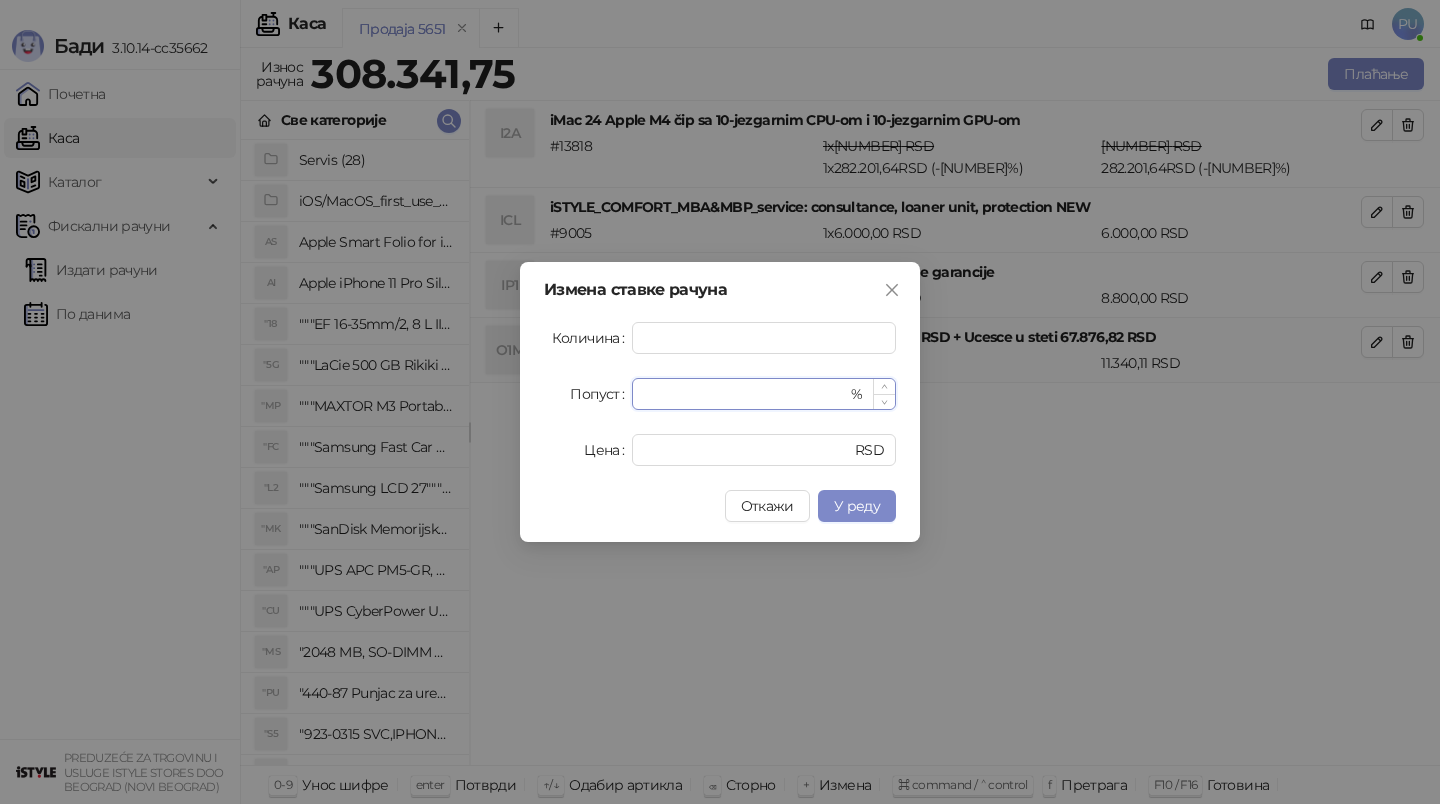 click on "Попуст" at bounding box center (745, 394) 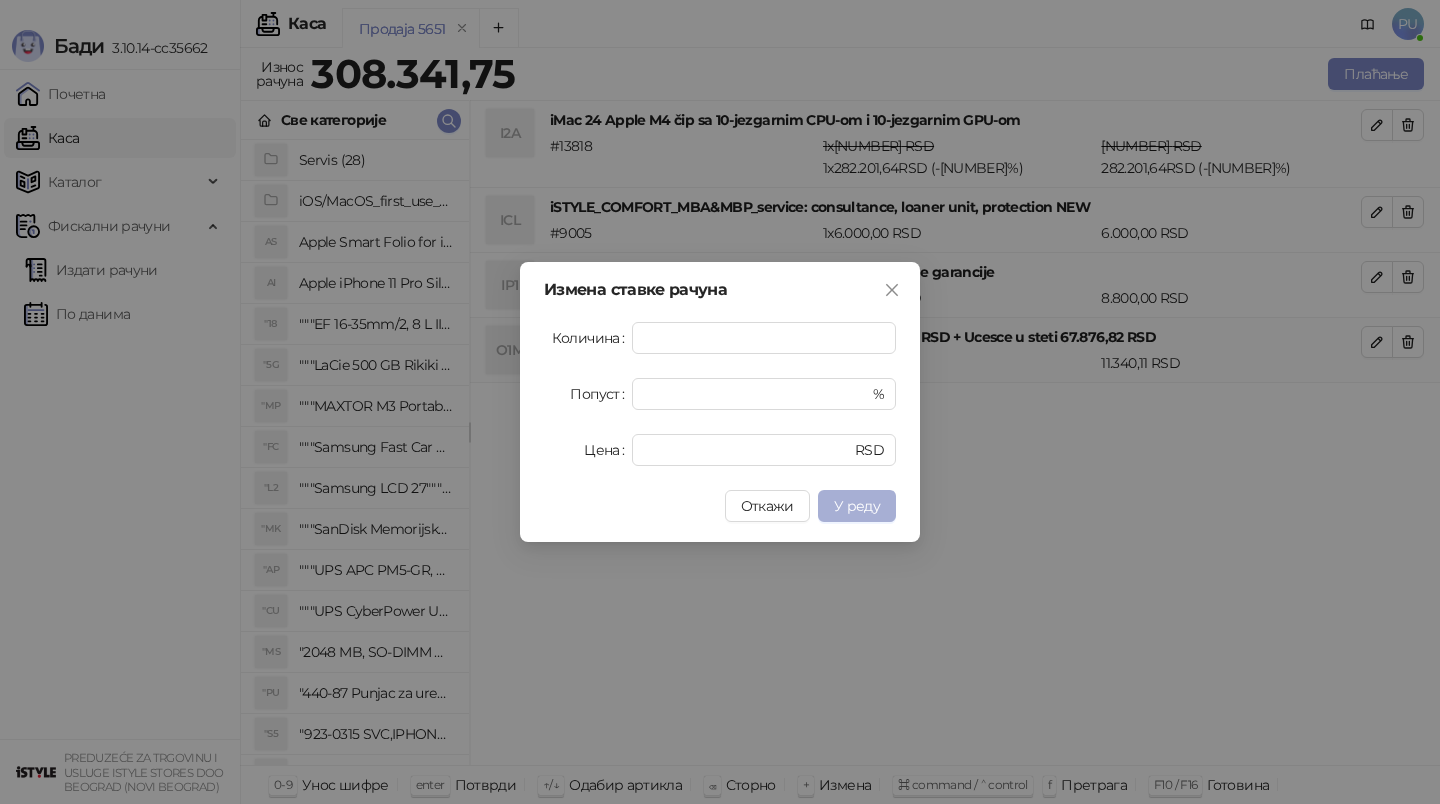 click on "У реду" at bounding box center (857, 506) 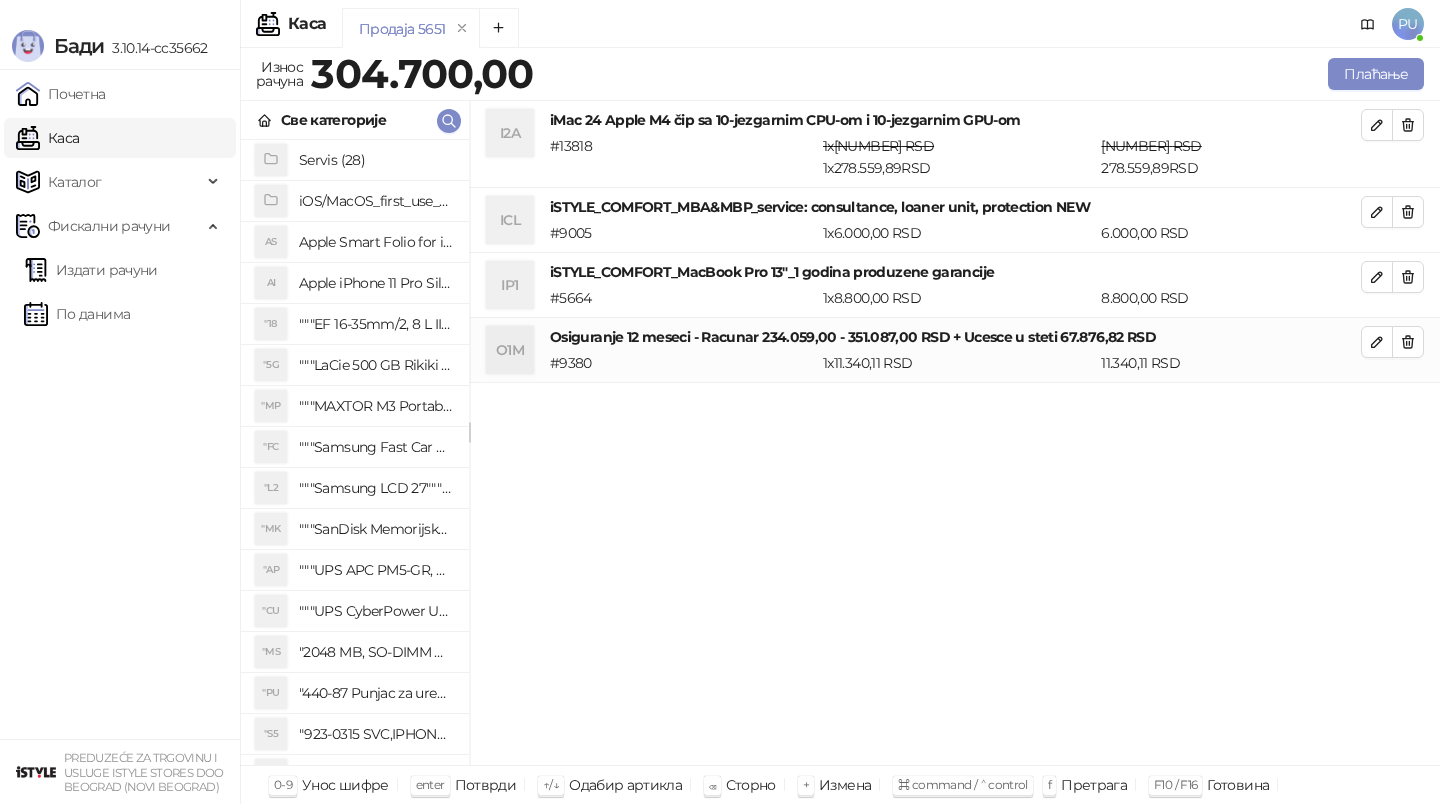 click on "I2A iMac 24 Apple M4 čip sa 10‑jezgarnim CPU-om i 10‑jezgarnim GPU-om    # 9005 1  x  6.000,00 RSD 6.000,00 RSD IP1 iSTYLE_COMFORT_MacBook Pro 13"_1 godina produzene garancije    # 5664 1  x  8.800,00 RSD 8.800,00 RSD O1M Osiguranje 12 meseci - Racunar 234.059,00 - 351.087,00 RSD + Ucesce u steti 67.876,82 RSD    # 9380 1  x  11.340,11 RSD 11.340,11 RSD" at bounding box center [955, 433] 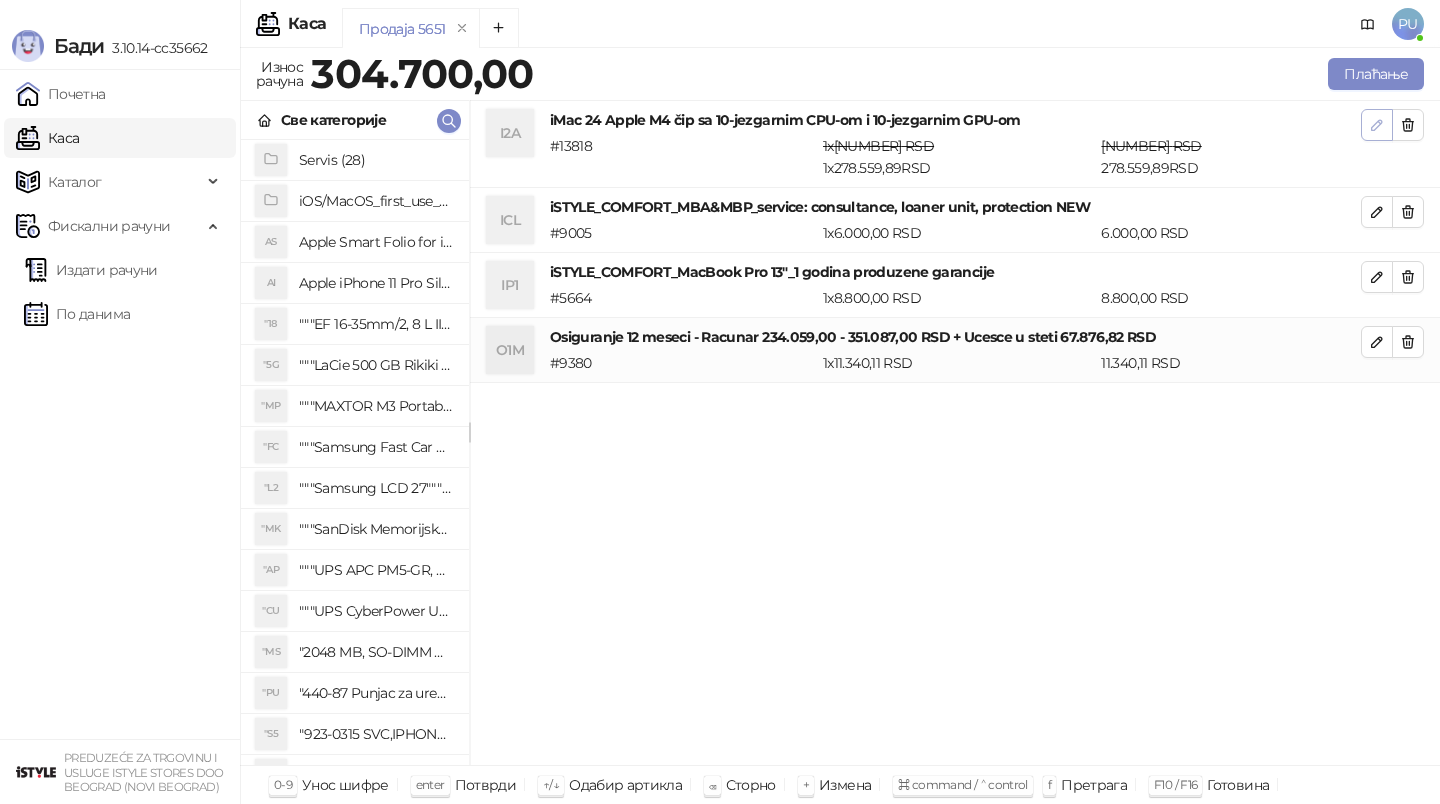 click 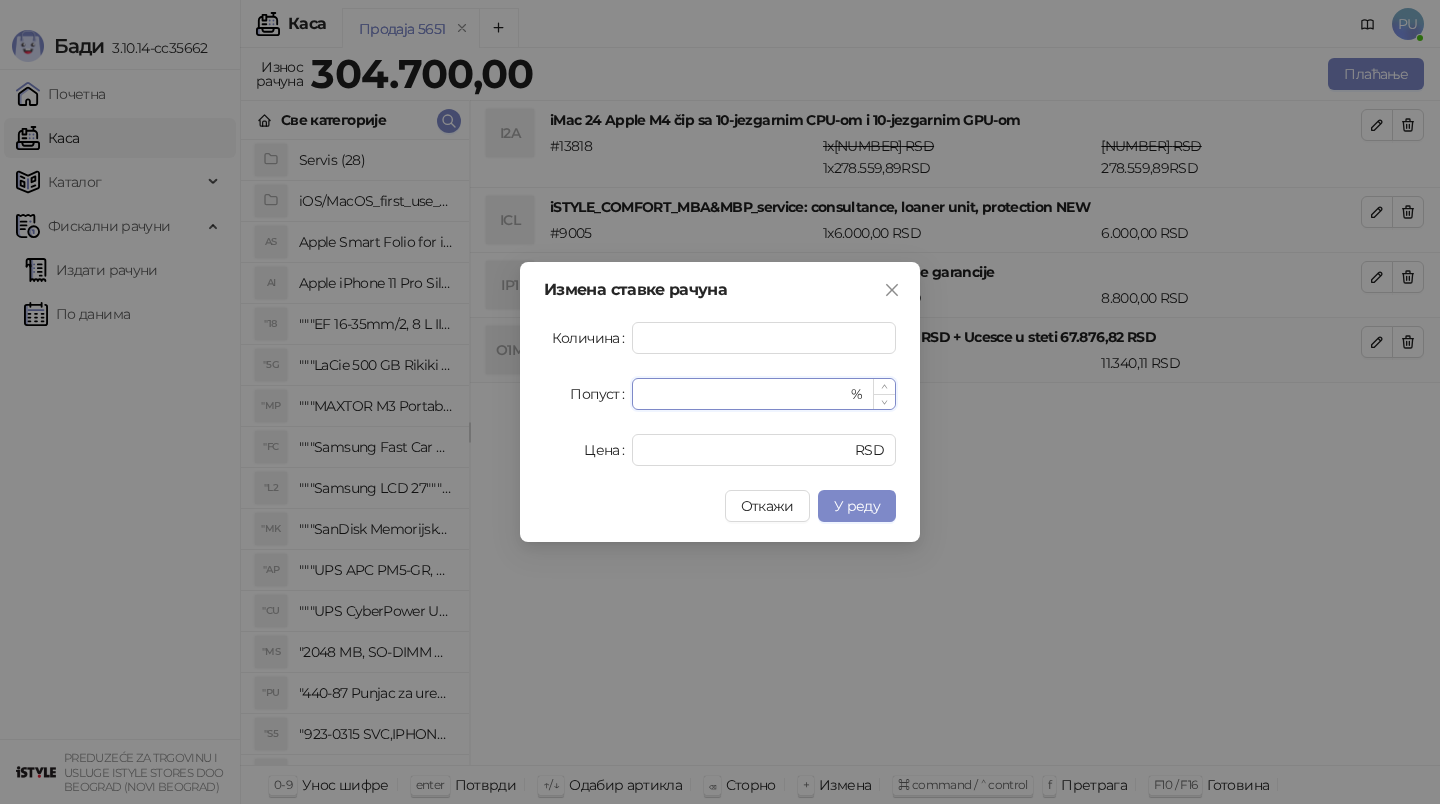 click on "Попуст" at bounding box center (745, 394) 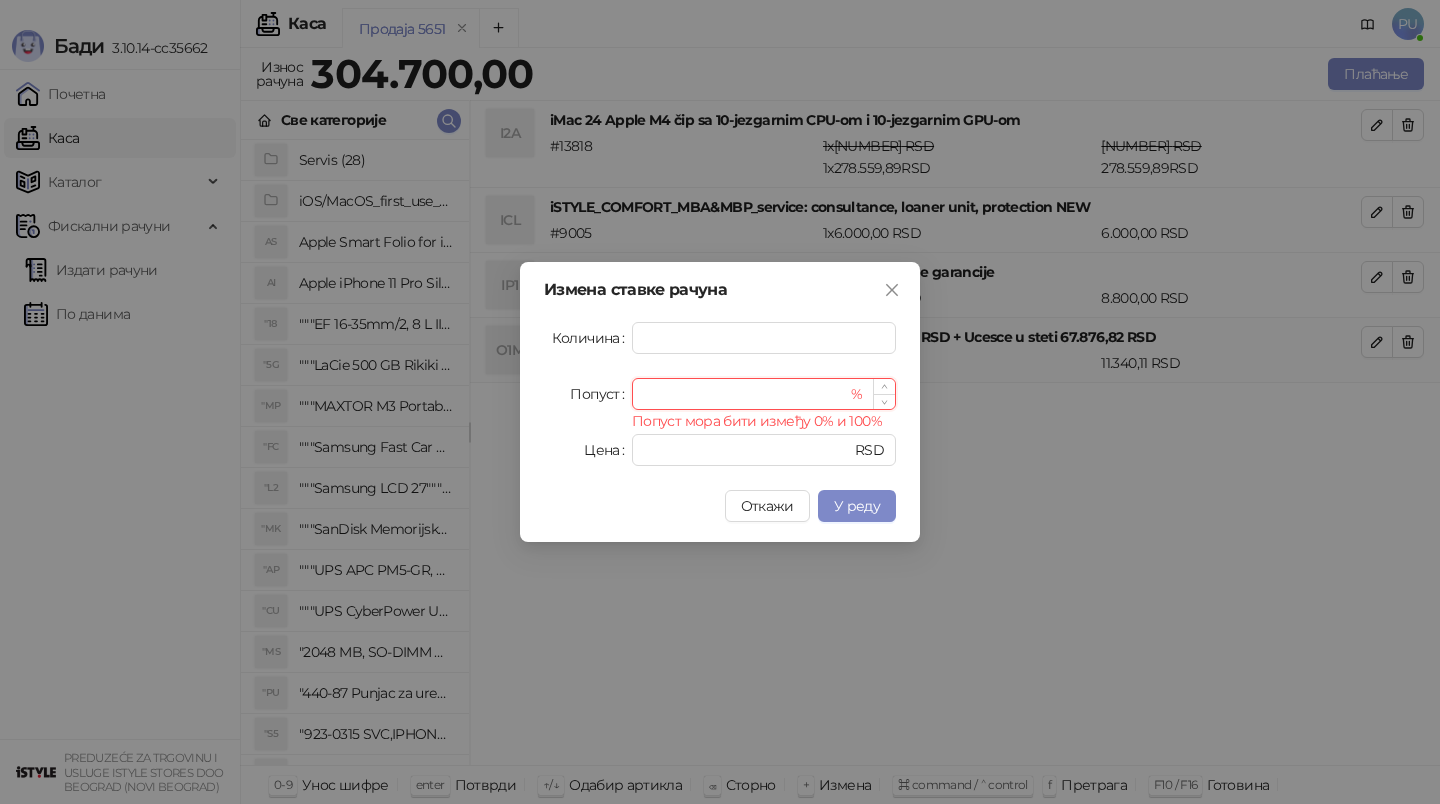 click on "**********" at bounding box center (745, 394) 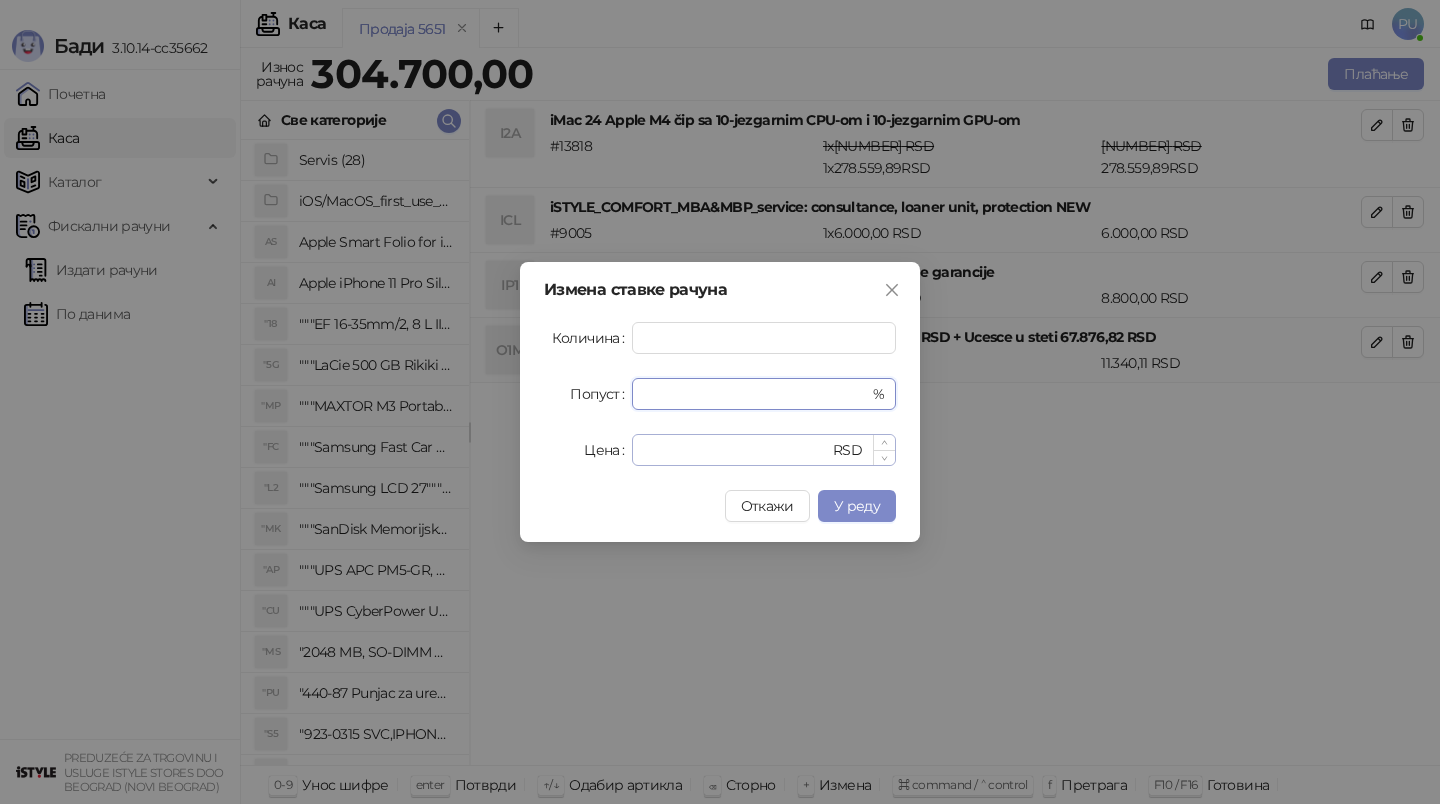 type on "**********" 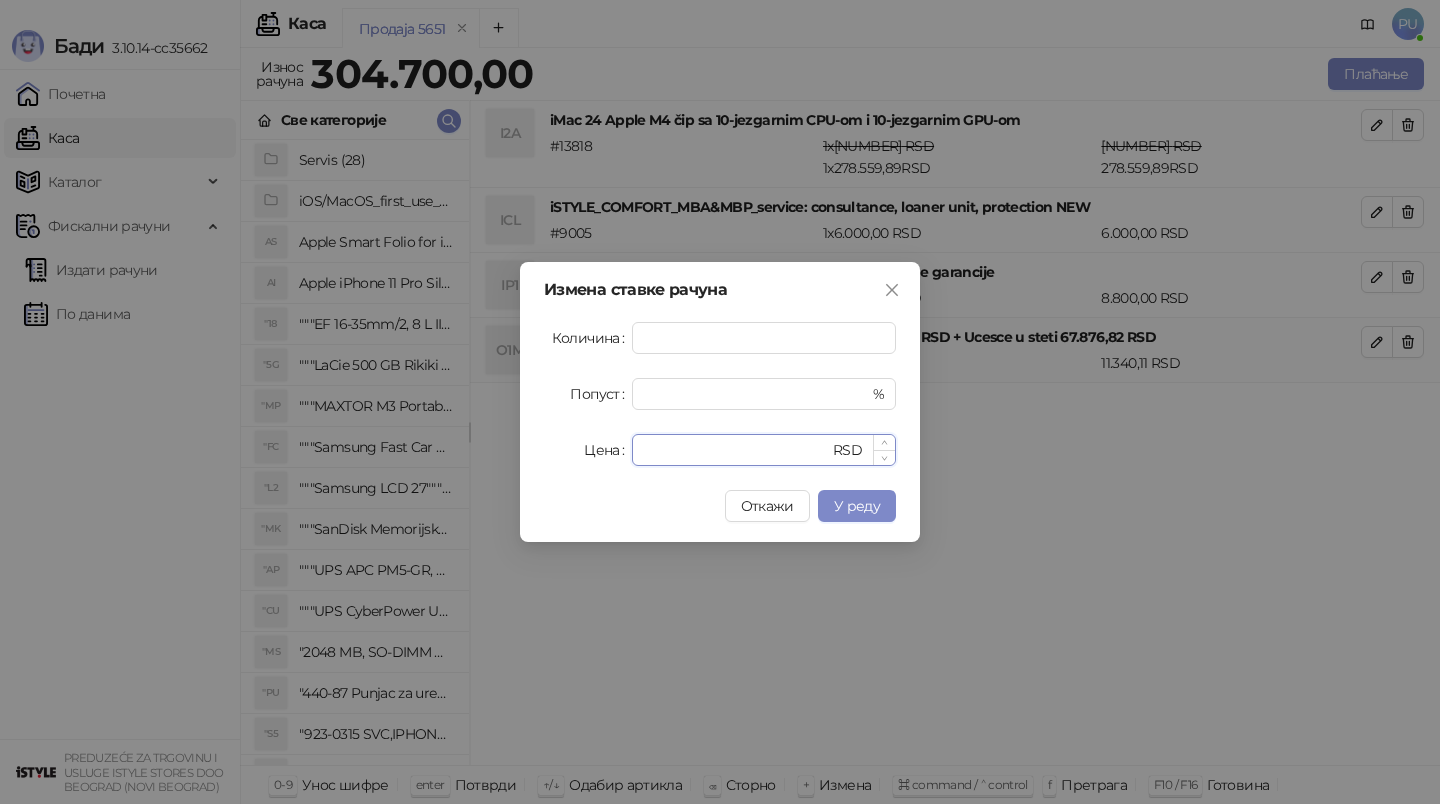 click on "*********" at bounding box center (736, 450) 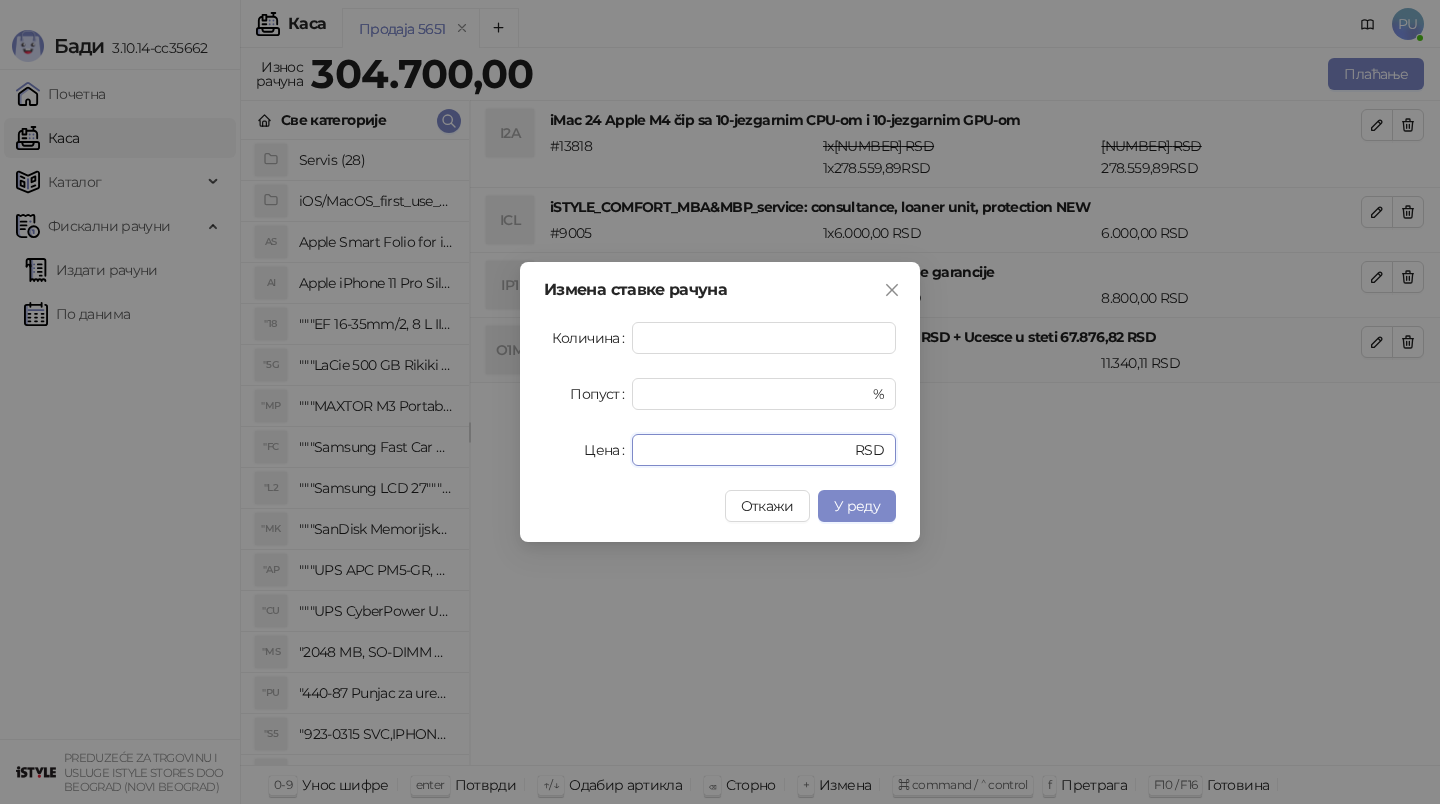 drag, startPoint x: 727, startPoint y: 447, endPoint x: 545, endPoint y: 450, distance: 182.02472 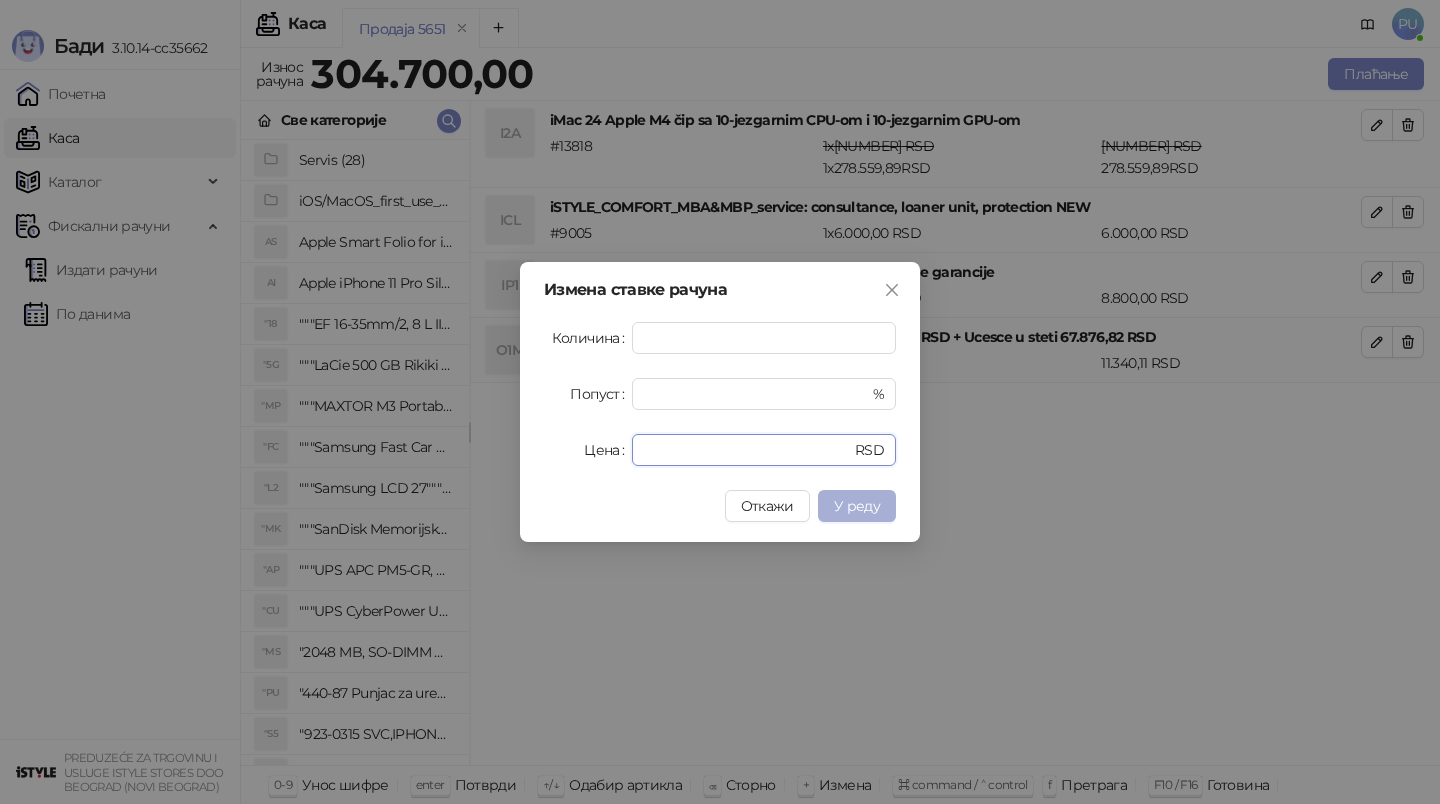 type on "******" 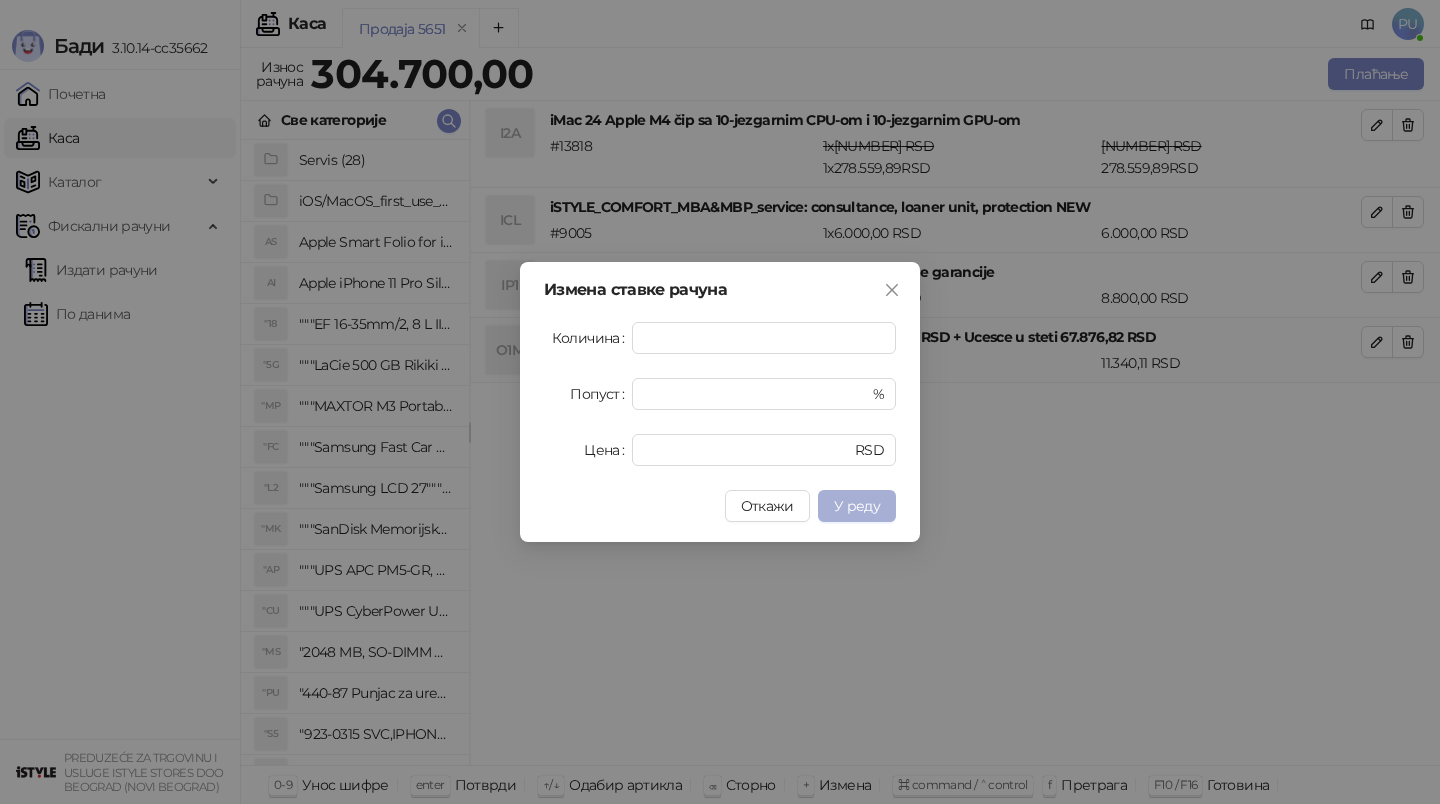 click on "У реду" at bounding box center (857, 506) 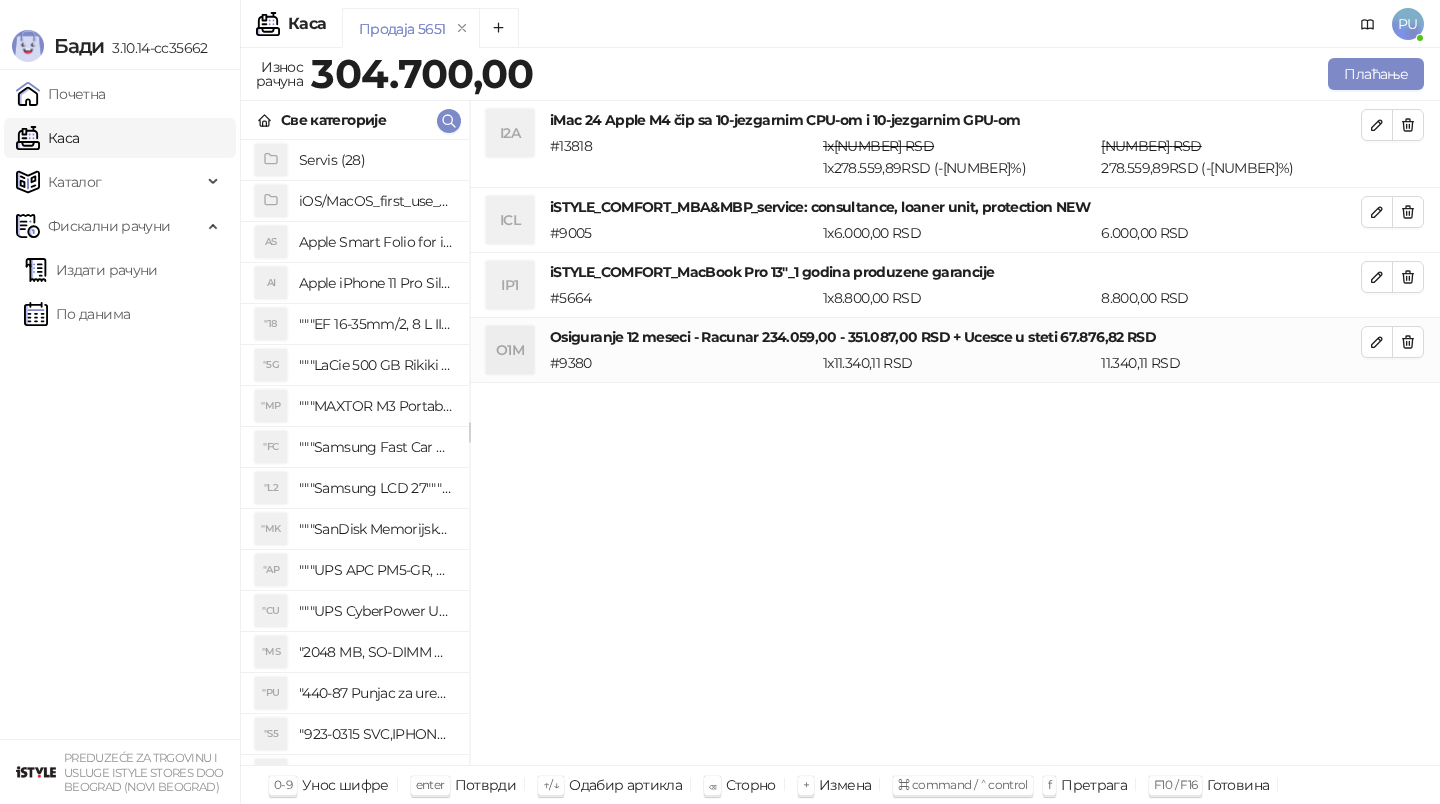 click on "I2A iMac 24 Apple M4 čip sa 10‑jezgarnim CPU-om i 10‑jezgarnim GPU-om    # 13818 1  x  293.690,00   RSD 1  x  278.559,89  RSD (- 5.1517280125302145 %)   293.690,00   RSD 278.559,89  RSD (- 5.1517280125302145 %)   ICL iSTYLE_COMFORT_MBA&MBP_service: consultance, loaner unit, protection NEW    # 9005 1  x  6.000,00 RSD 6.000,00 RSD IP1 iSTYLE_COMFORT_MacBook Pro 13"_1 godina produzene garancije    # 5664 1  x  8.800,00 RSD 8.800,00 RSD O1M Osiguranje 12 meseci - Racunar 234.059,00 - 351.087,00 RSD + Ucesce u steti 67.876,82 RSD    # 9380 1  x  11.340,11 RSD 11.340,11 RSD" at bounding box center (955, 433) 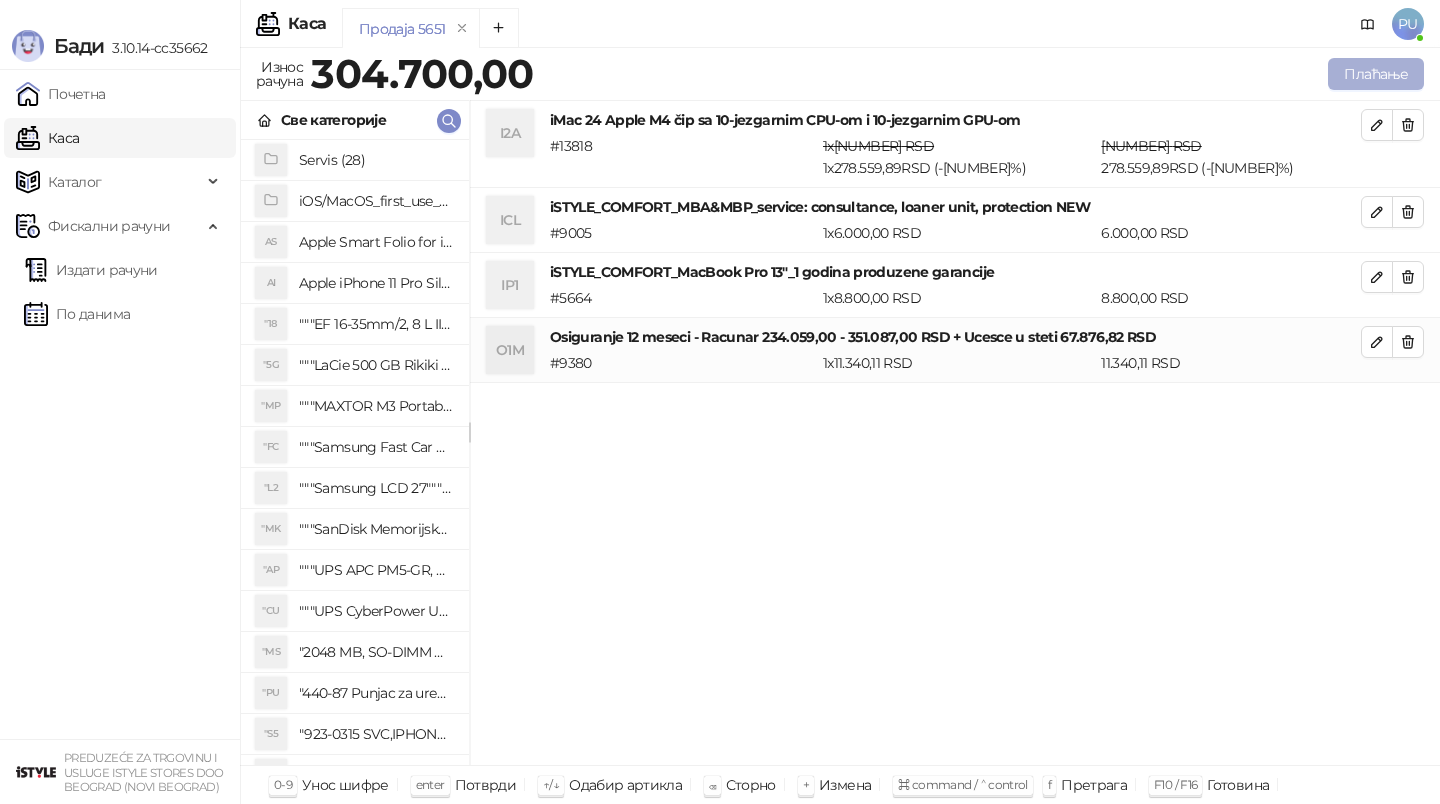 click on "Плаћање" at bounding box center [1376, 74] 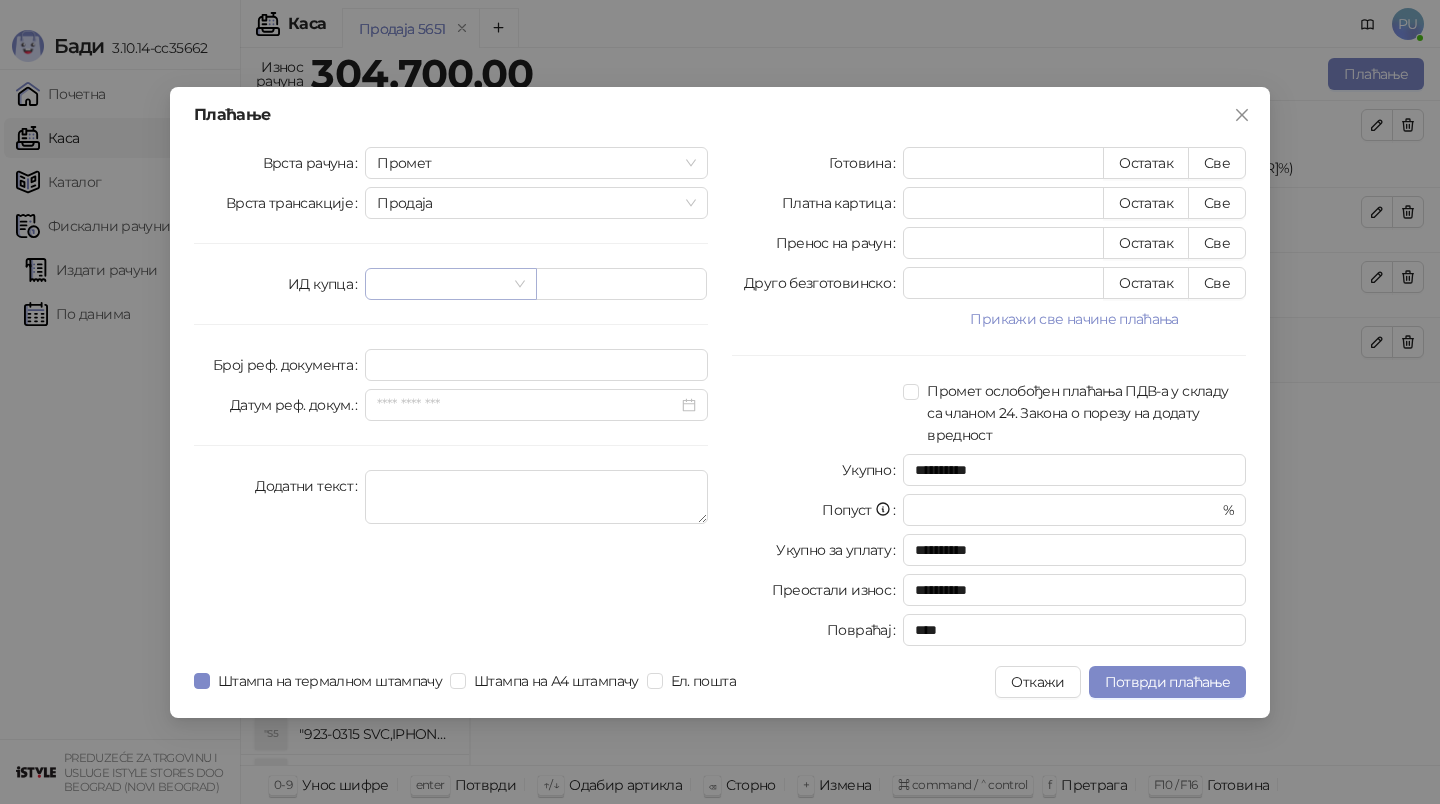 click at bounding box center (441, 284) 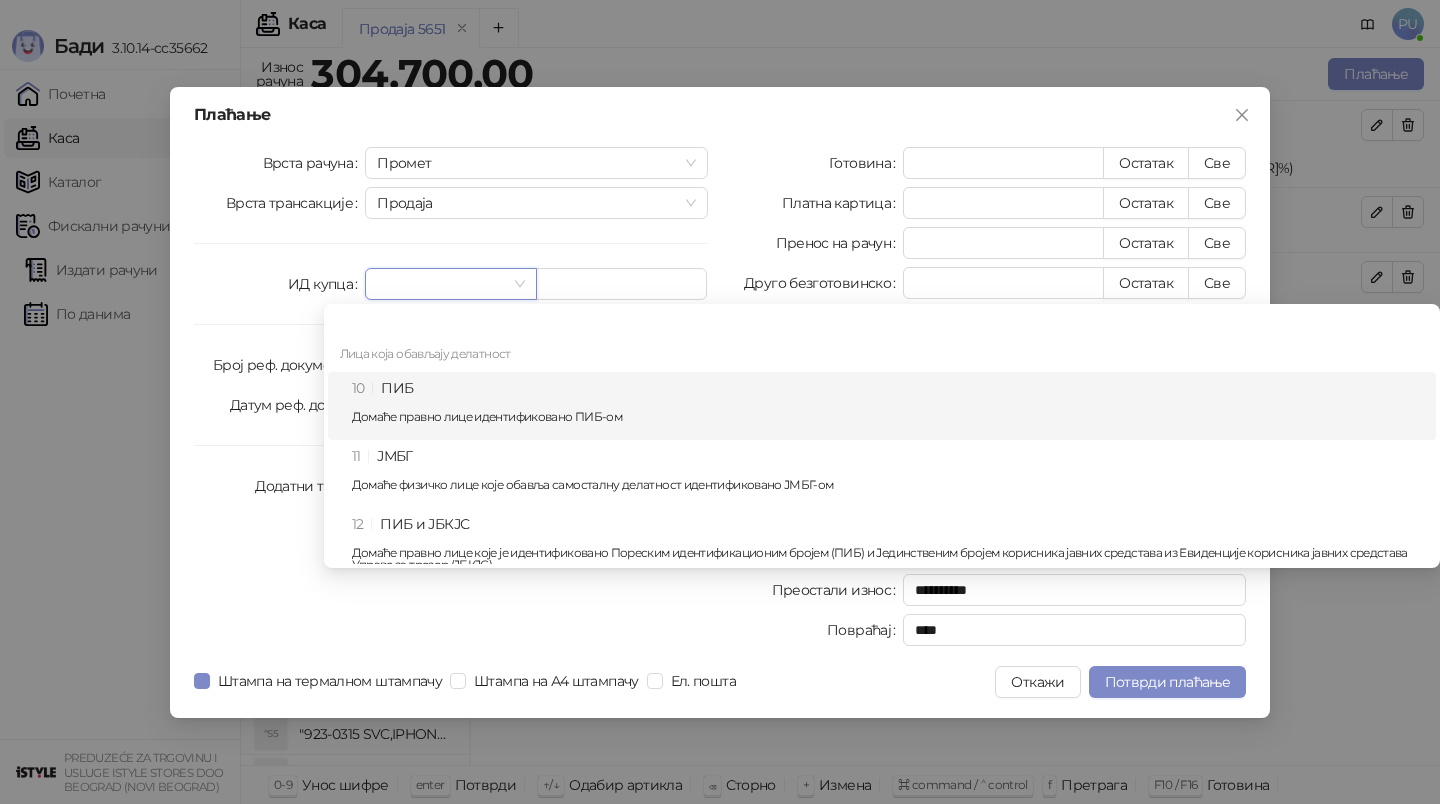 click on "10 ПИБ Домаће правно лице идентификовано ПИБ-ом" at bounding box center (888, 406) 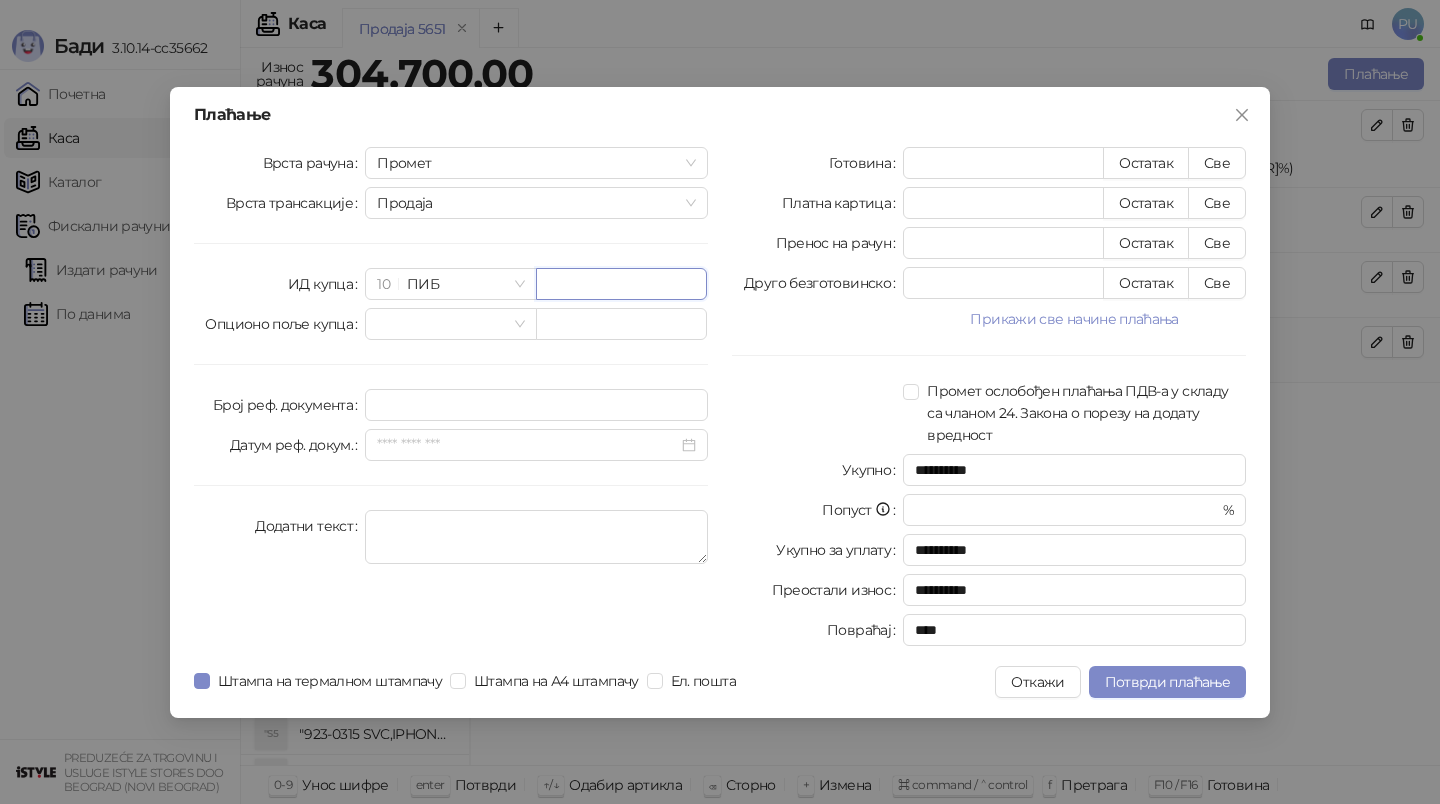 paste on "*********" 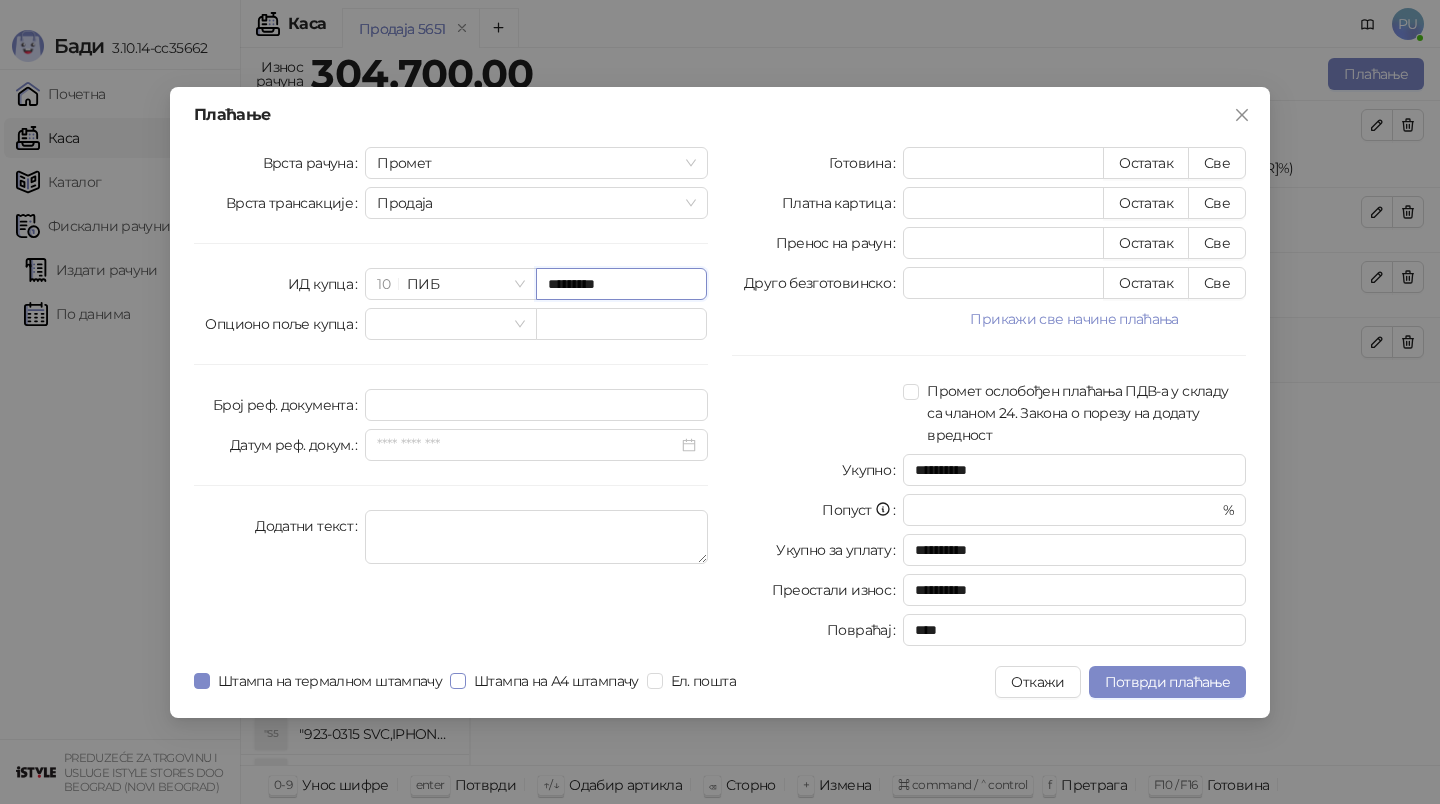 type on "*********" 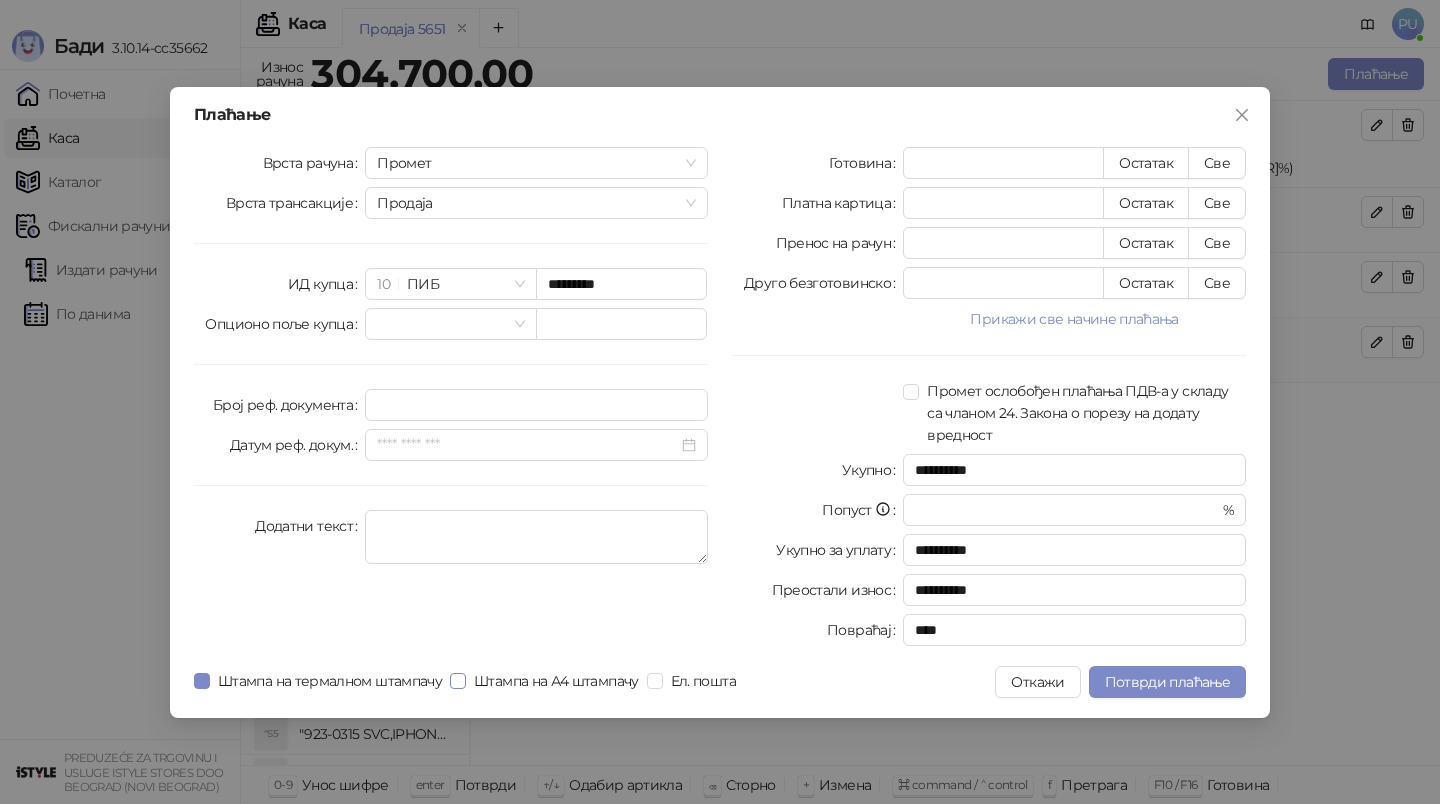 click on "Штампа на А4 штампачу" at bounding box center [556, 681] 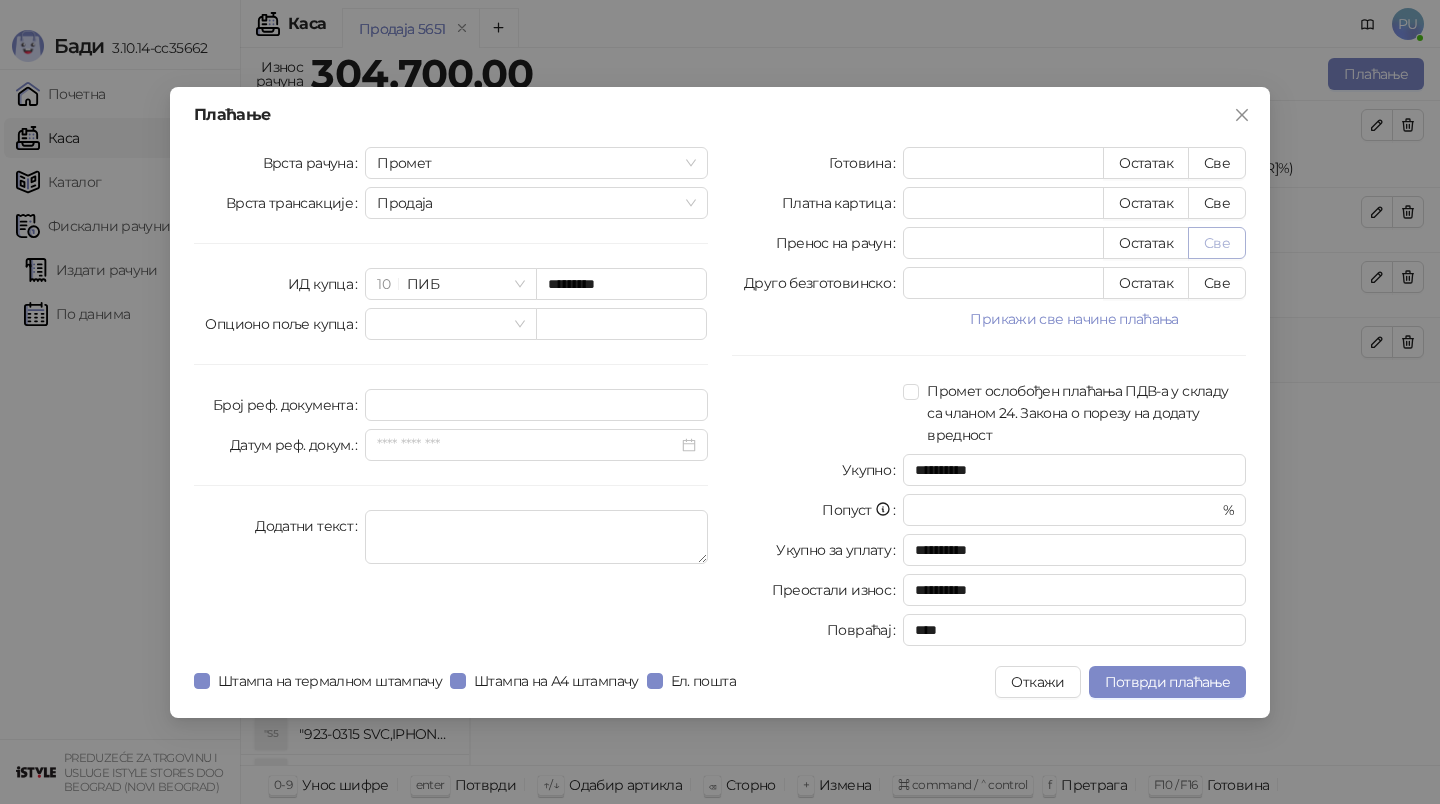 click on "Све" at bounding box center (1217, 243) 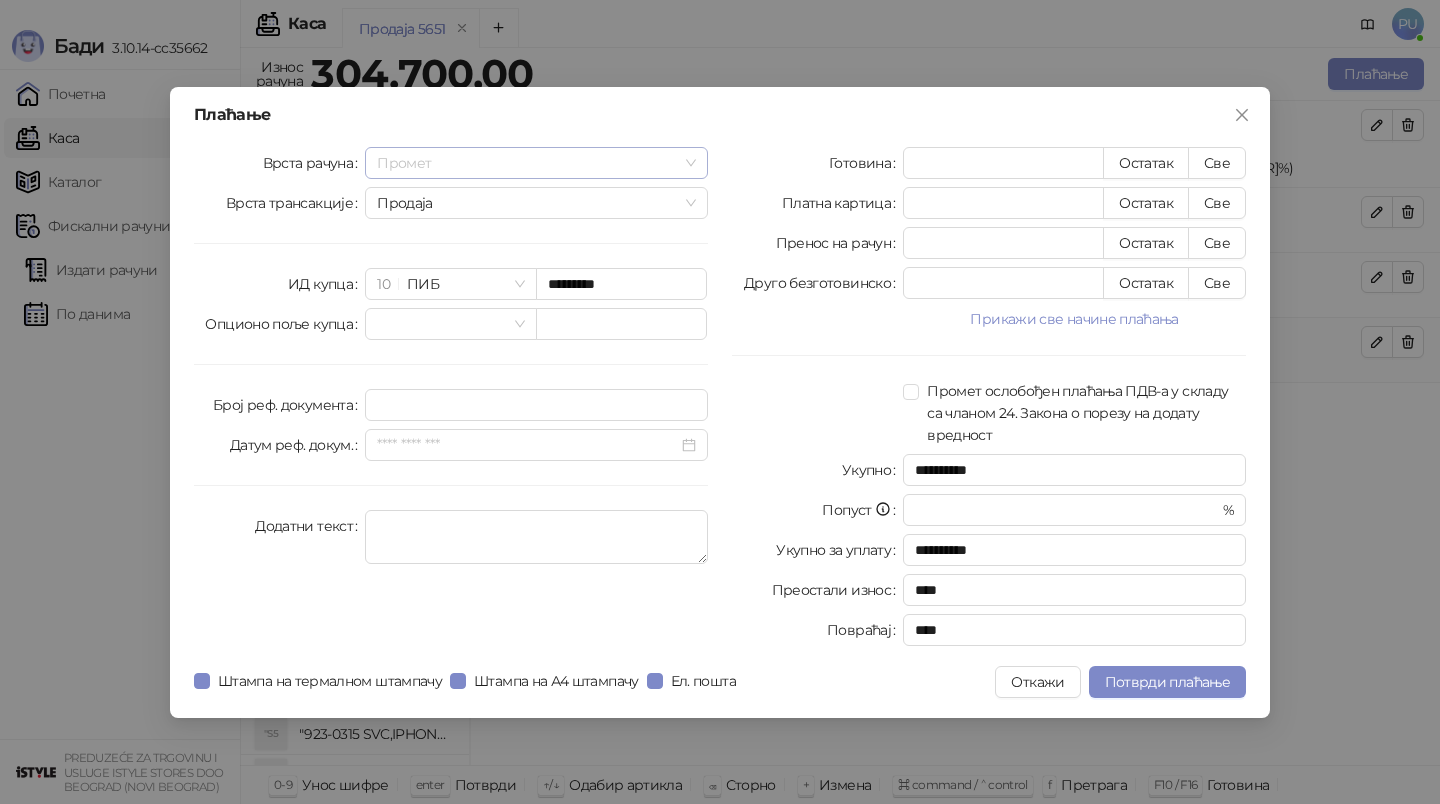 click on "Промет" at bounding box center (536, 163) 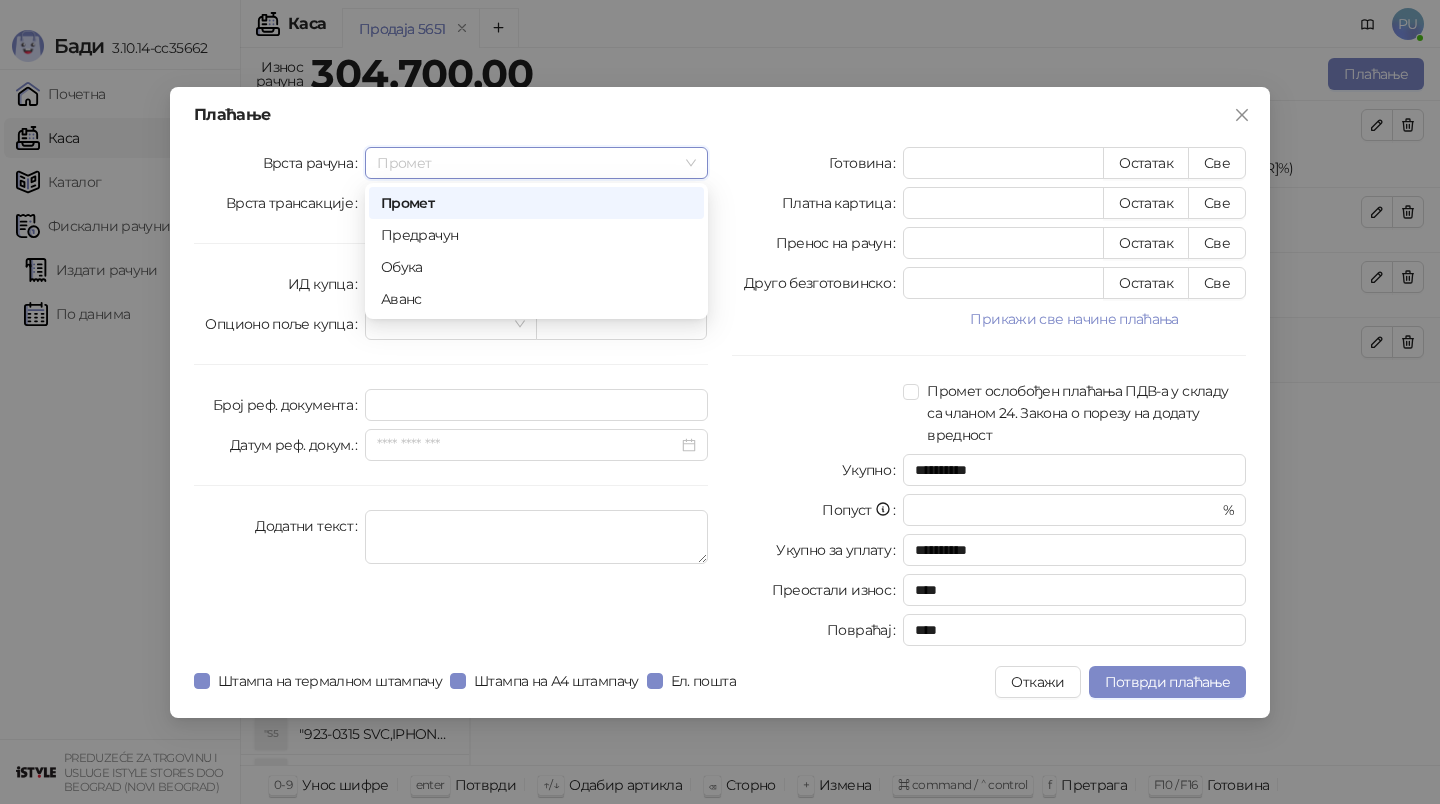 click on "Промет" at bounding box center [536, 163] 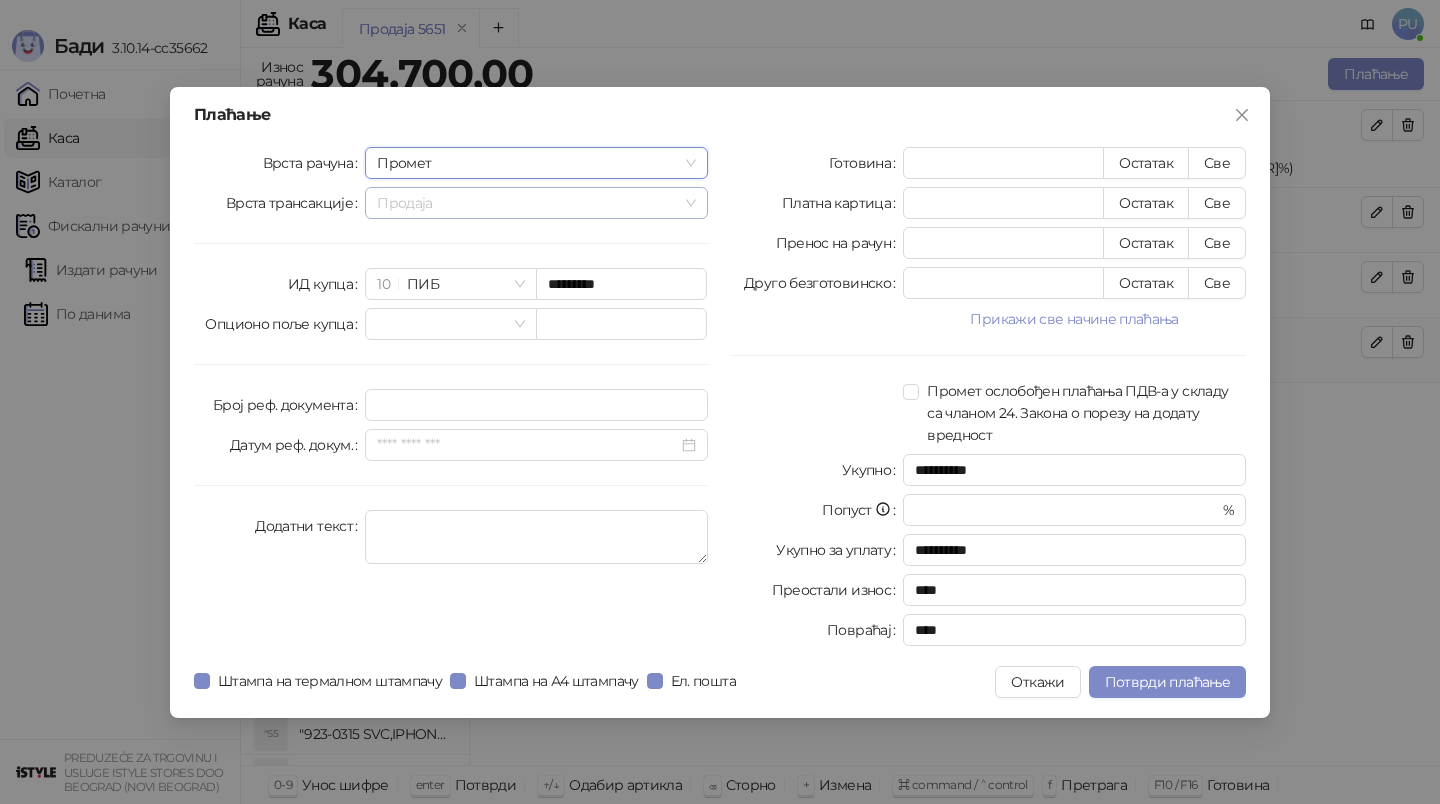 click on "Продаја" at bounding box center [536, 203] 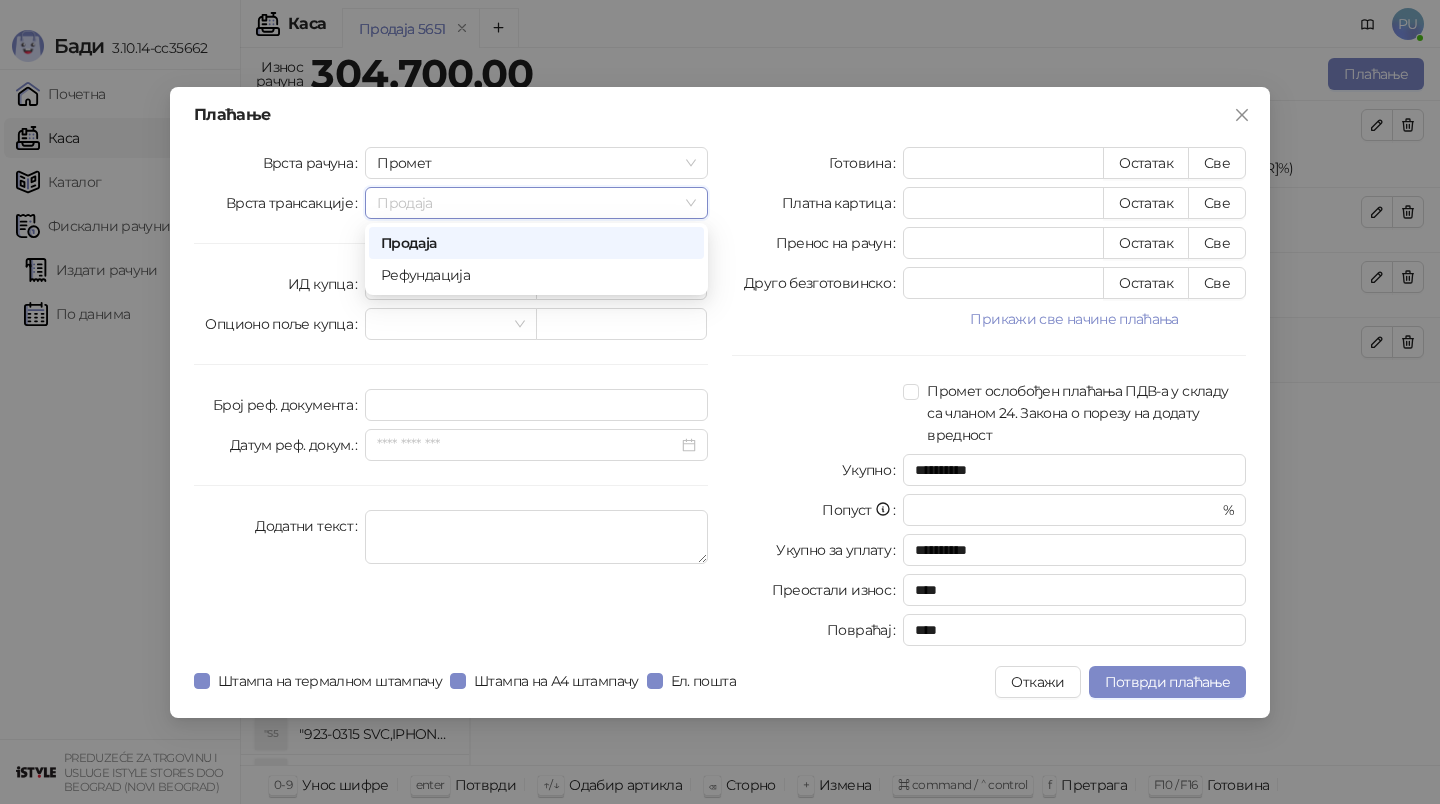 click on "Продаја" at bounding box center (536, 203) 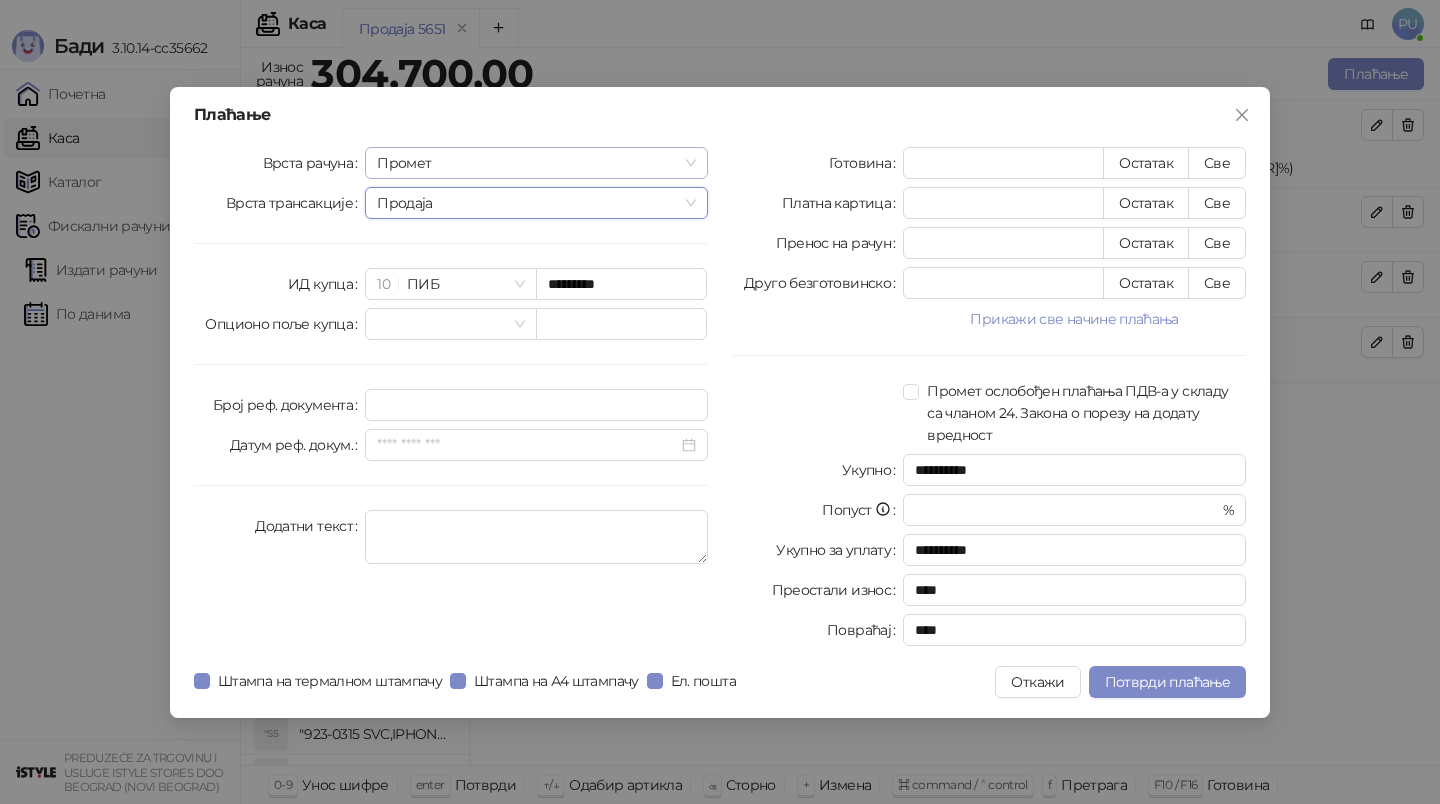 click on "Промет" at bounding box center [536, 163] 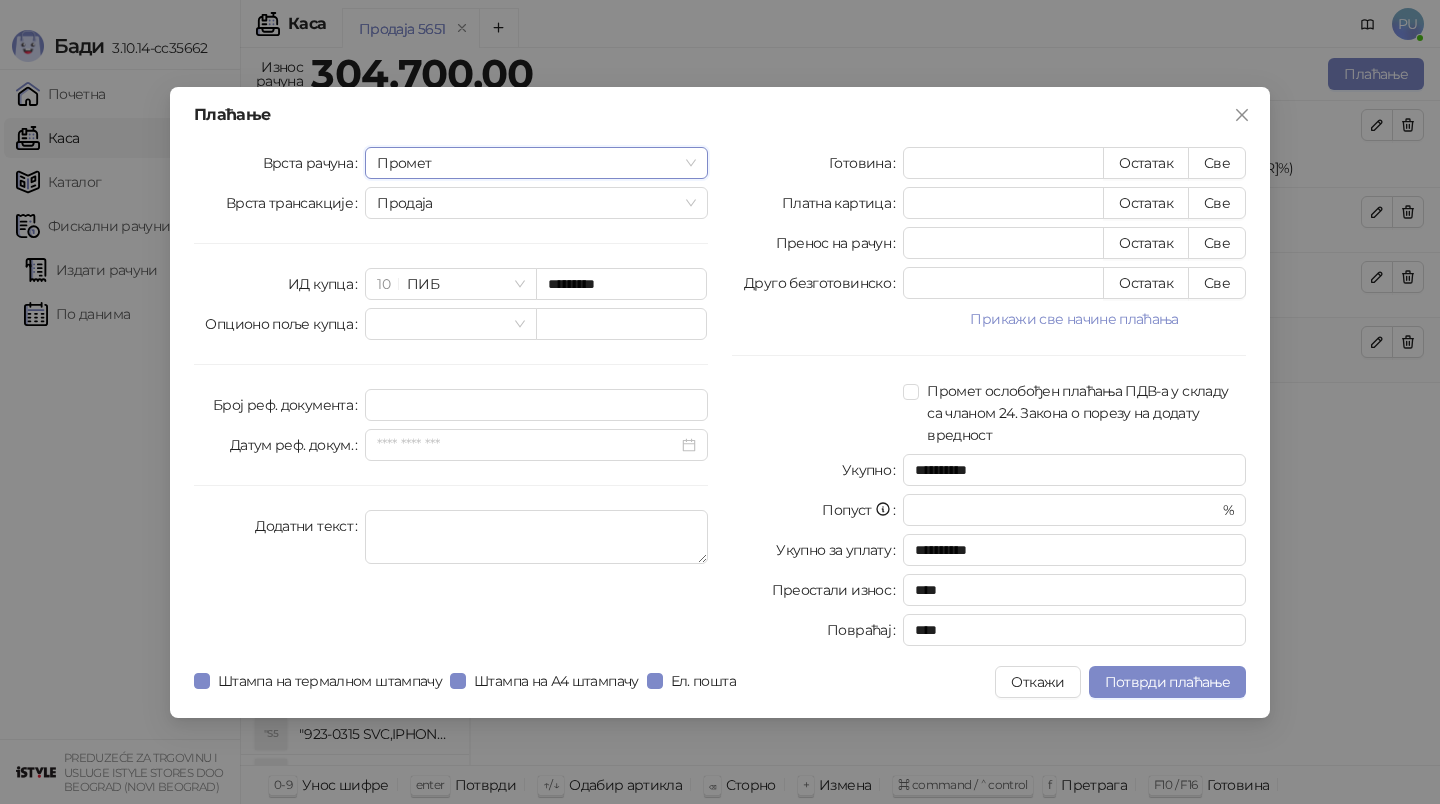 click on "Промет" at bounding box center (536, 163) 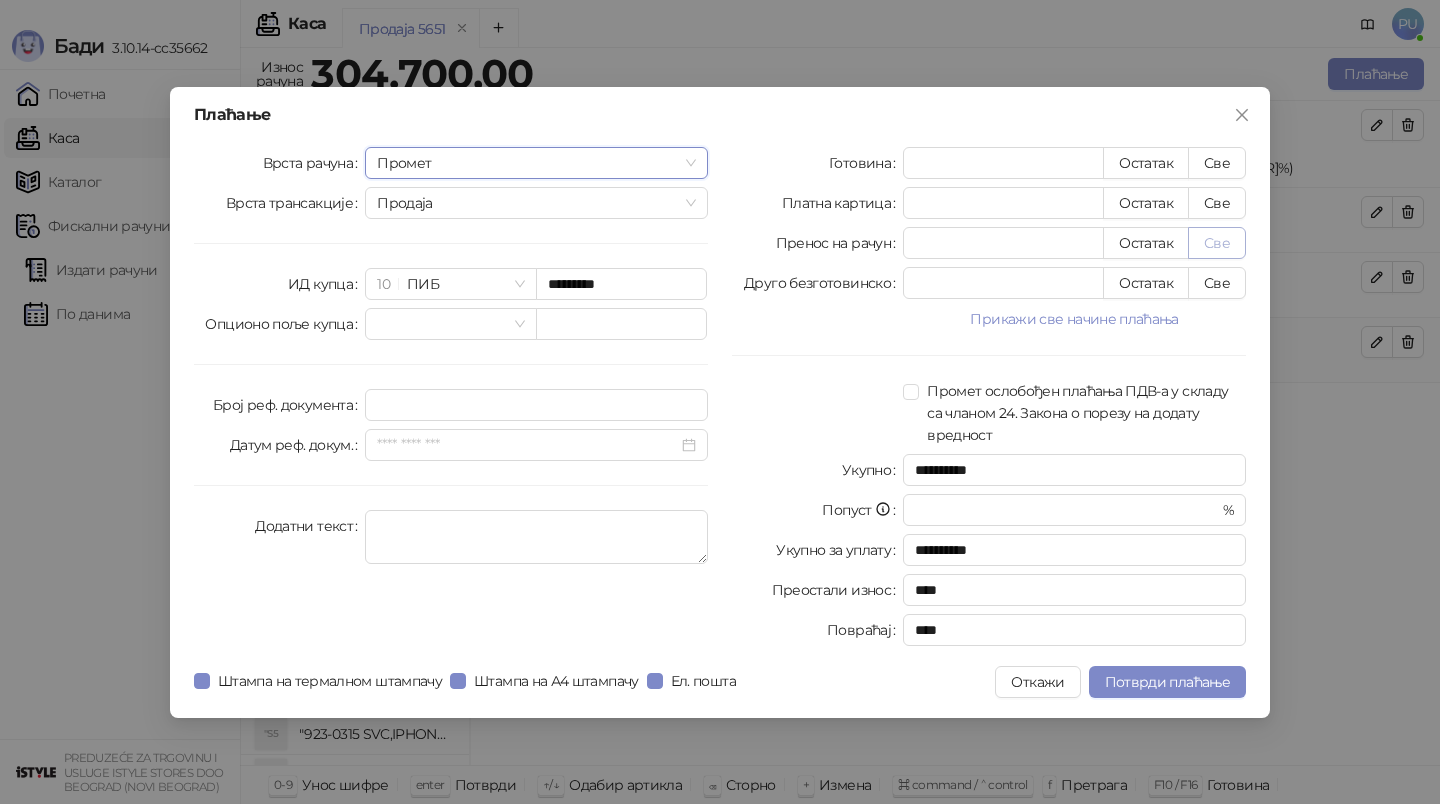 click on "Све" at bounding box center [1217, 243] 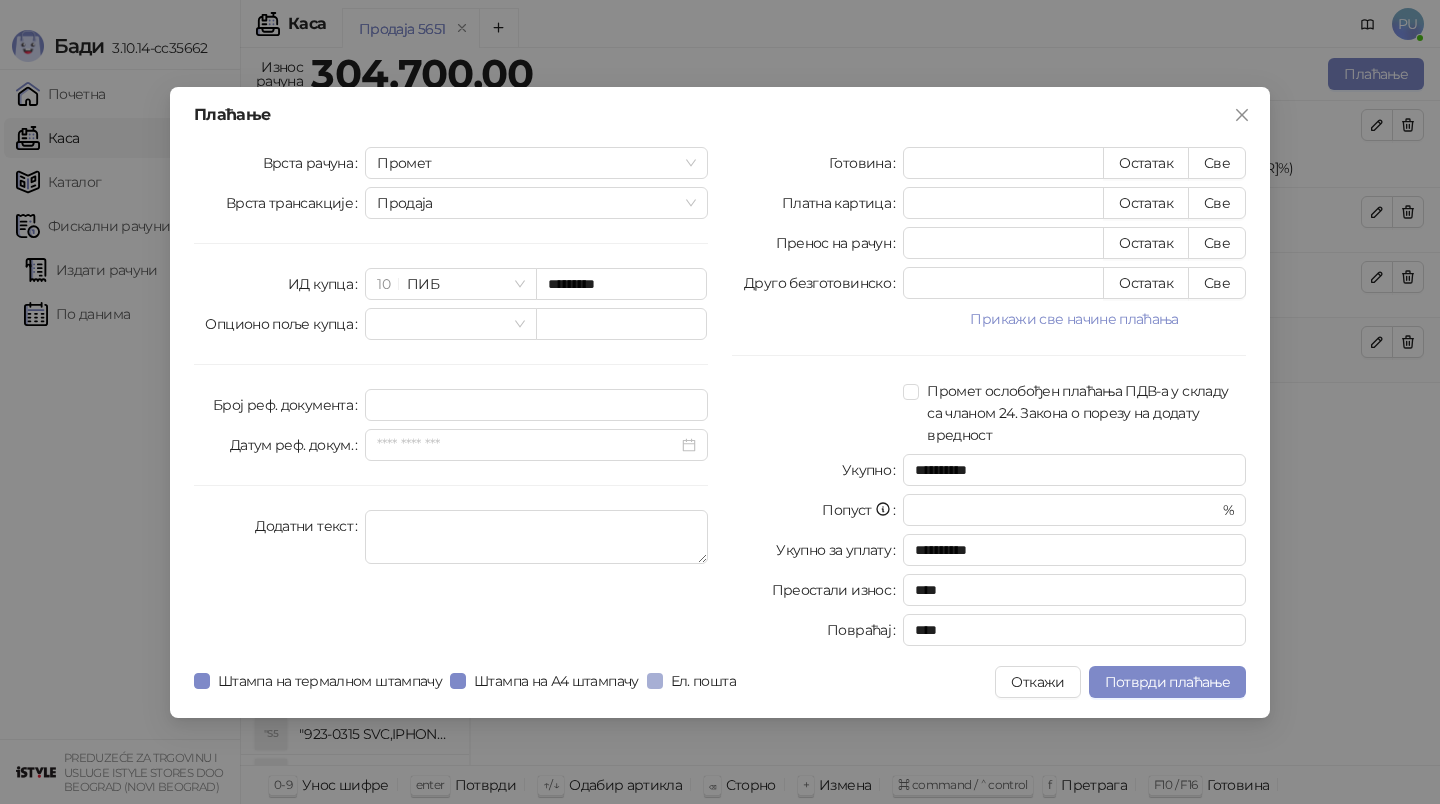 click on "Ел. пошта" at bounding box center [703, 681] 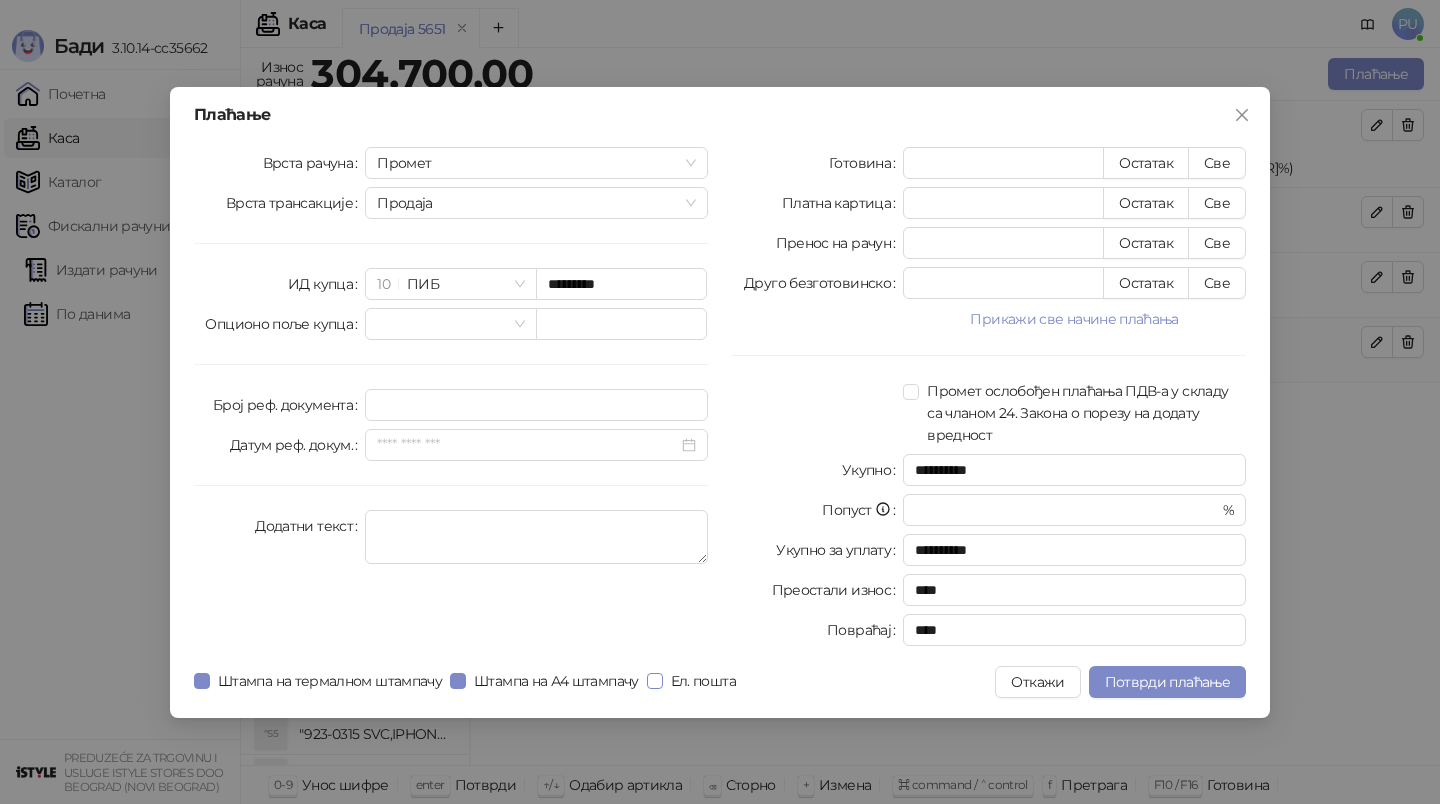 click on "Ел. пошта" at bounding box center (703, 681) 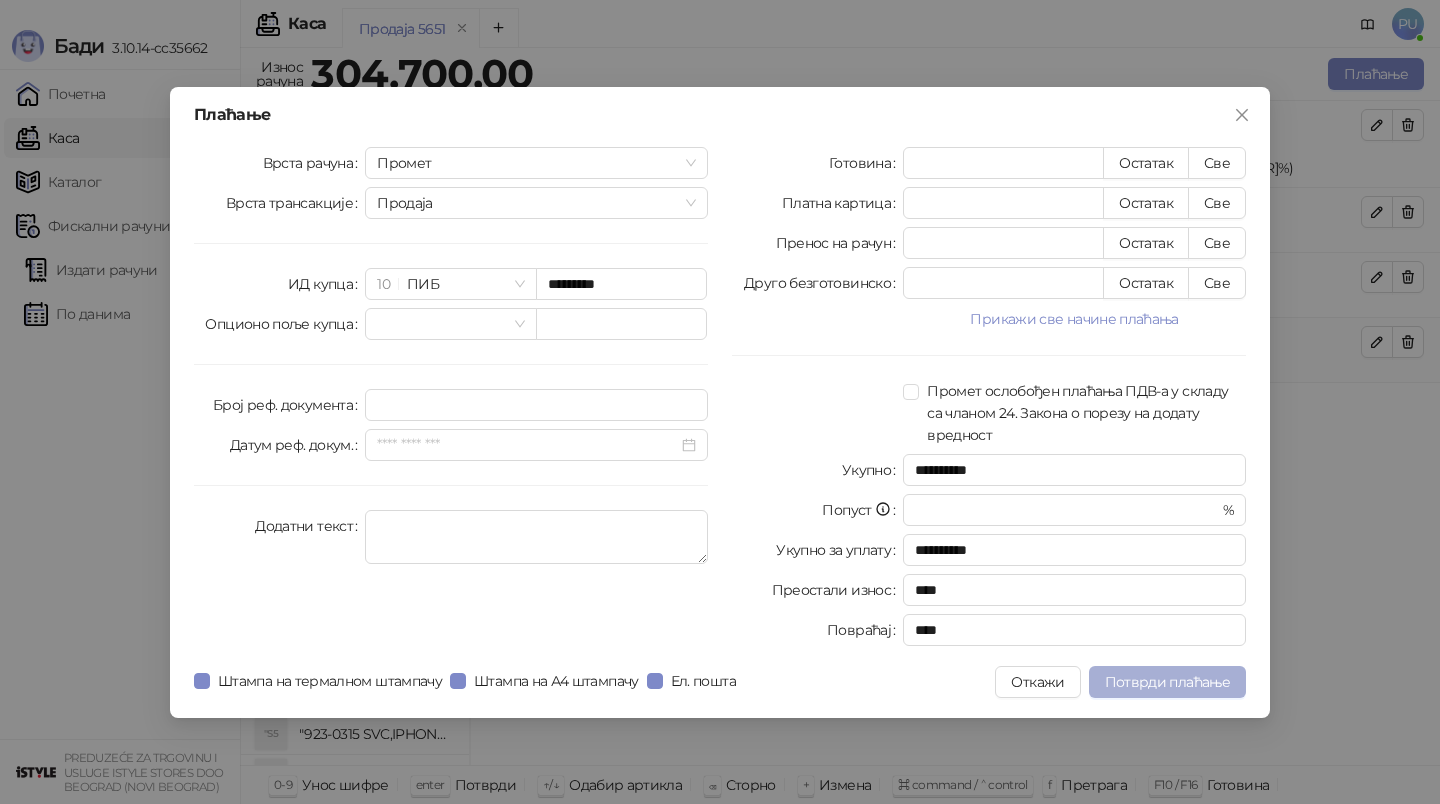 click on "Потврди плаћање" at bounding box center (1167, 682) 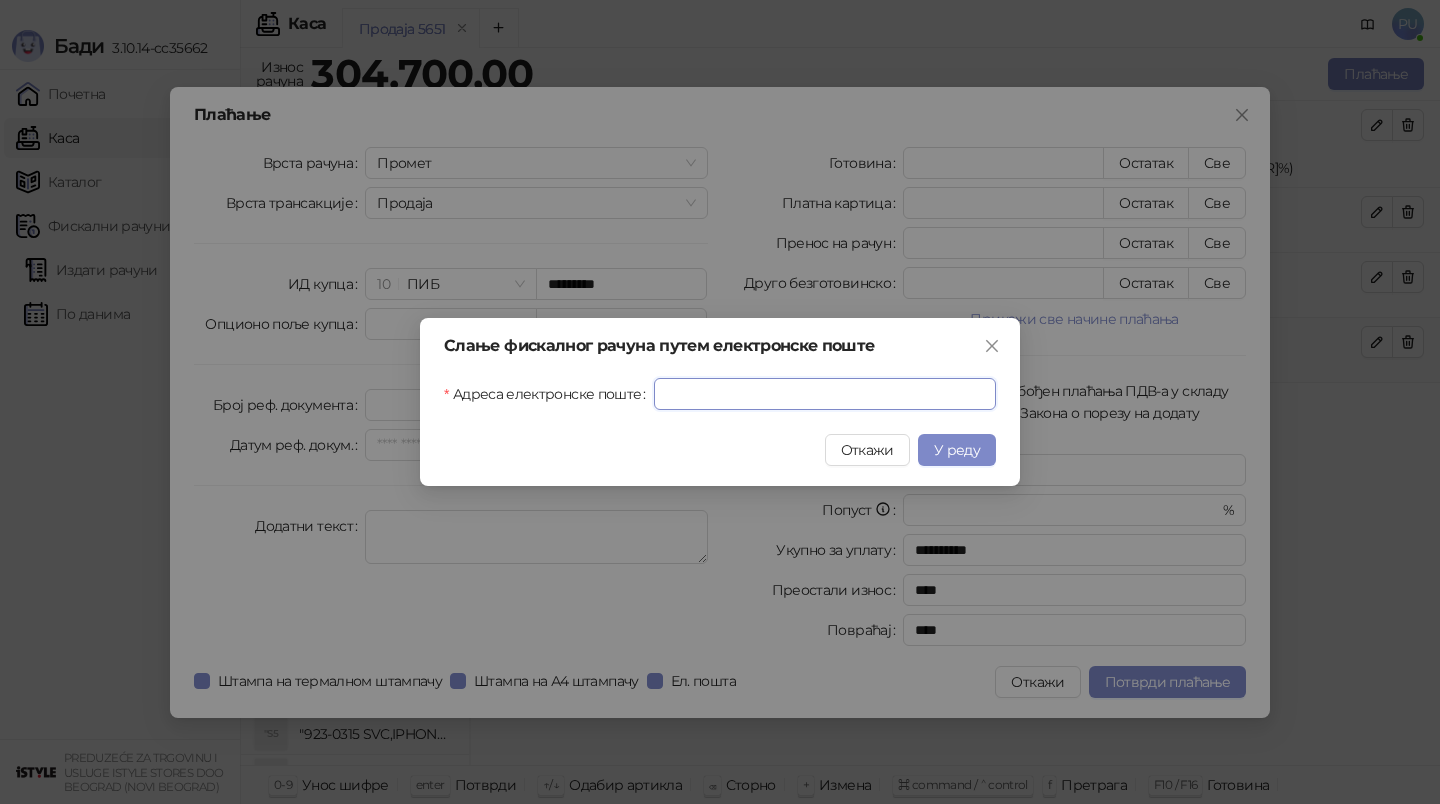 click on "Адреса електронске поште" at bounding box center [825, 394] 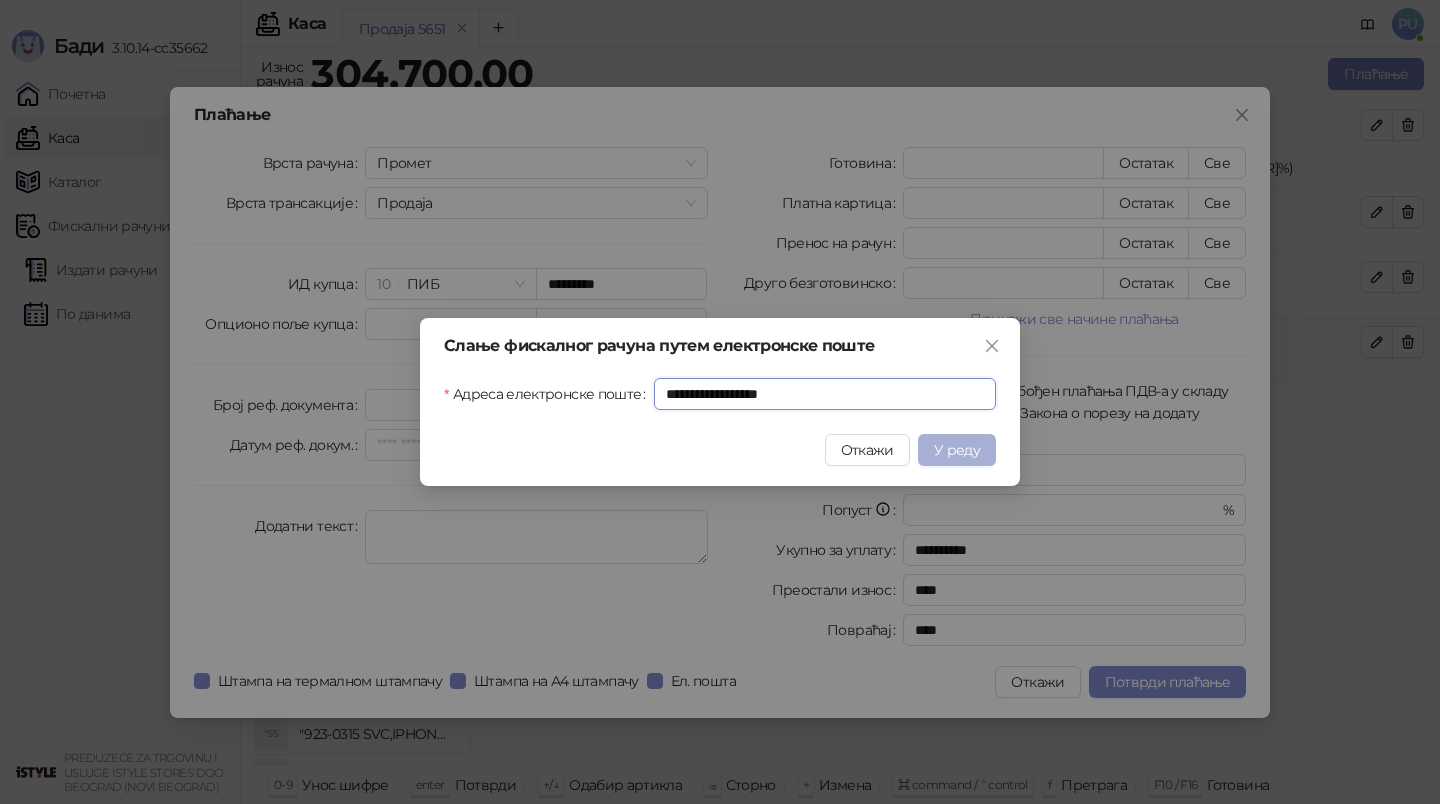 type on "**********" 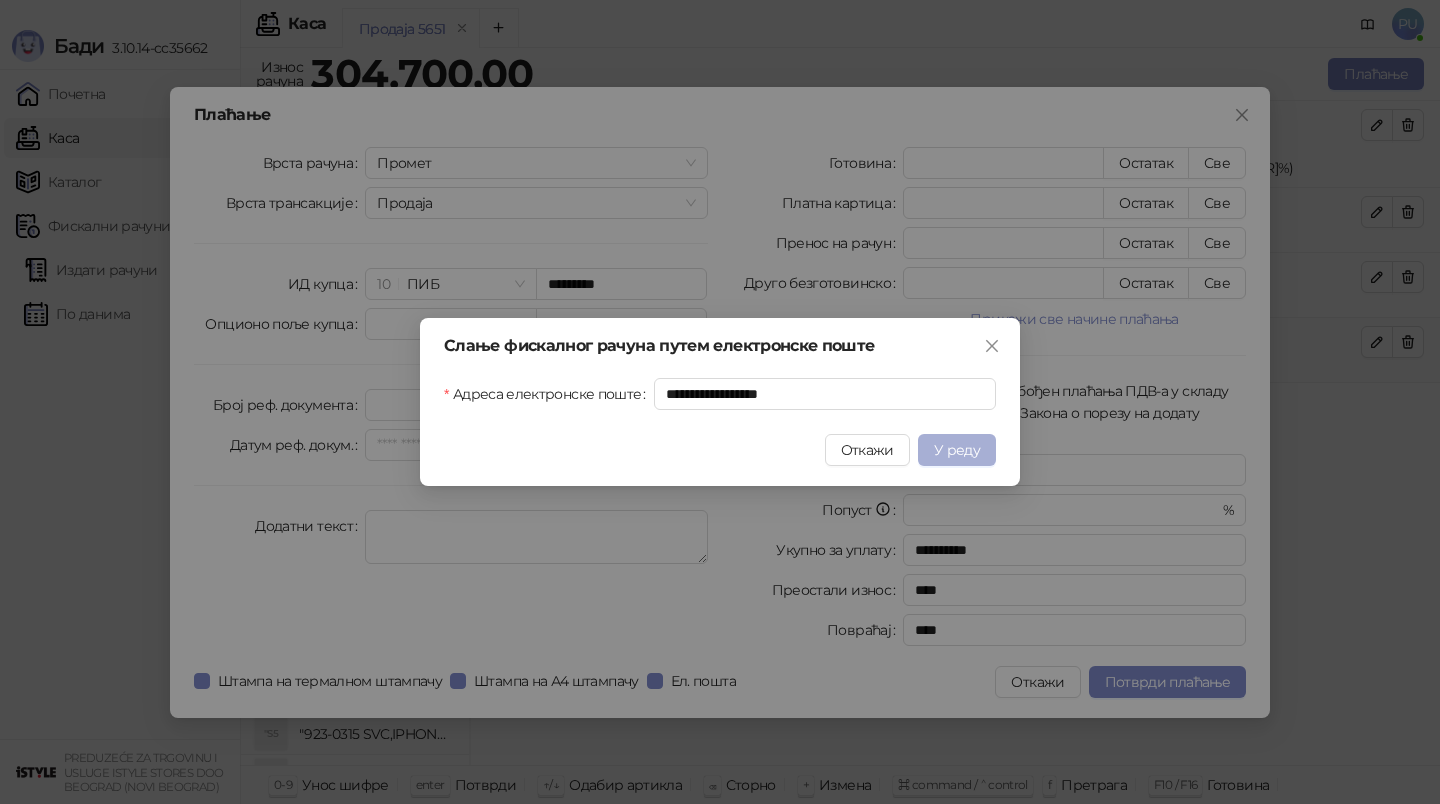 click on "У реду" at bounding box center [957, 450] 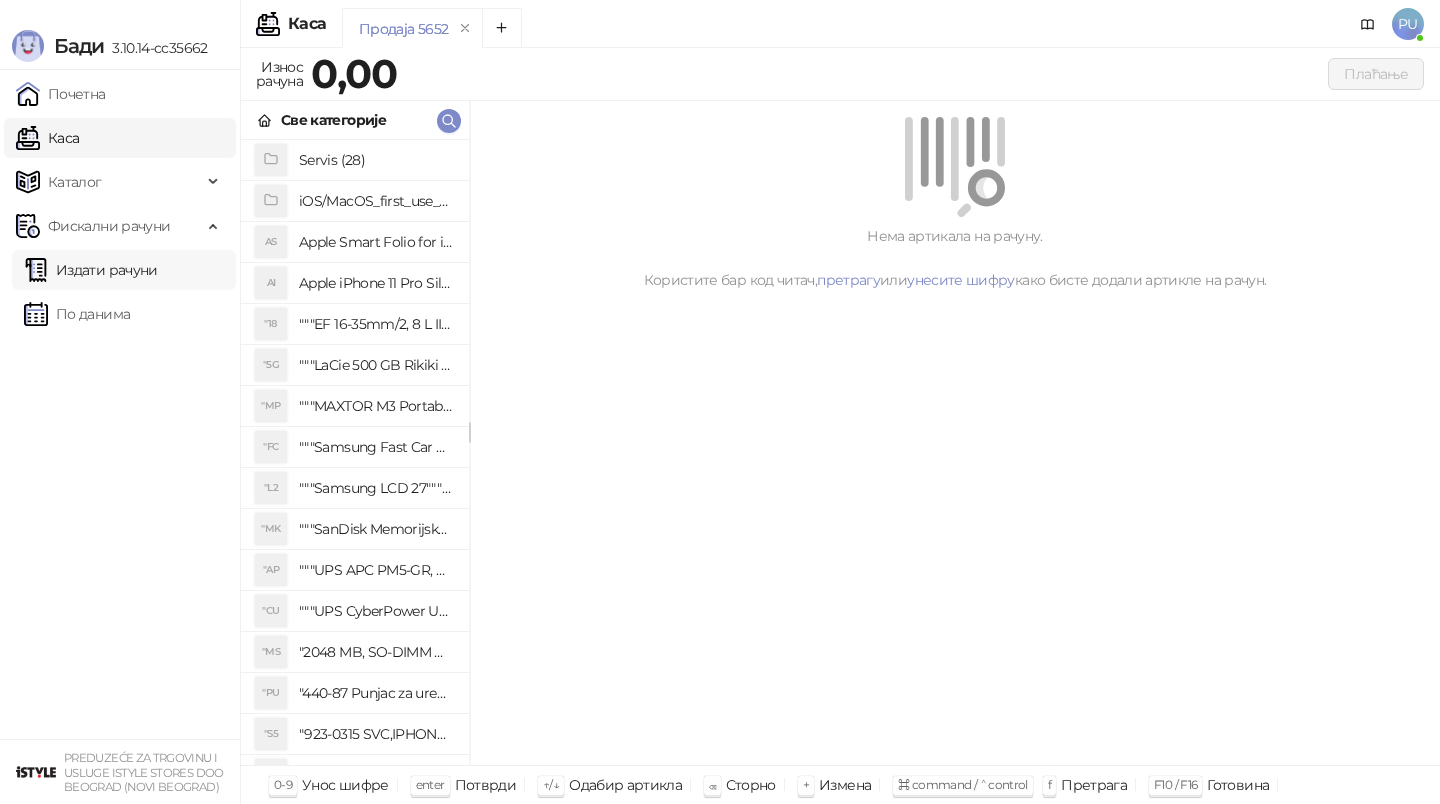 click on "Издати рачуни" at bounding box center [91, 270] 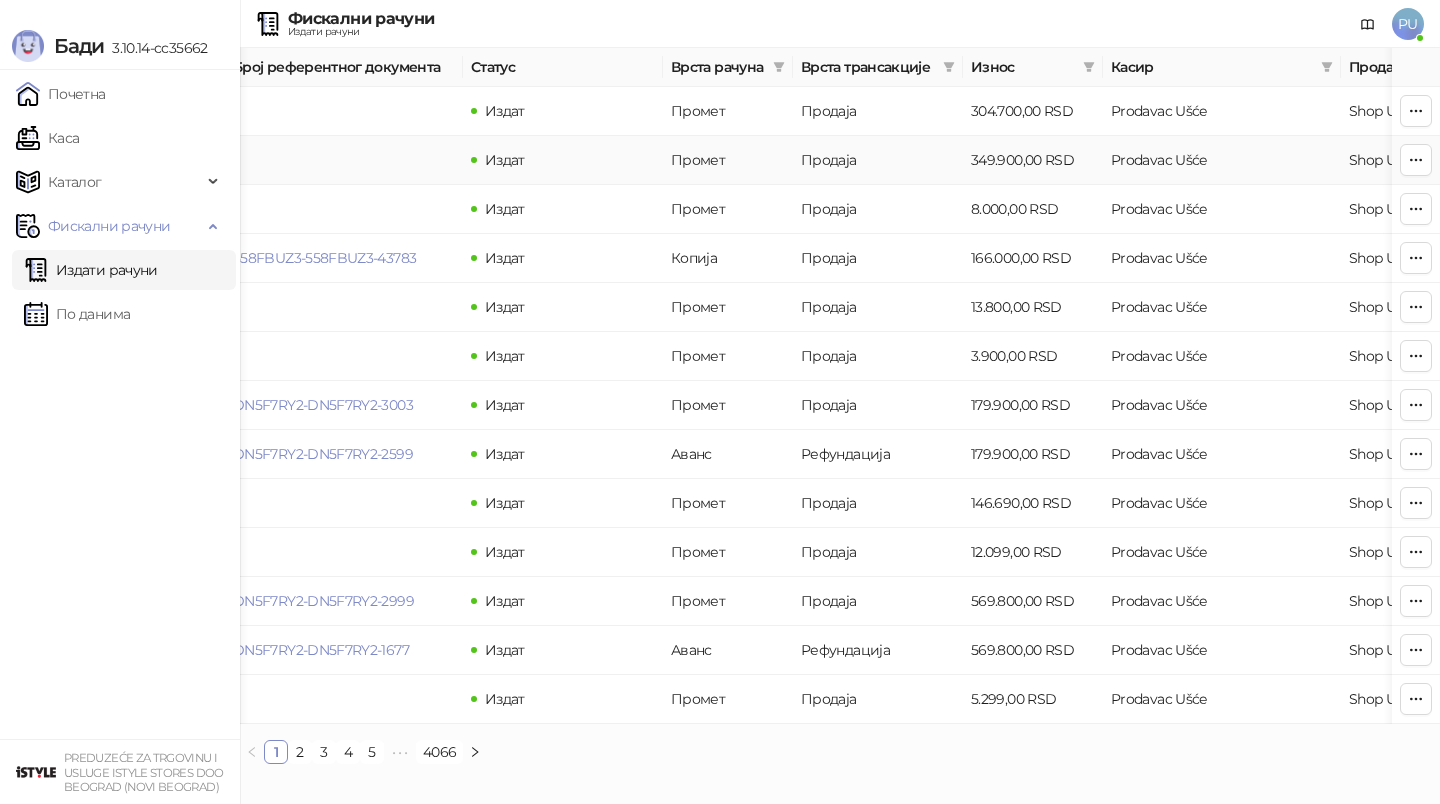 scroll, scrollTop: 0, scrollLeft: 0, axis: both 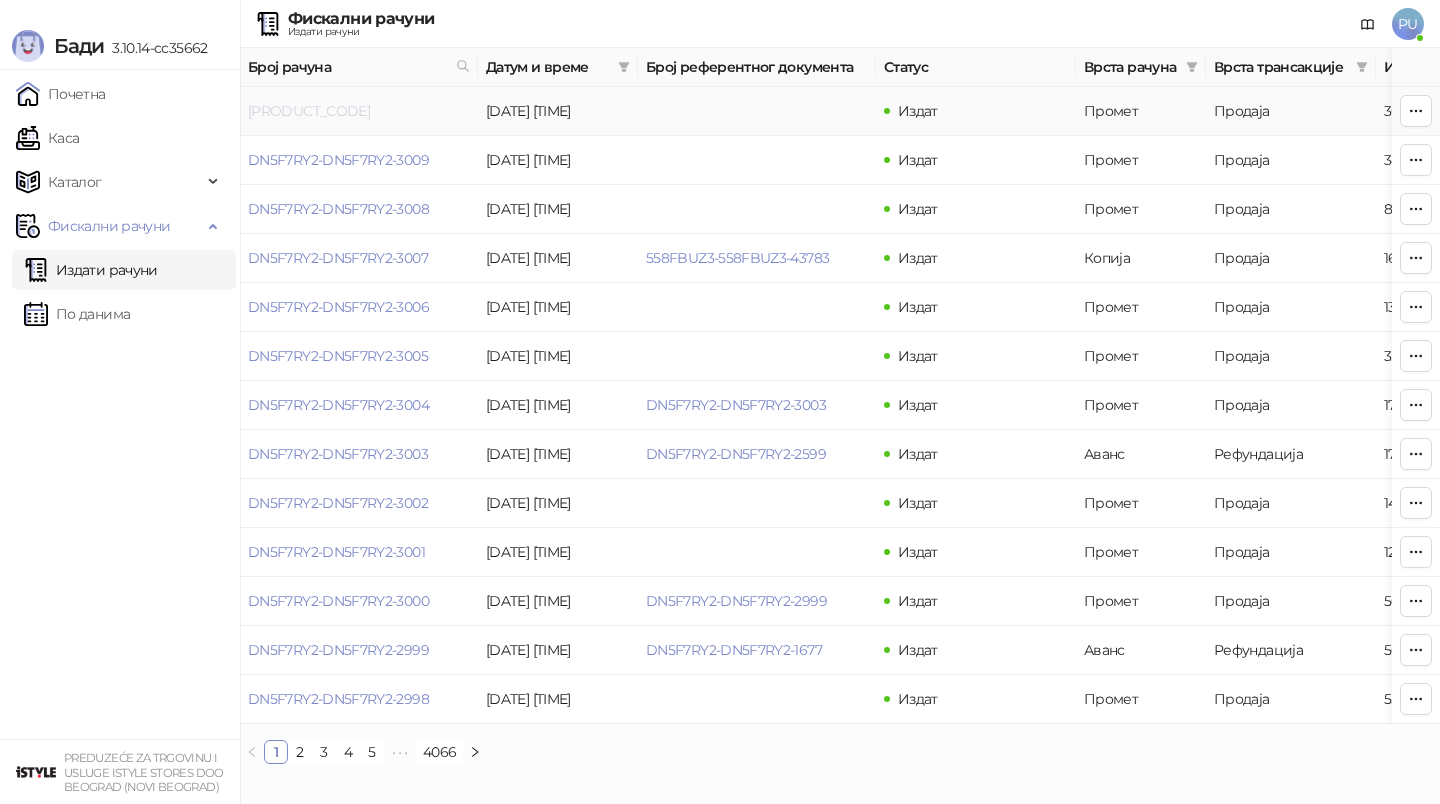 drag, startPoint x: 439, startPoint y: 117, endPoint x: 398, endPoint y: 114, distance: 41.109608 